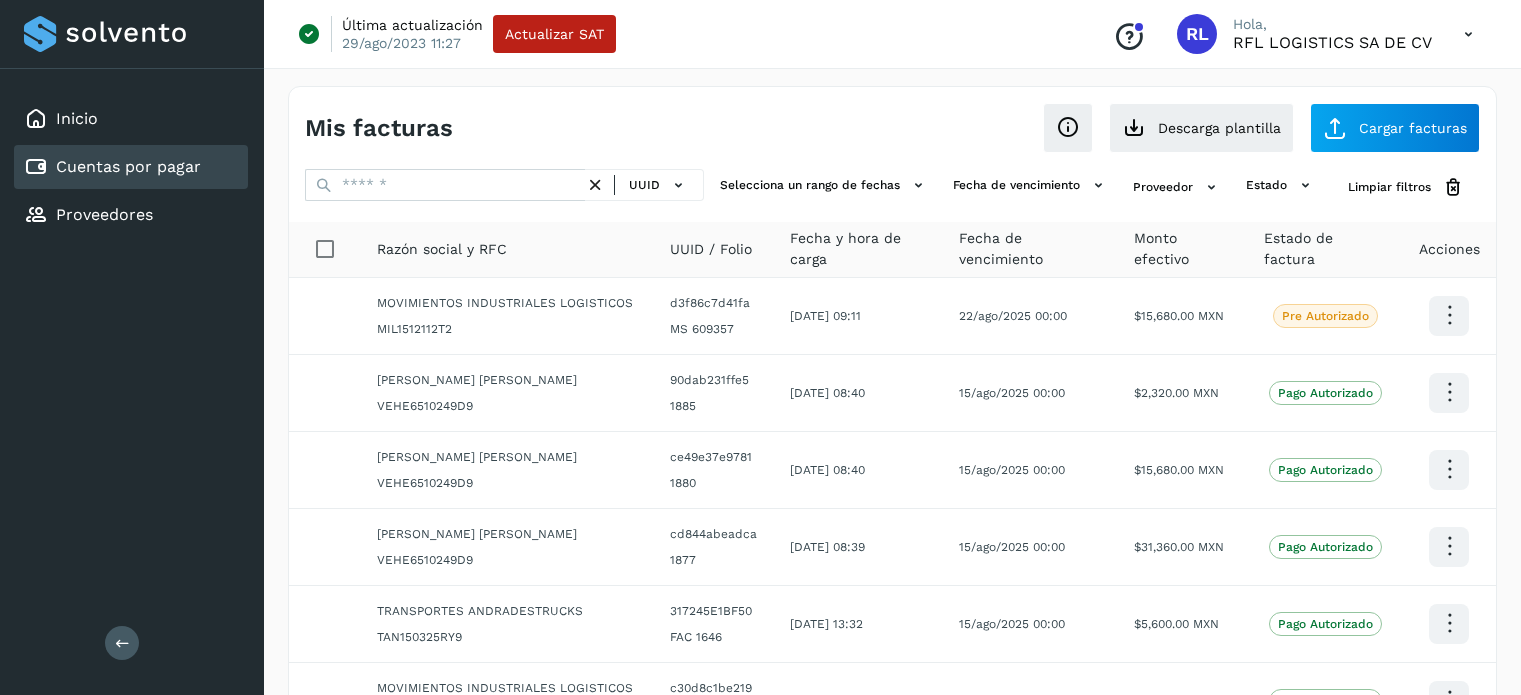 scroll, scrollTop: 0, scrollLeft: 0, axis: both 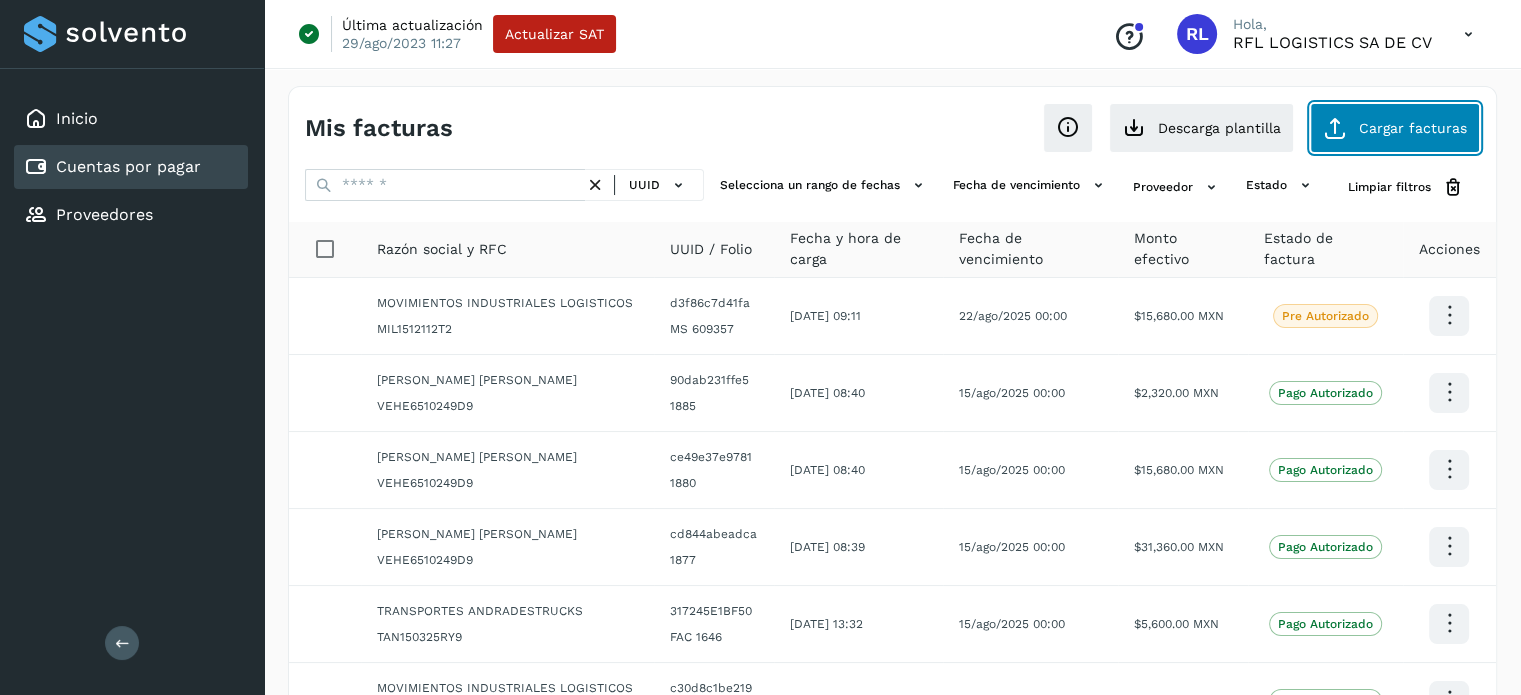 click on "Cargar facturas" 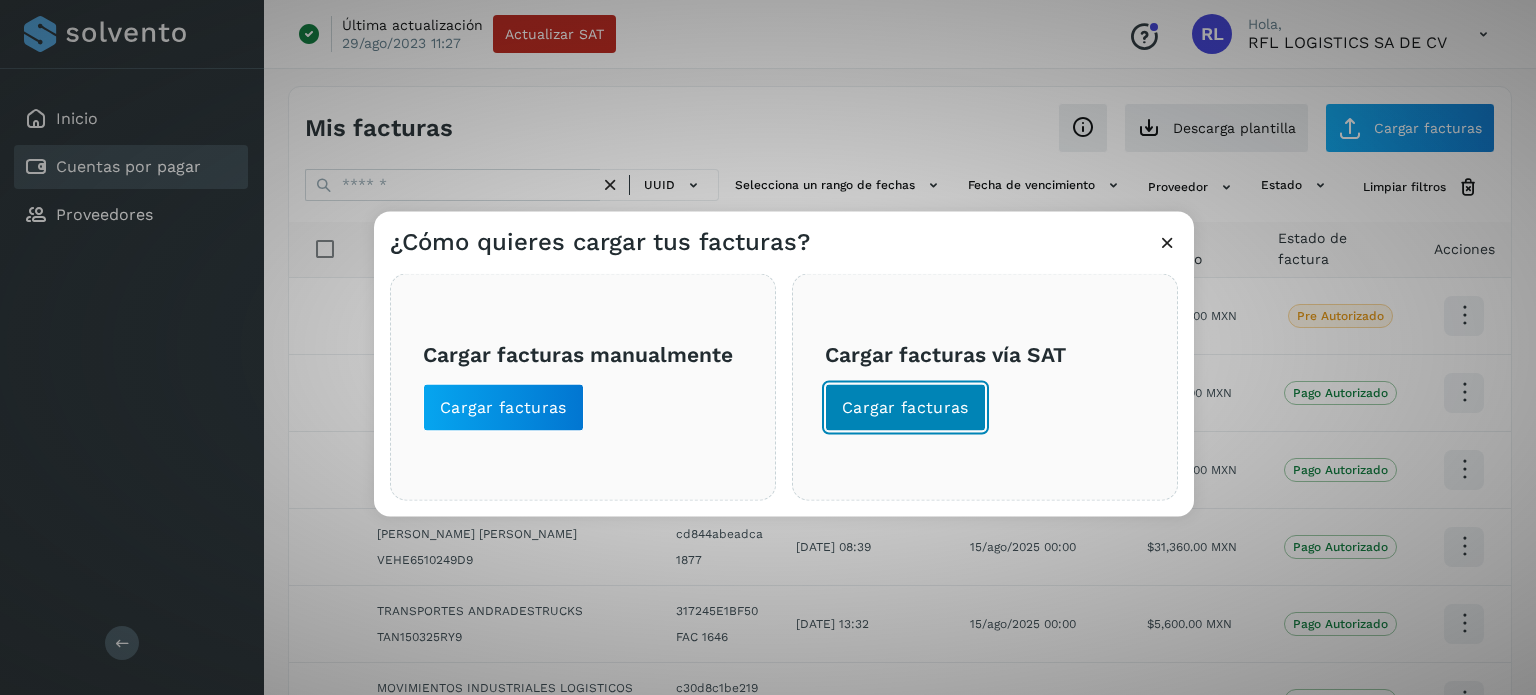 click on "Cargar facturas" at bounding box center [905, 407] 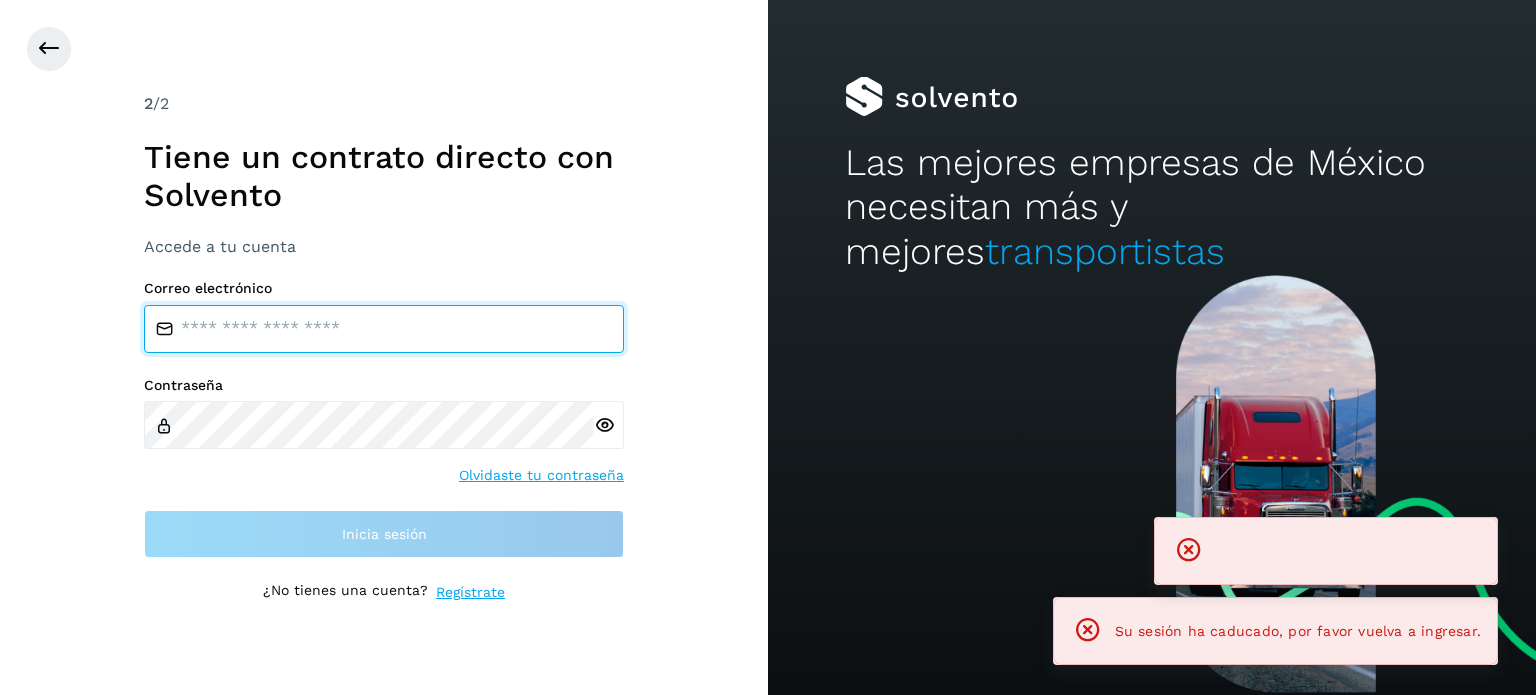 type on "**********" 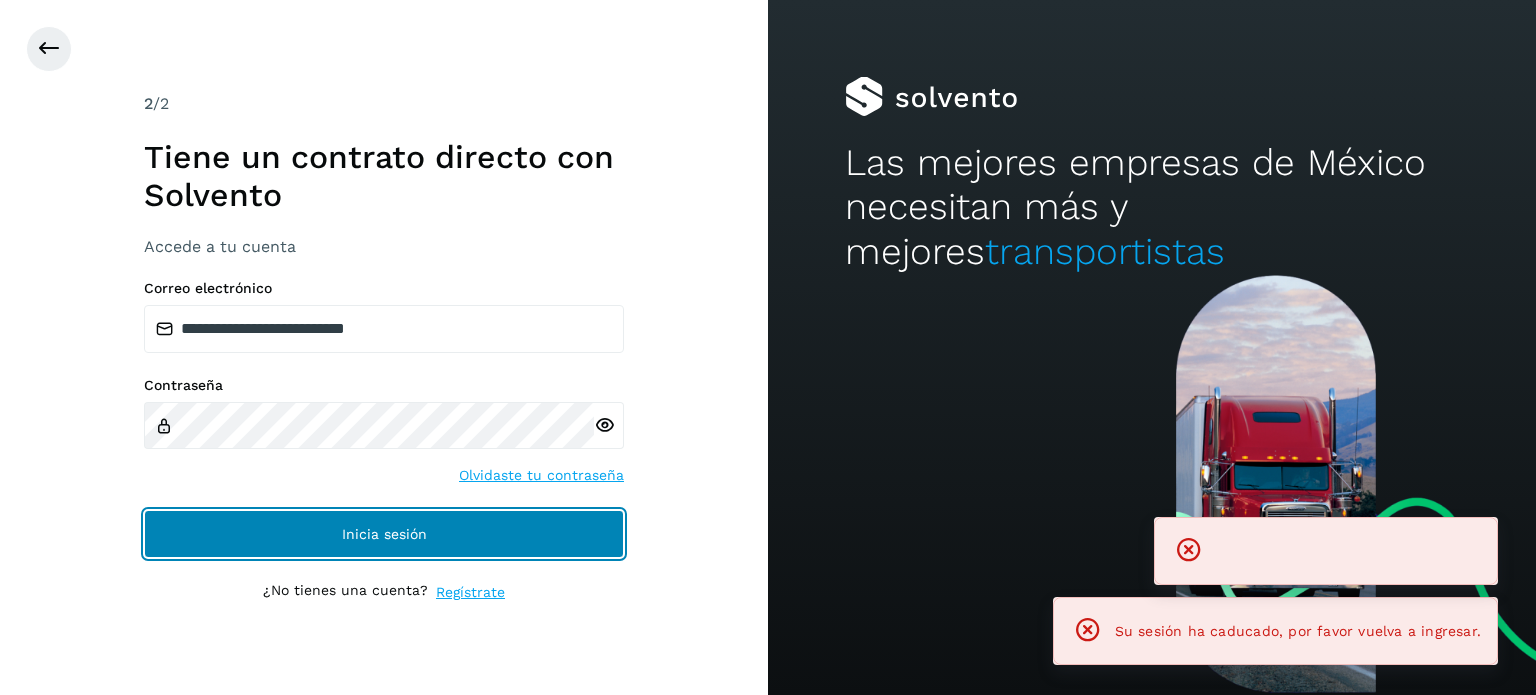 click on "Inicia sesión" at bounding box center (384, 534) 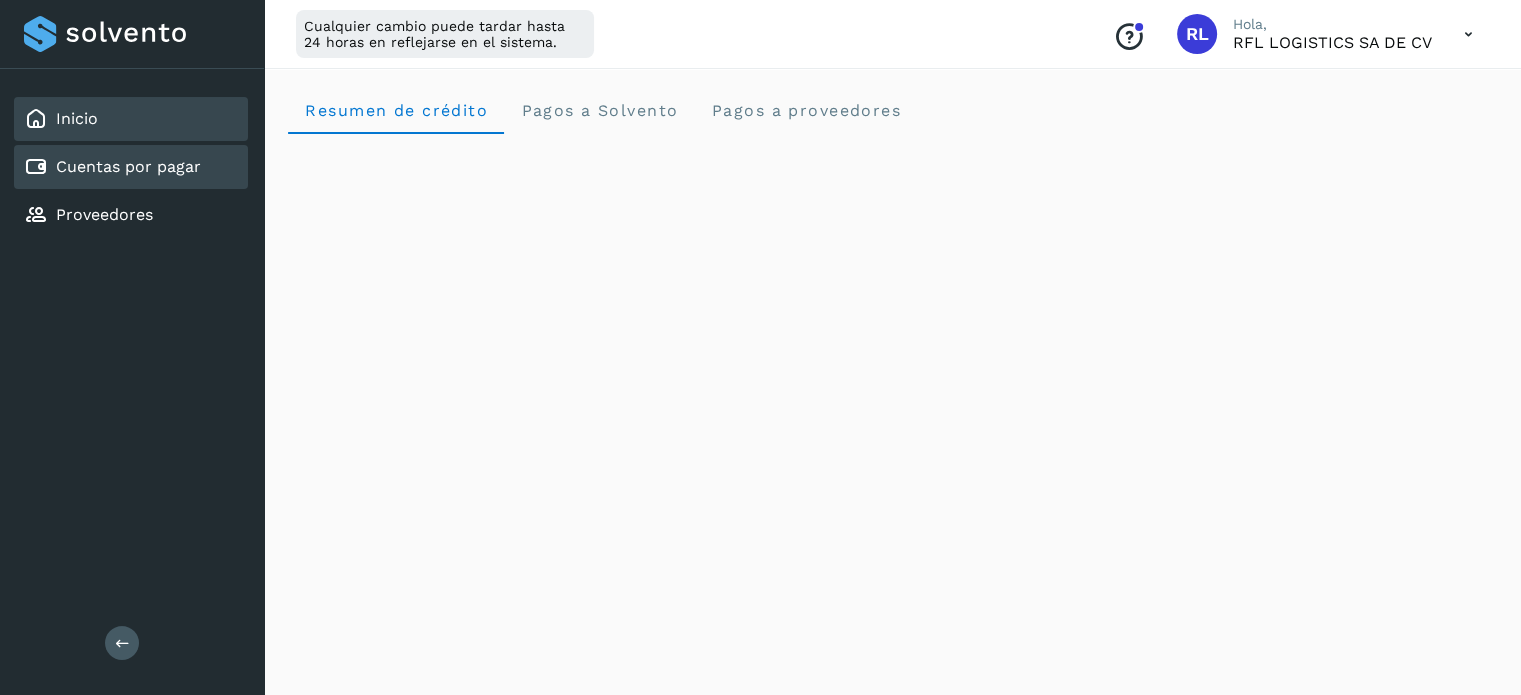 click on "Cuentas por pagar" at bounding box center [128, 166] 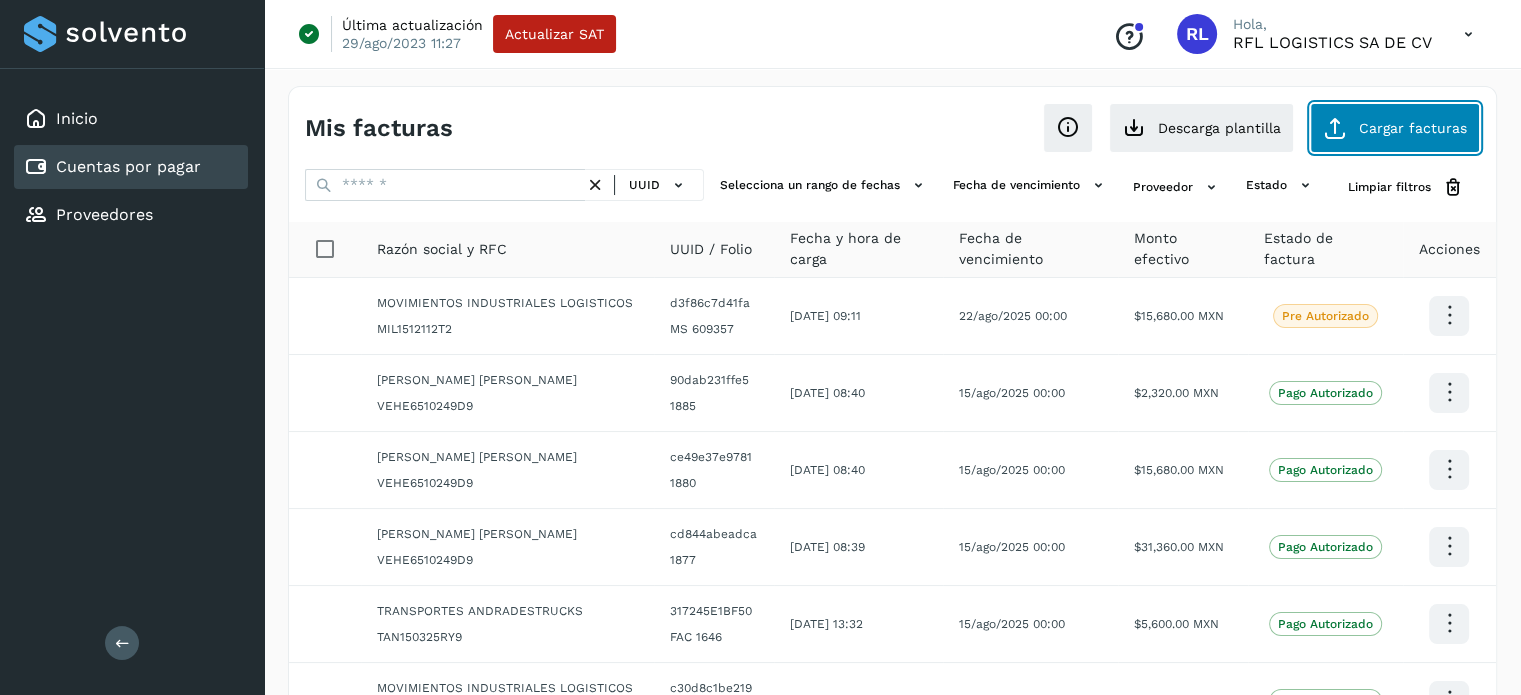 click on "Cargar facturas" 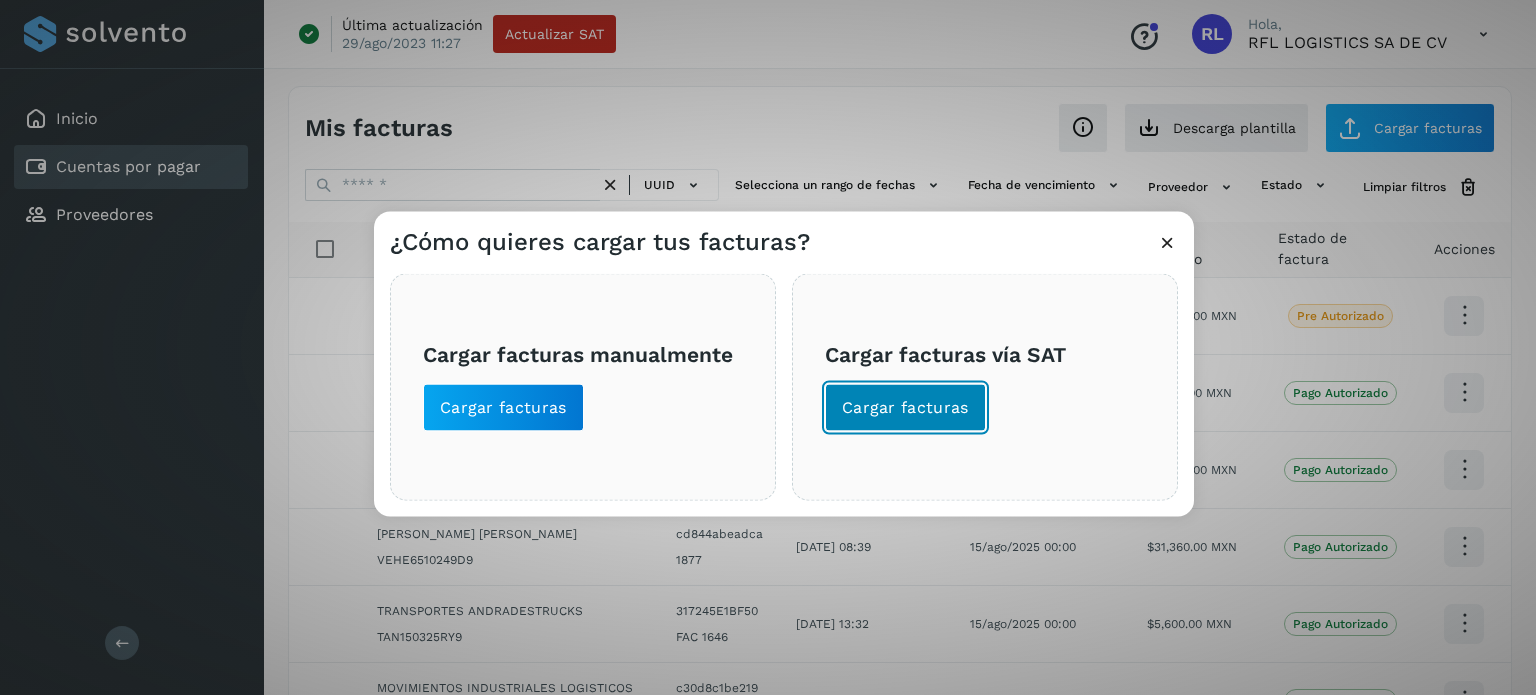 click on "Cargar facturas vía SAT Cargar facturas" at bounding box center [985, 386] 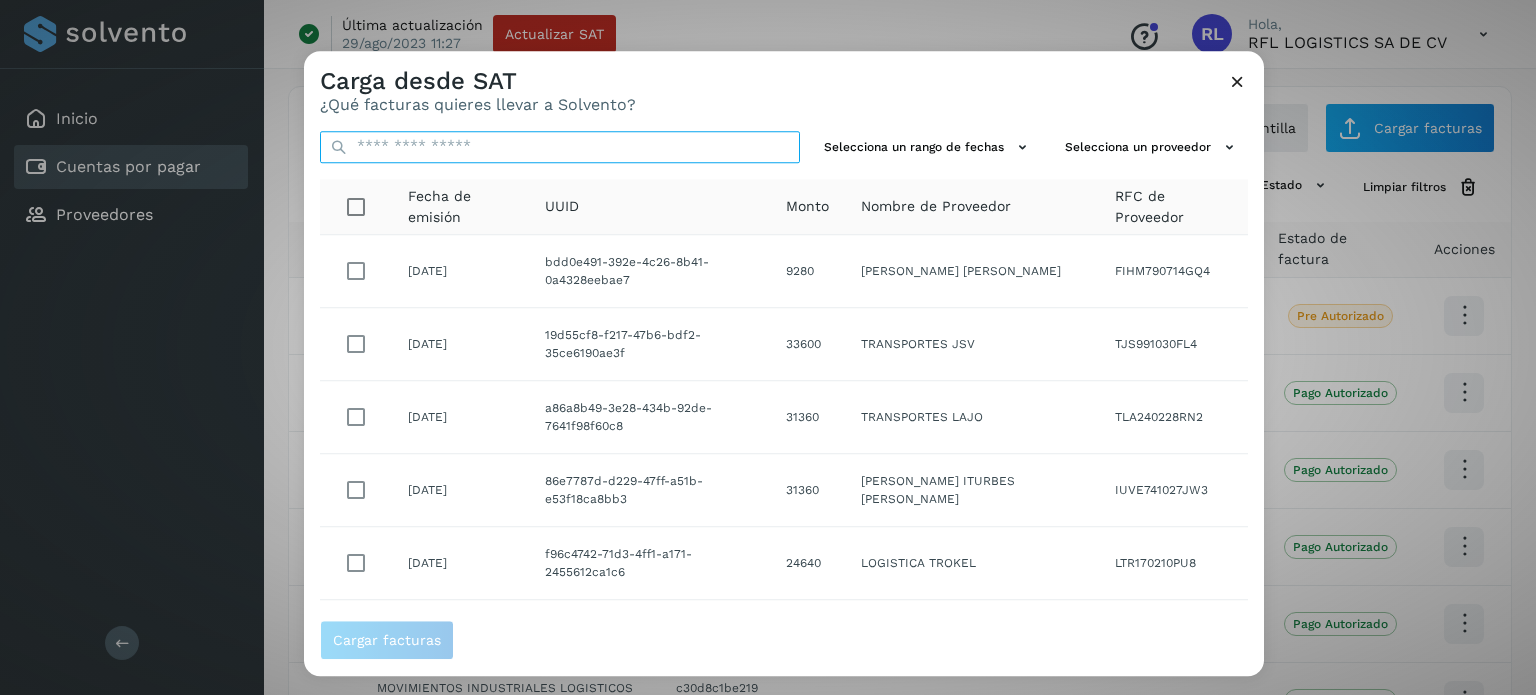 click at bounding box center (560, 147) 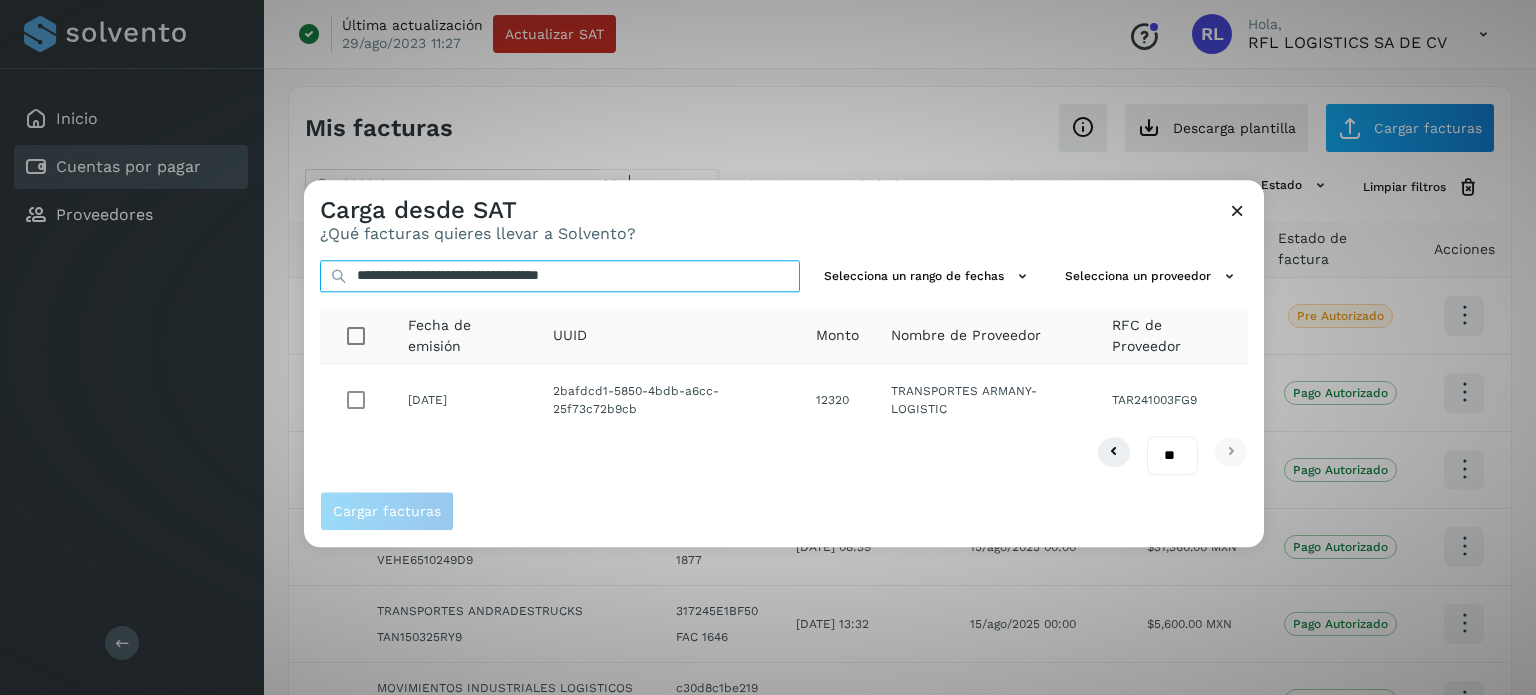 type on "**********" 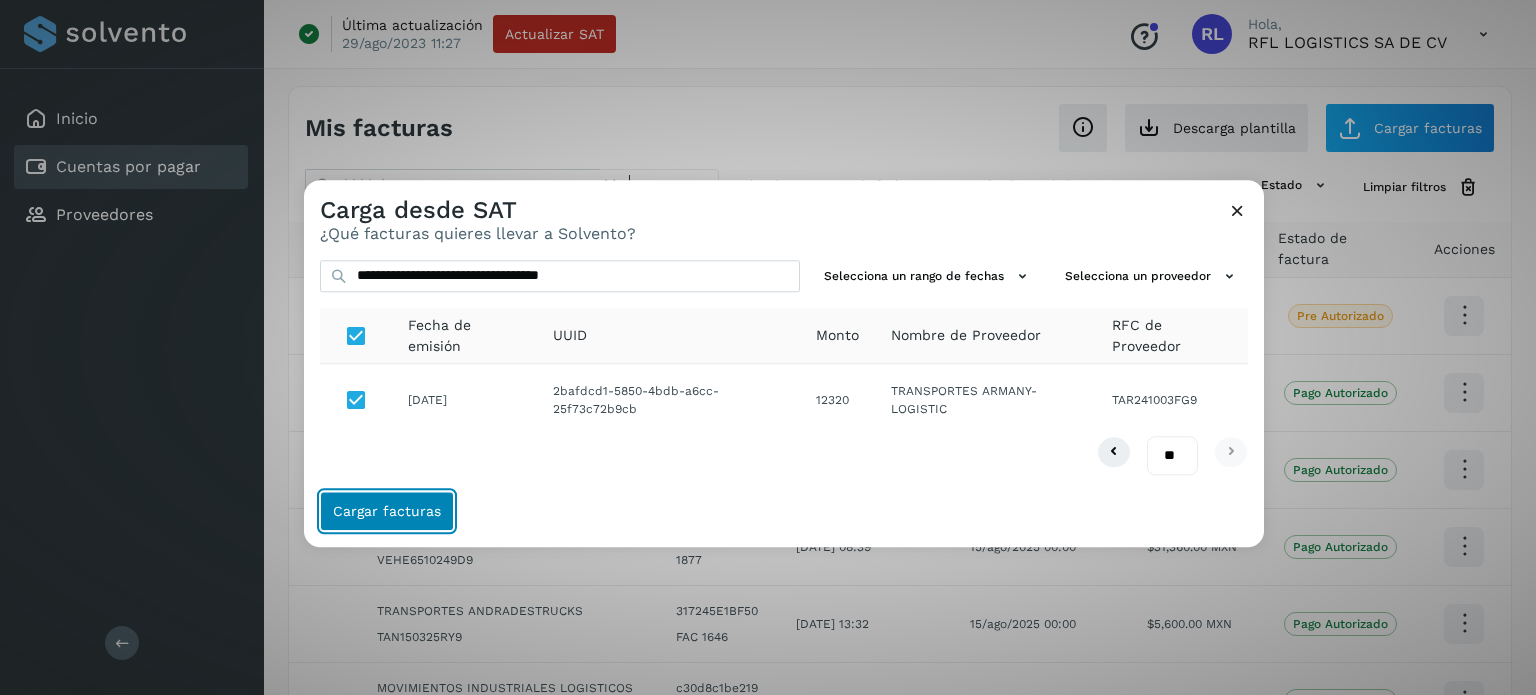 click on "Cargar facturas" at bounding box center (387, 511) 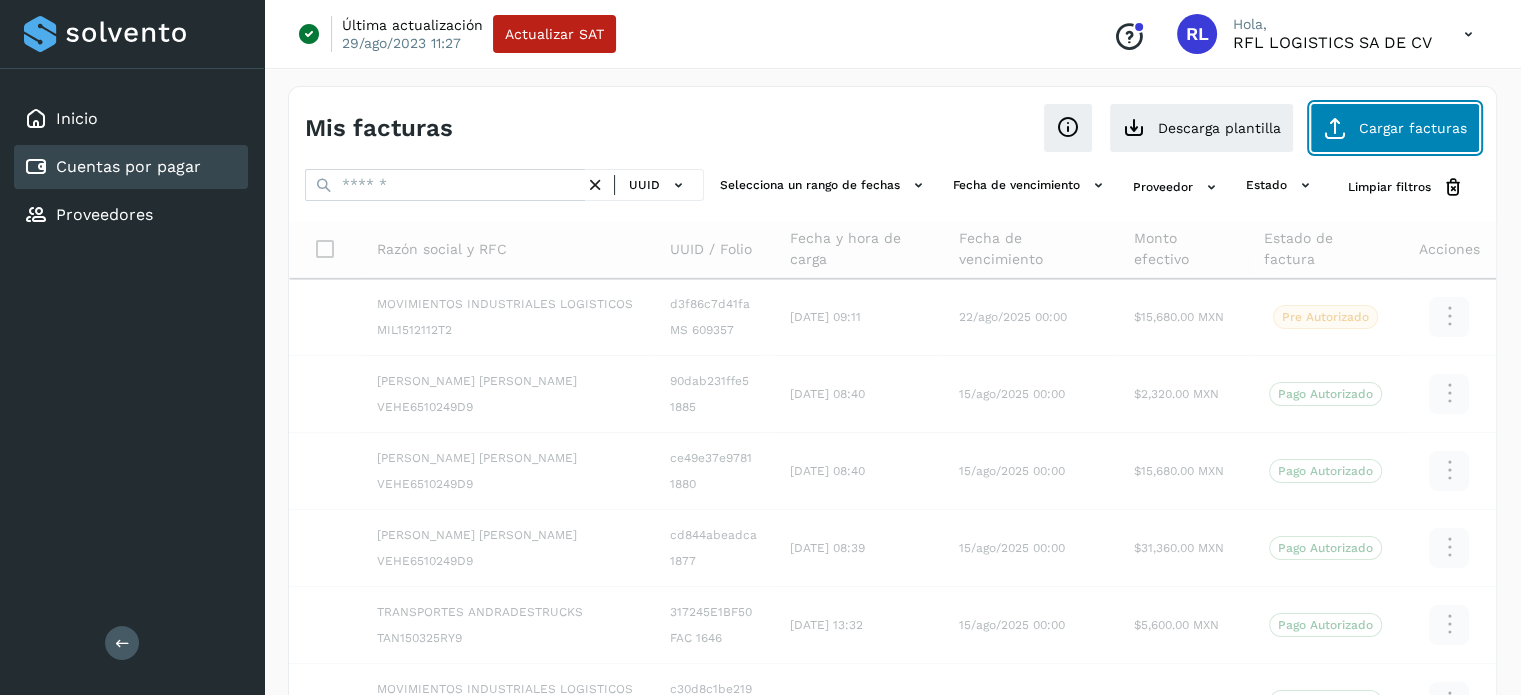 click on "Cargar facturas" 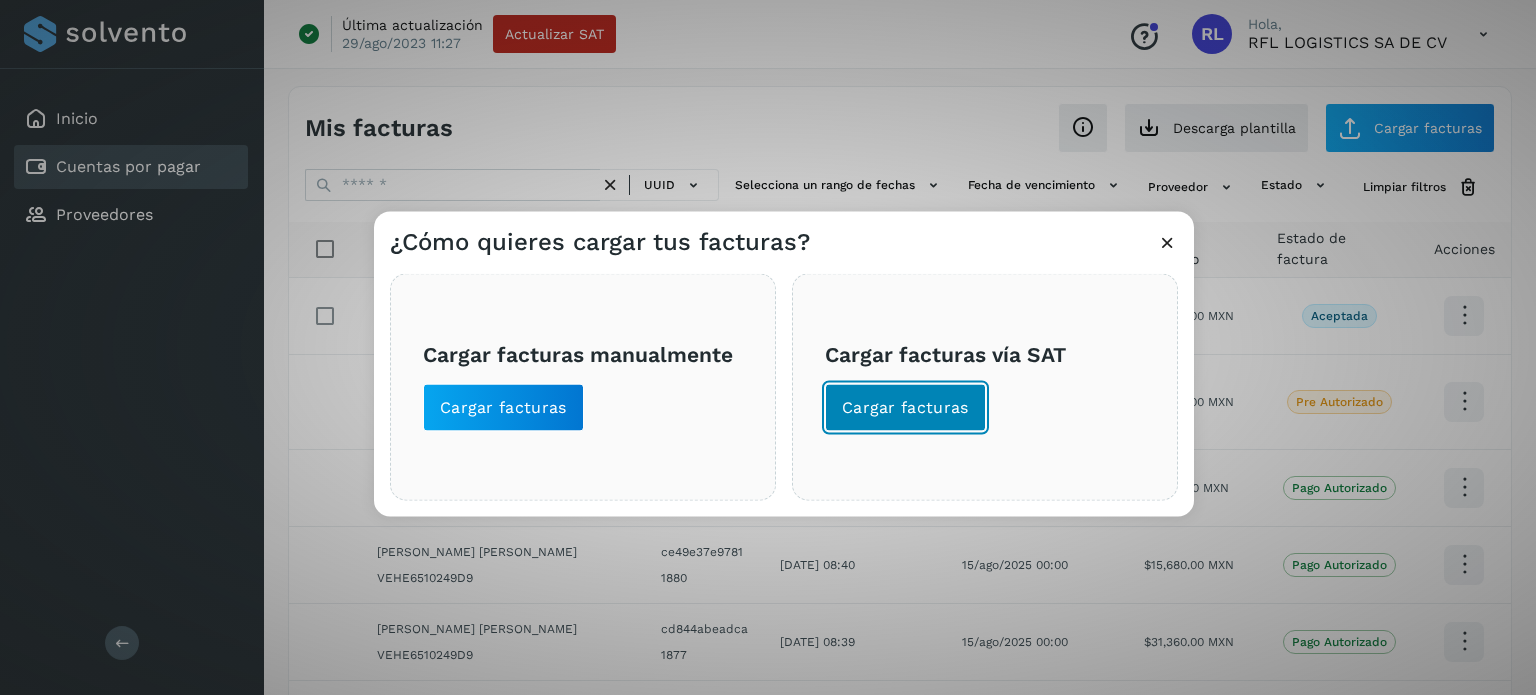 click on "Cargar facturas" 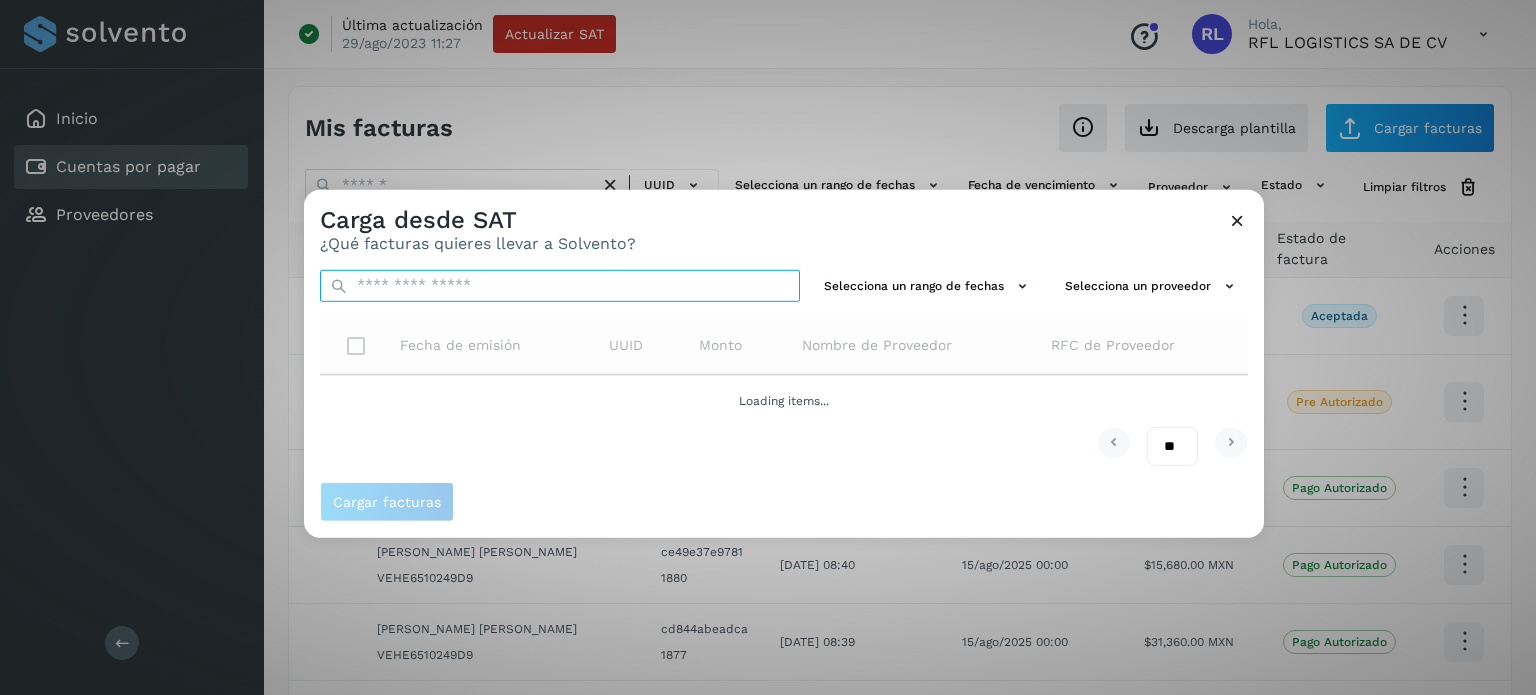 click at bounding box center [560, 285] 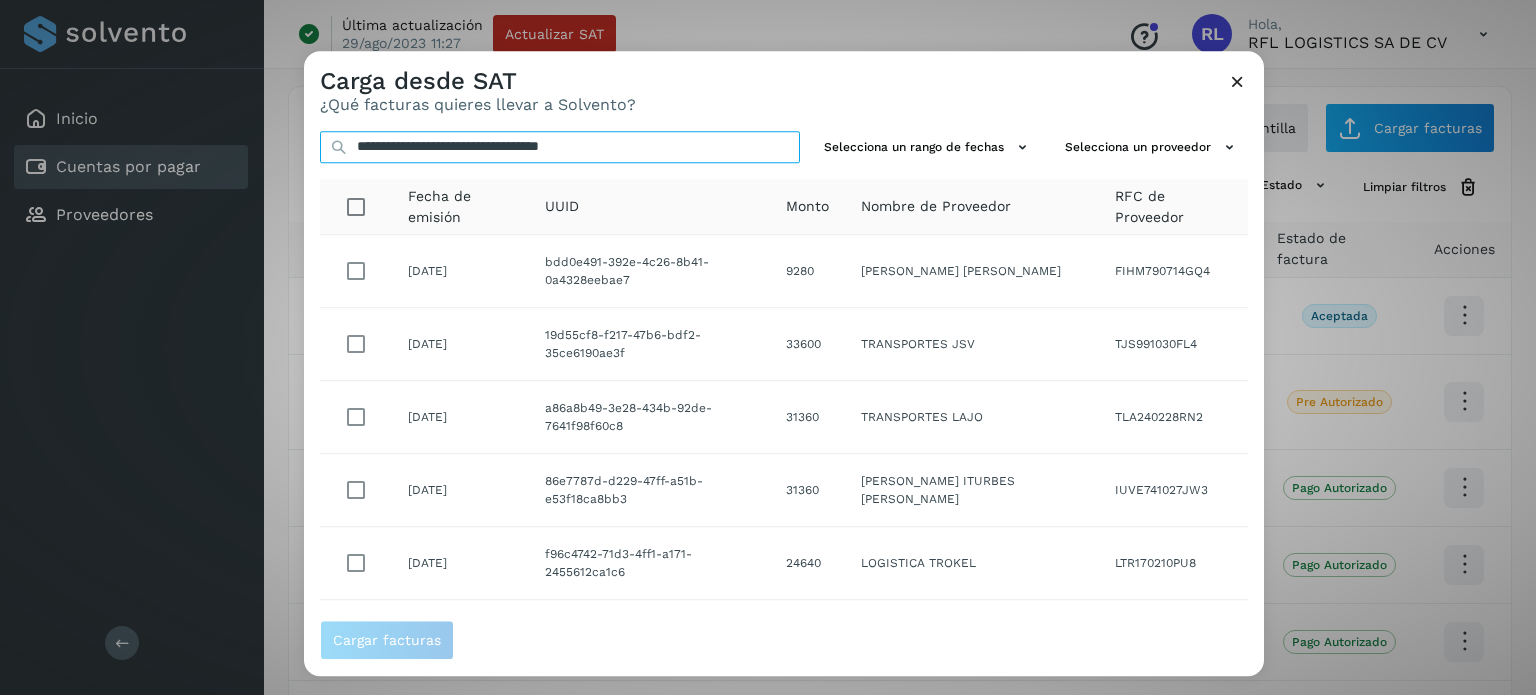 drag, startPoint x: 684, startPoint y: 140, endPoint x: 278, endPoint y: 181, distance: 408.06494 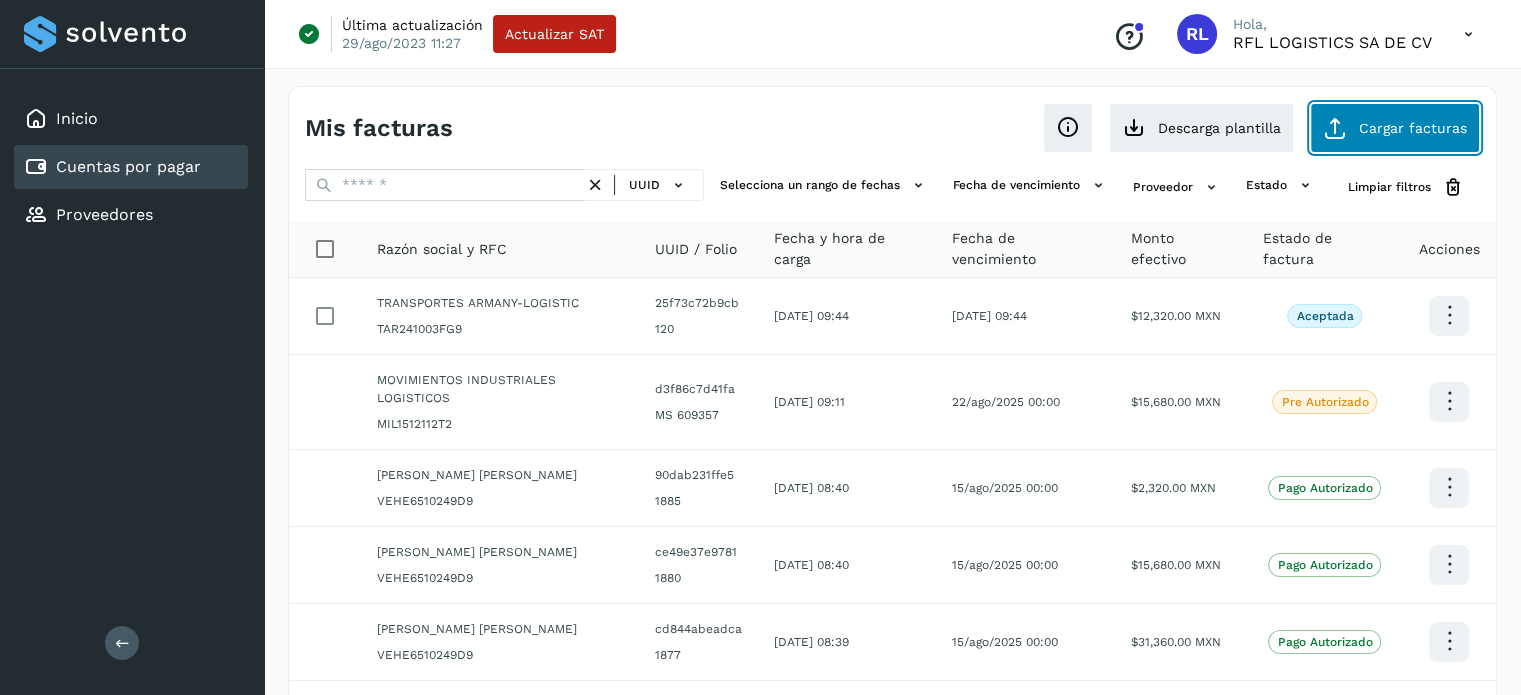 click on "Cargar facturas" 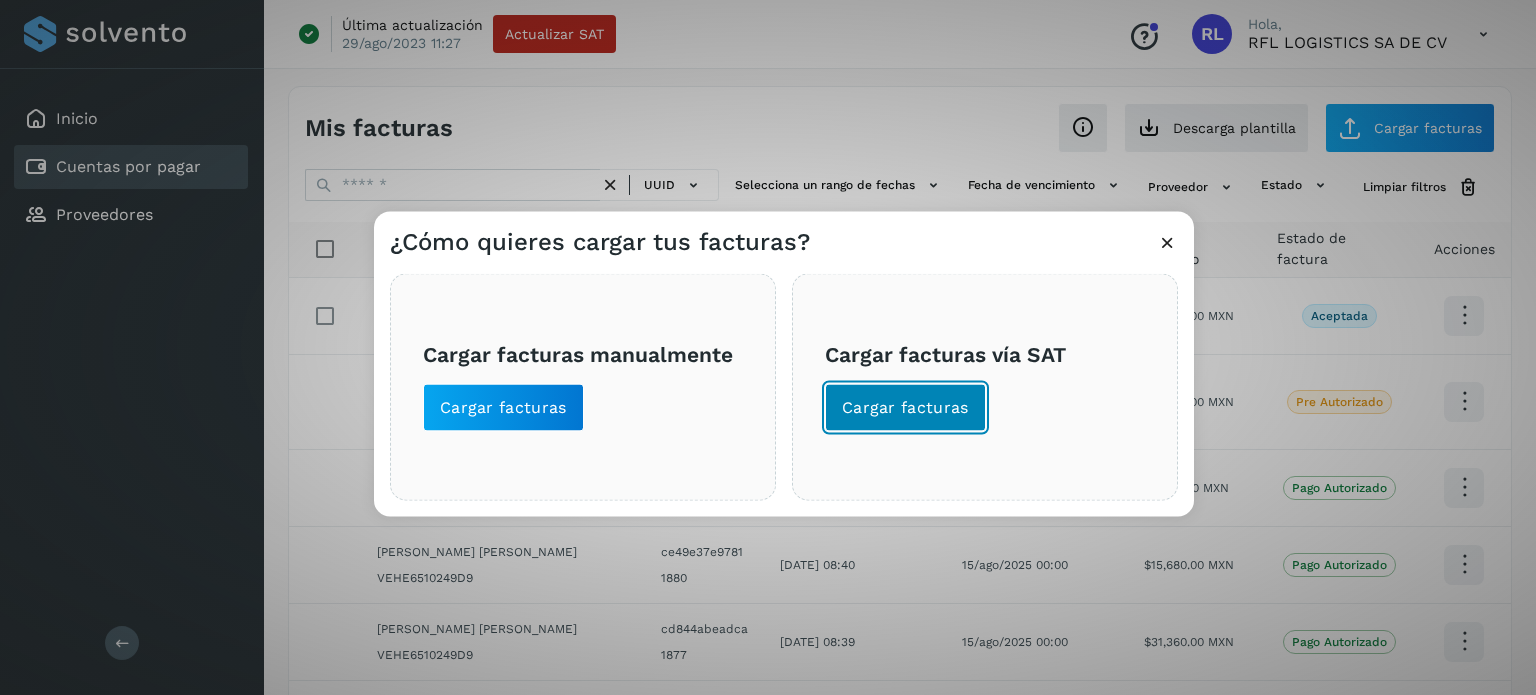 click on "Cargar facturas" 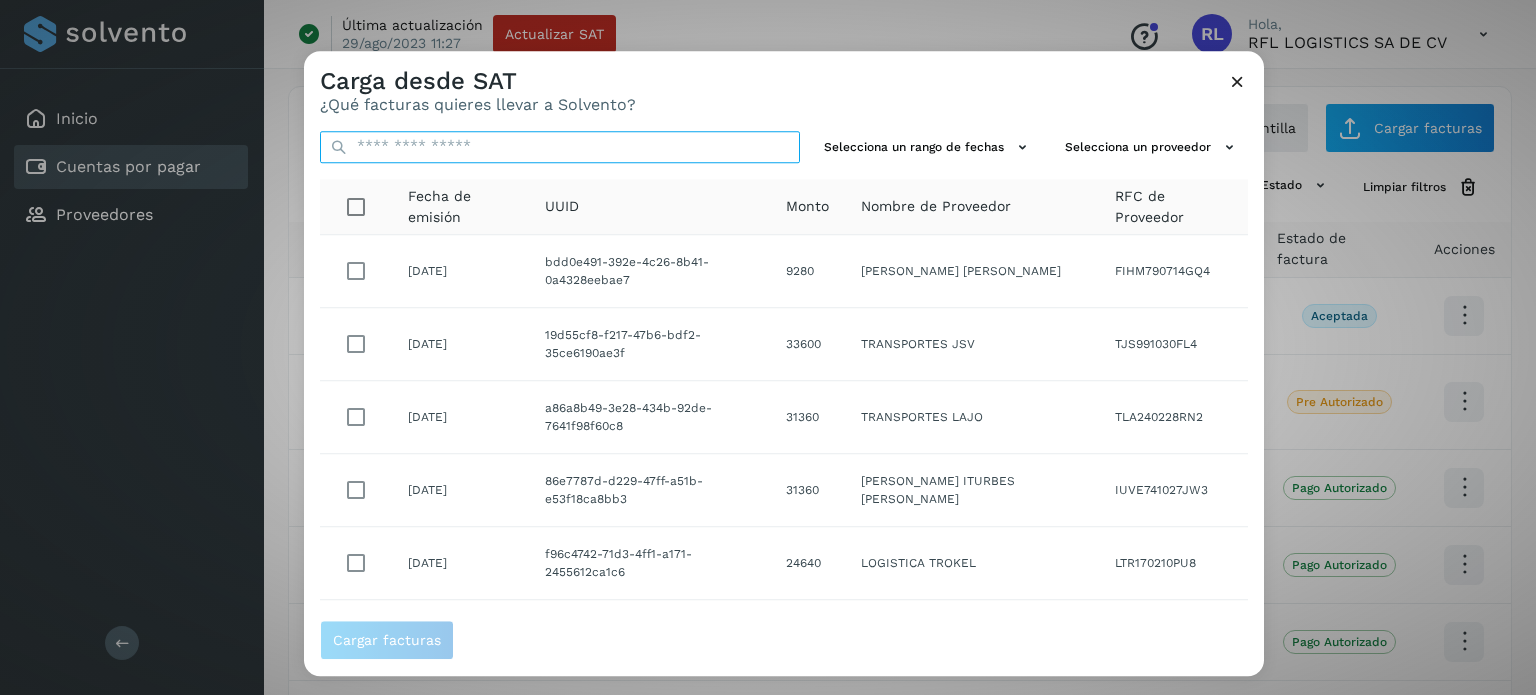 click at bounding box center [560, 147] 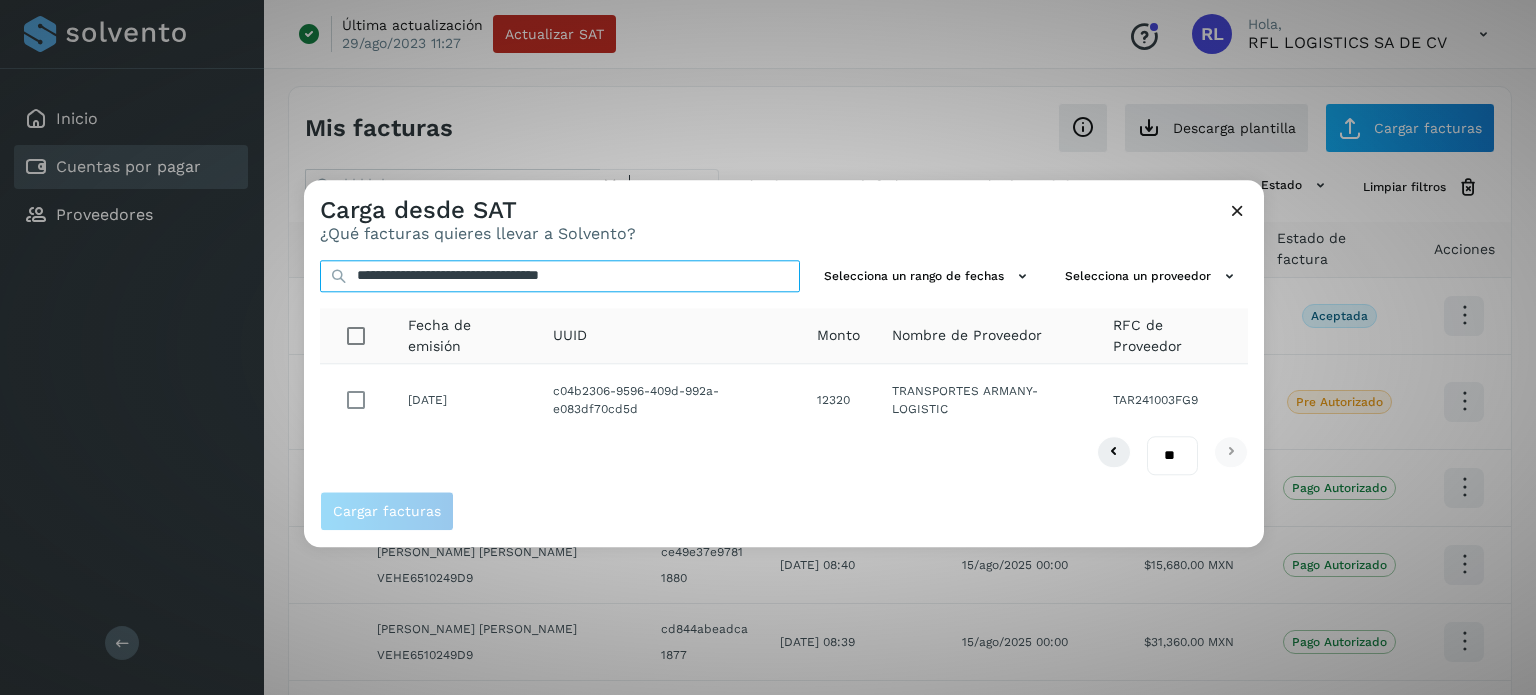 type on "**********" 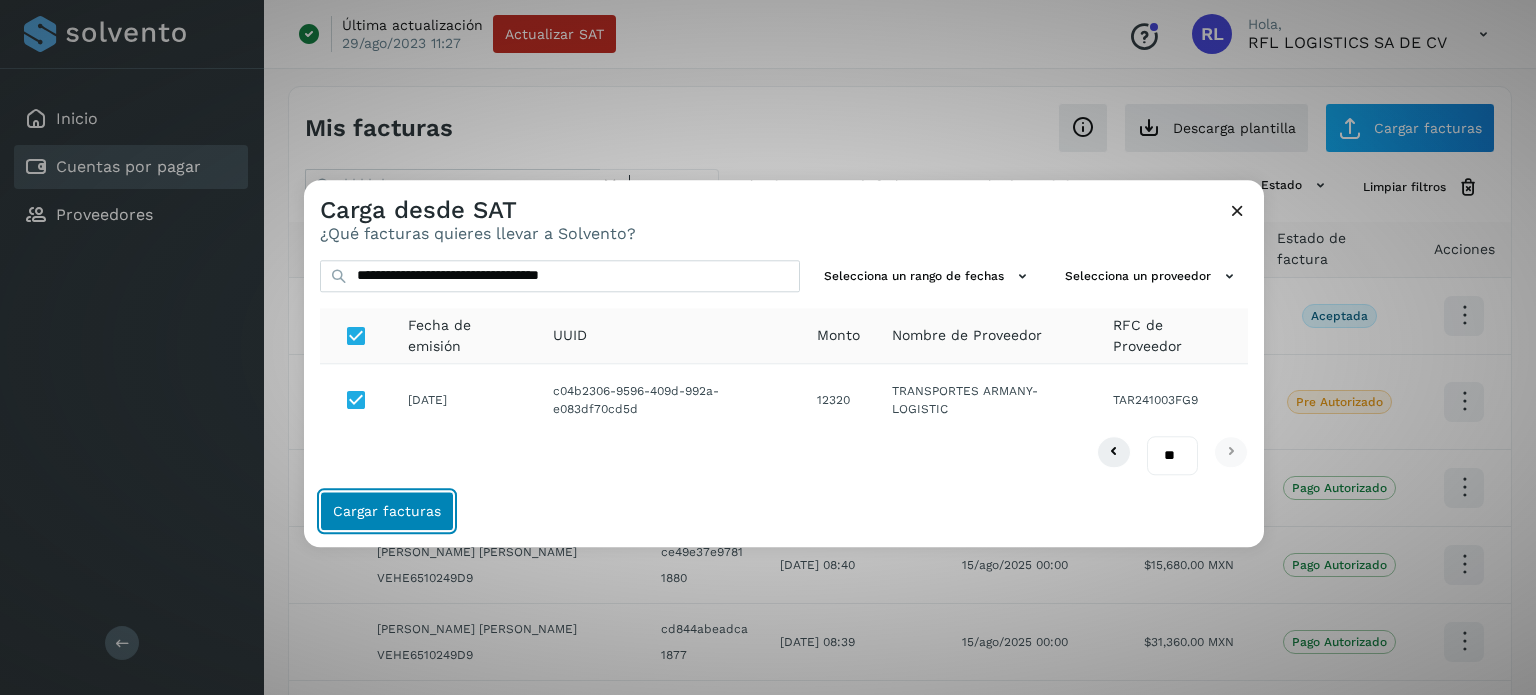 click on "Cargar facturas" 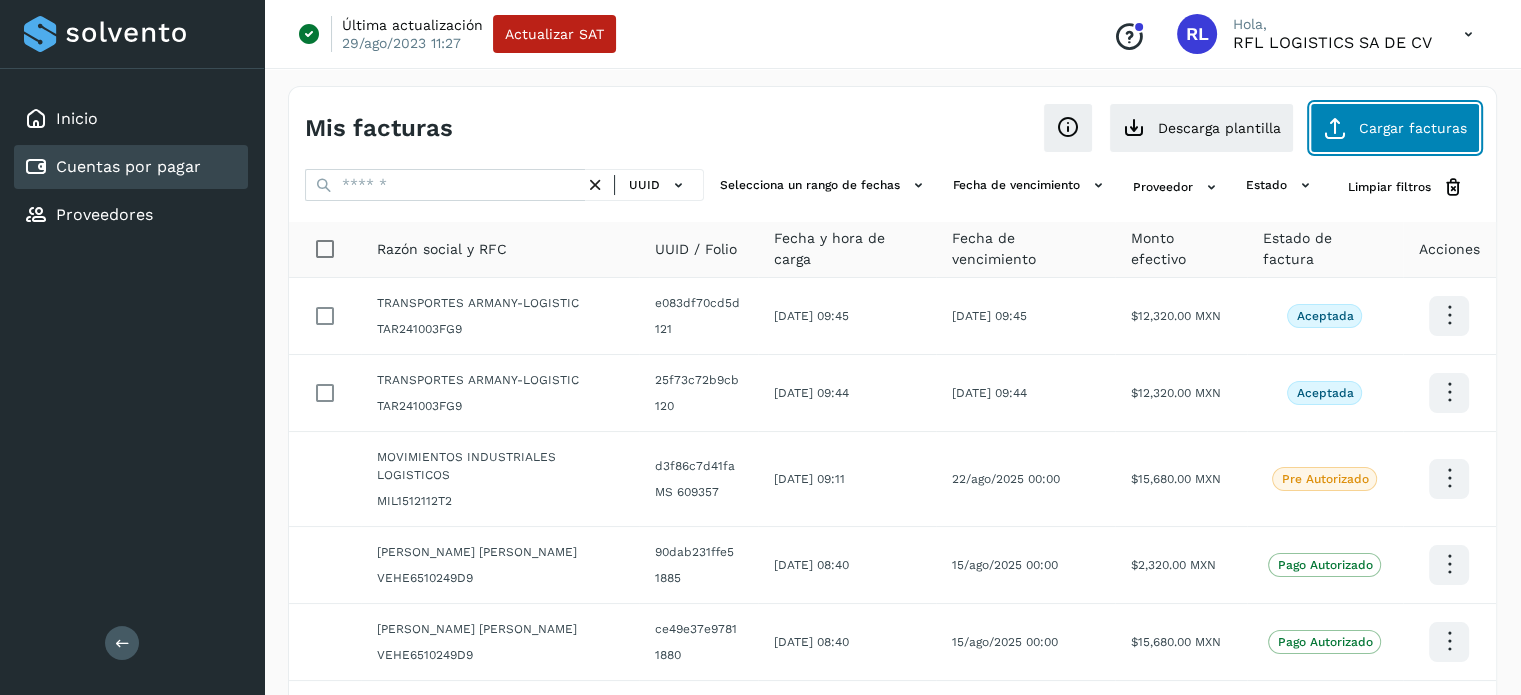 click on "Cargar facturas" 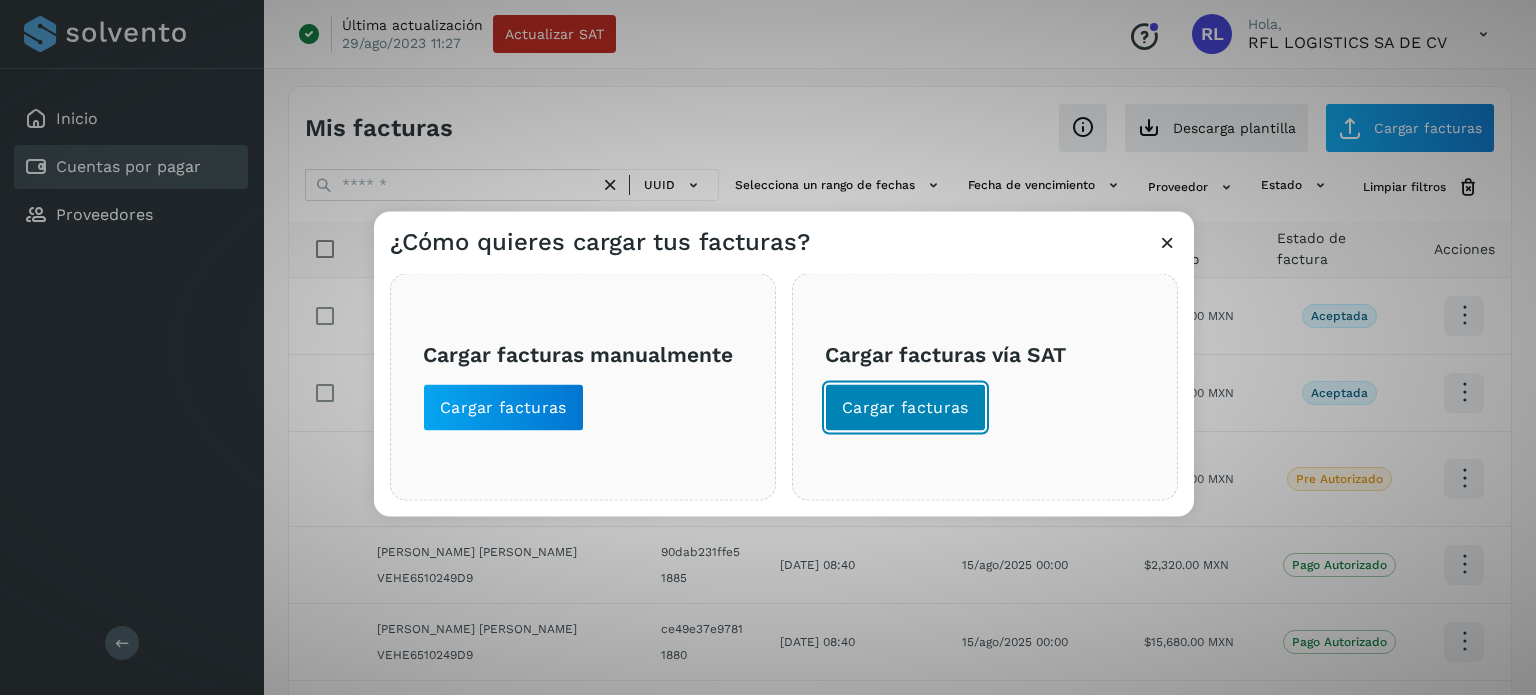 click on "Cargar facturas" 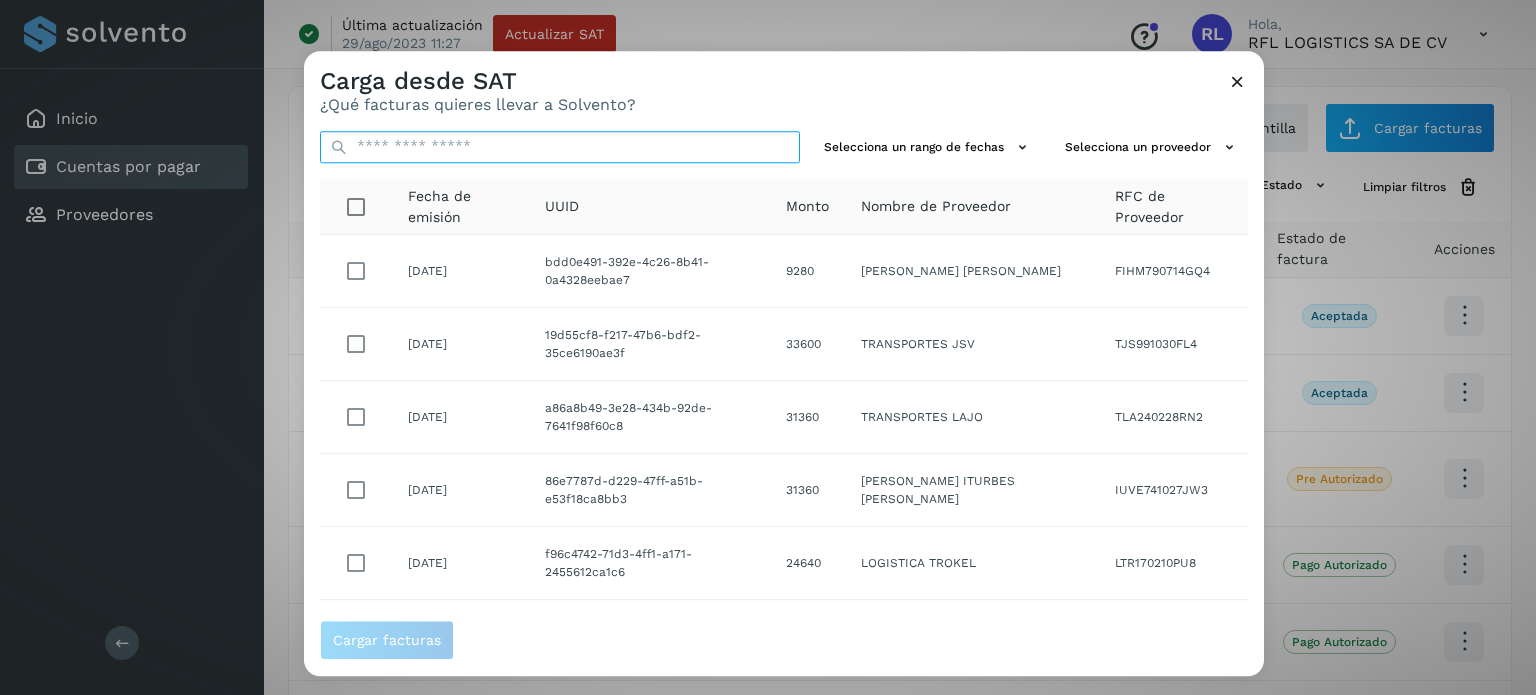 click at bounding box center (560, 147) 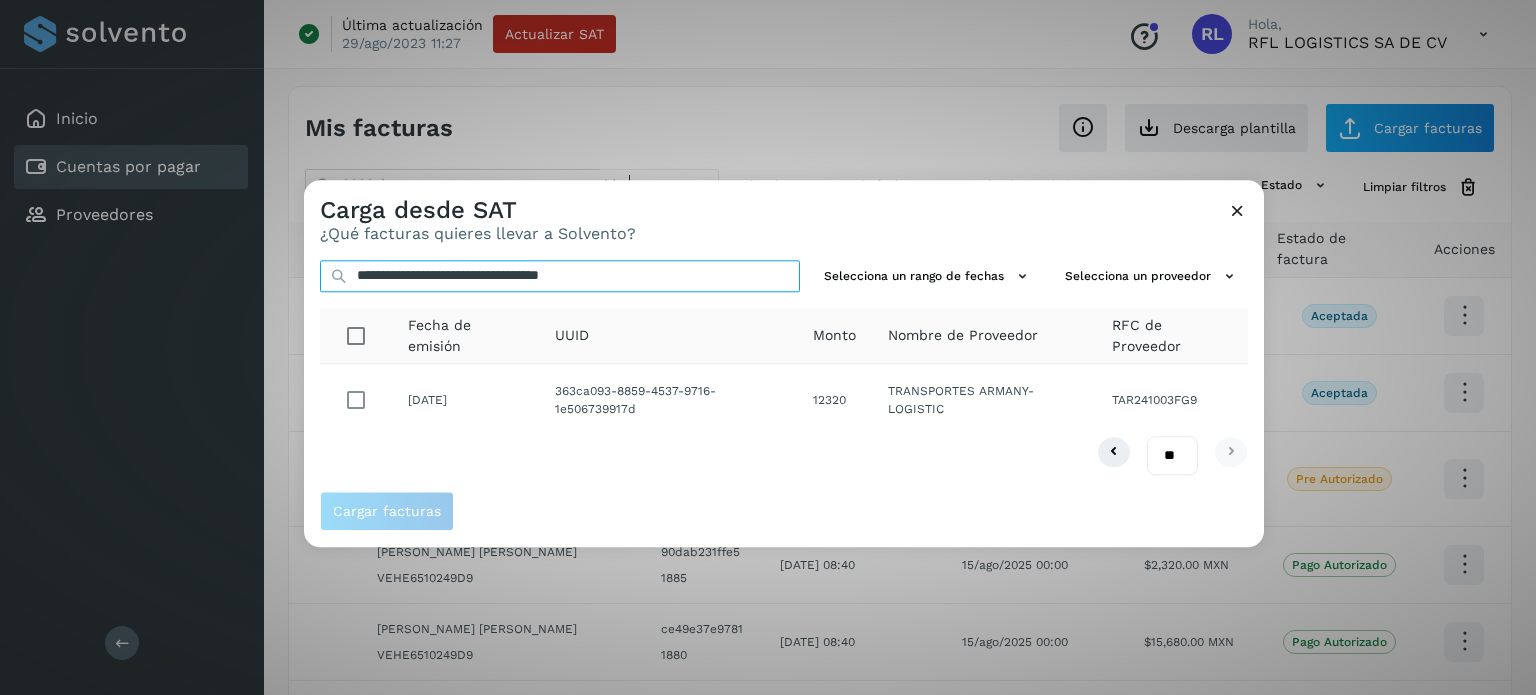type on "**********" 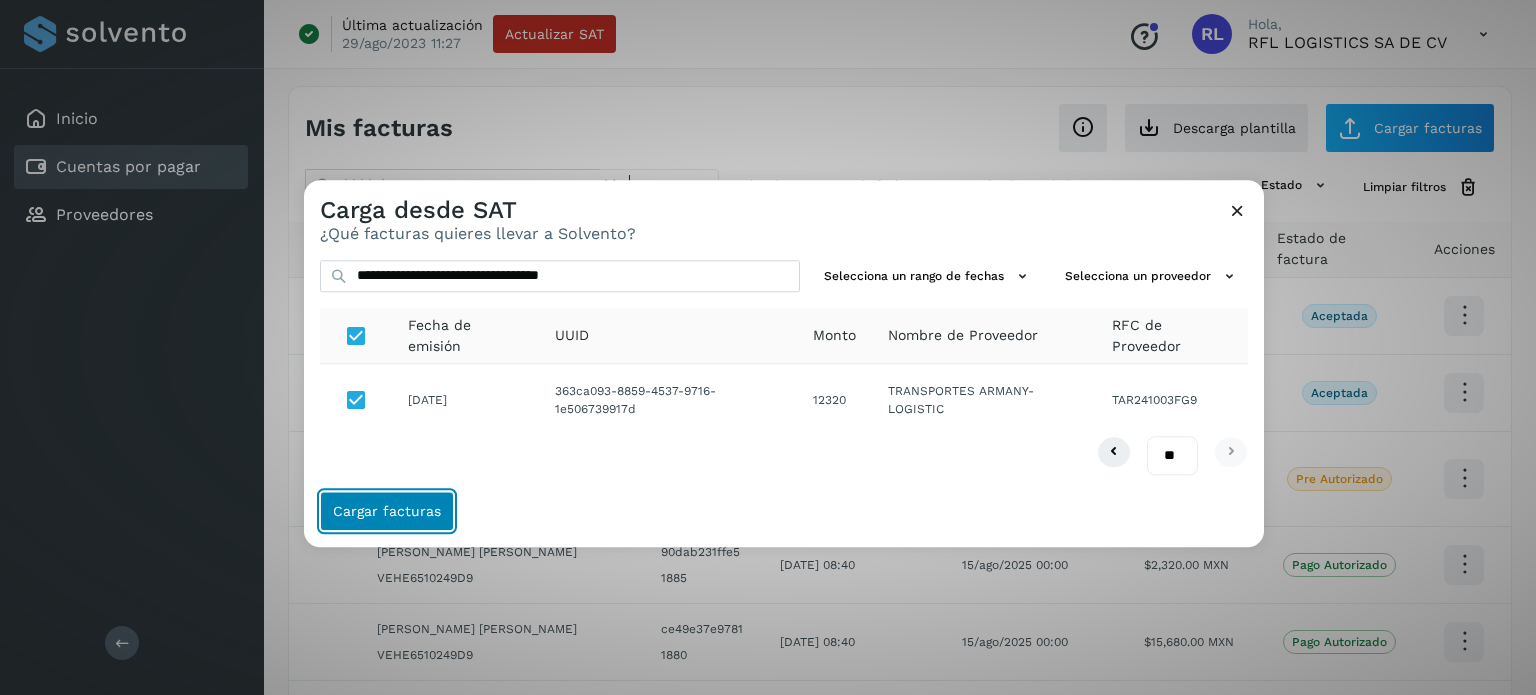 click on "Cargar facturas" 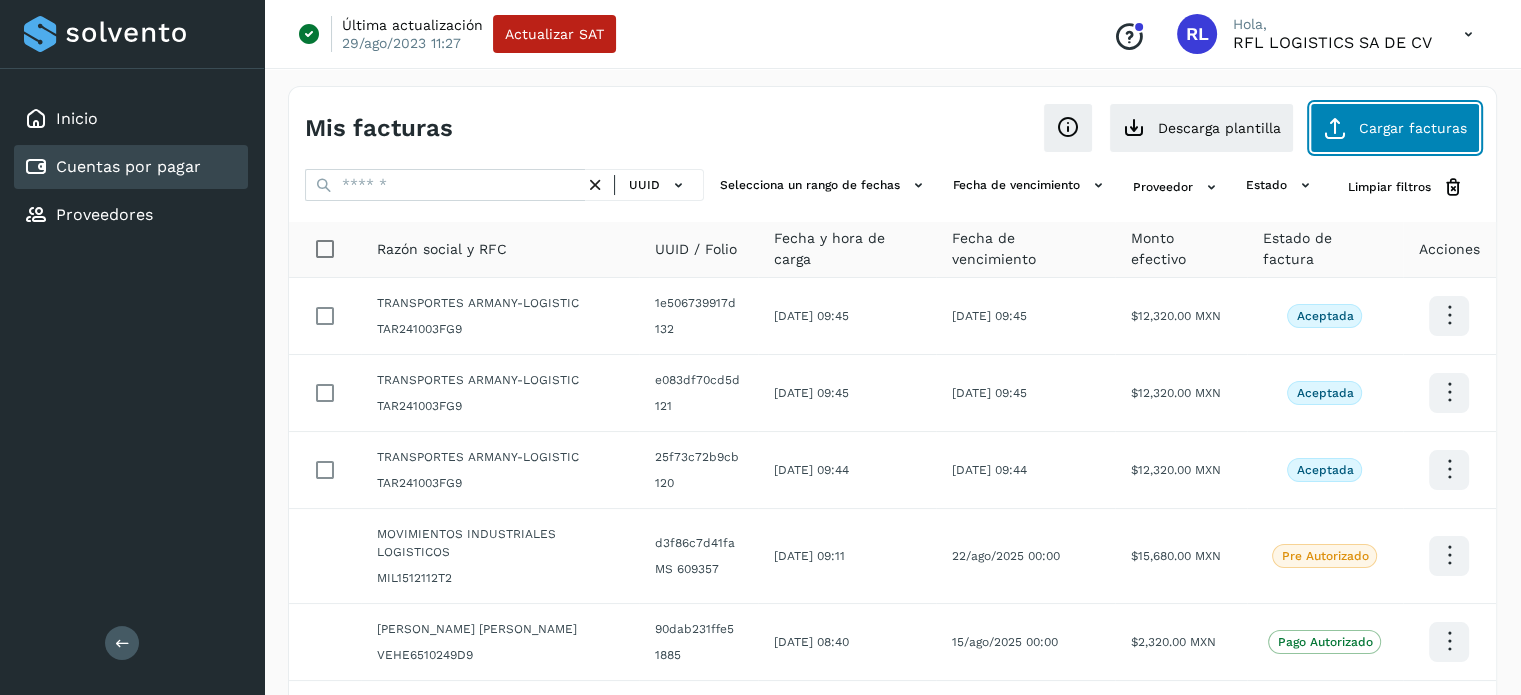 click on "Cargar facturas" 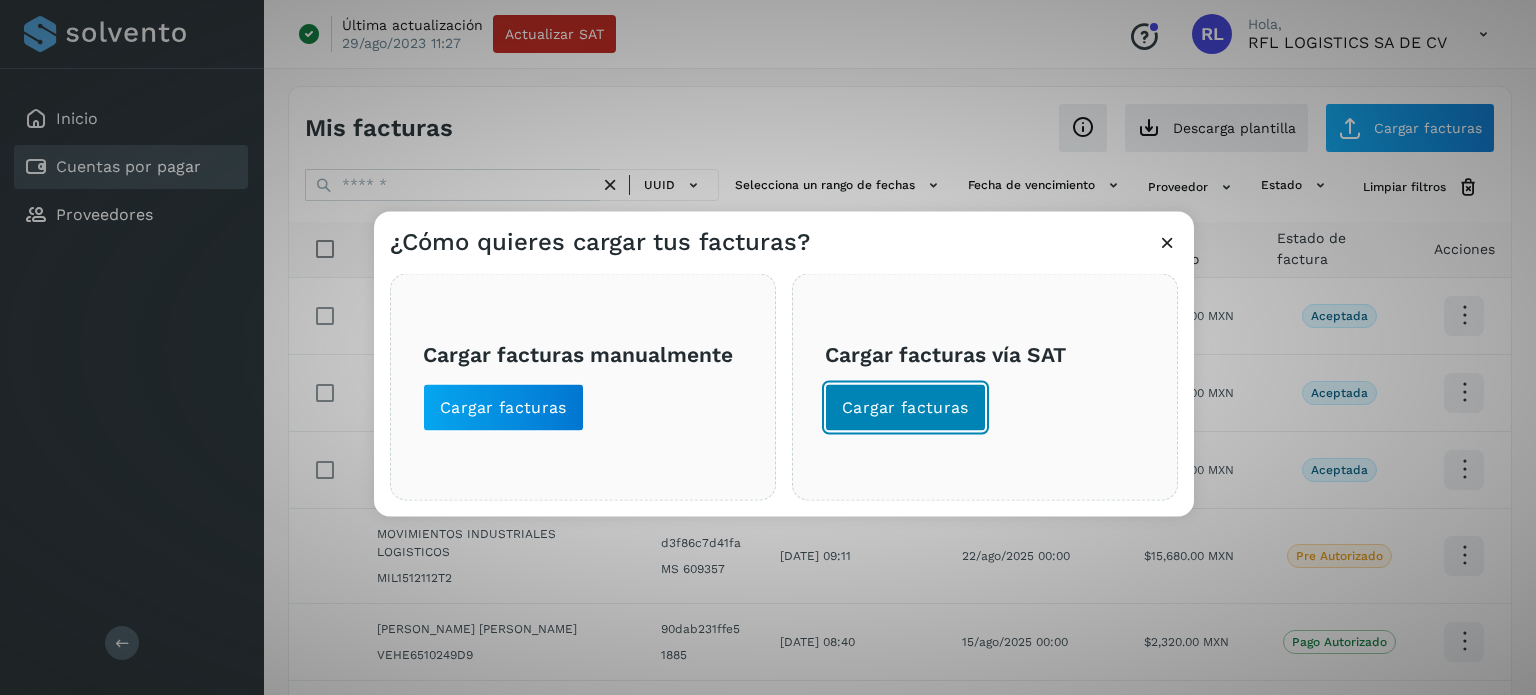 click on "Cargar facturas" 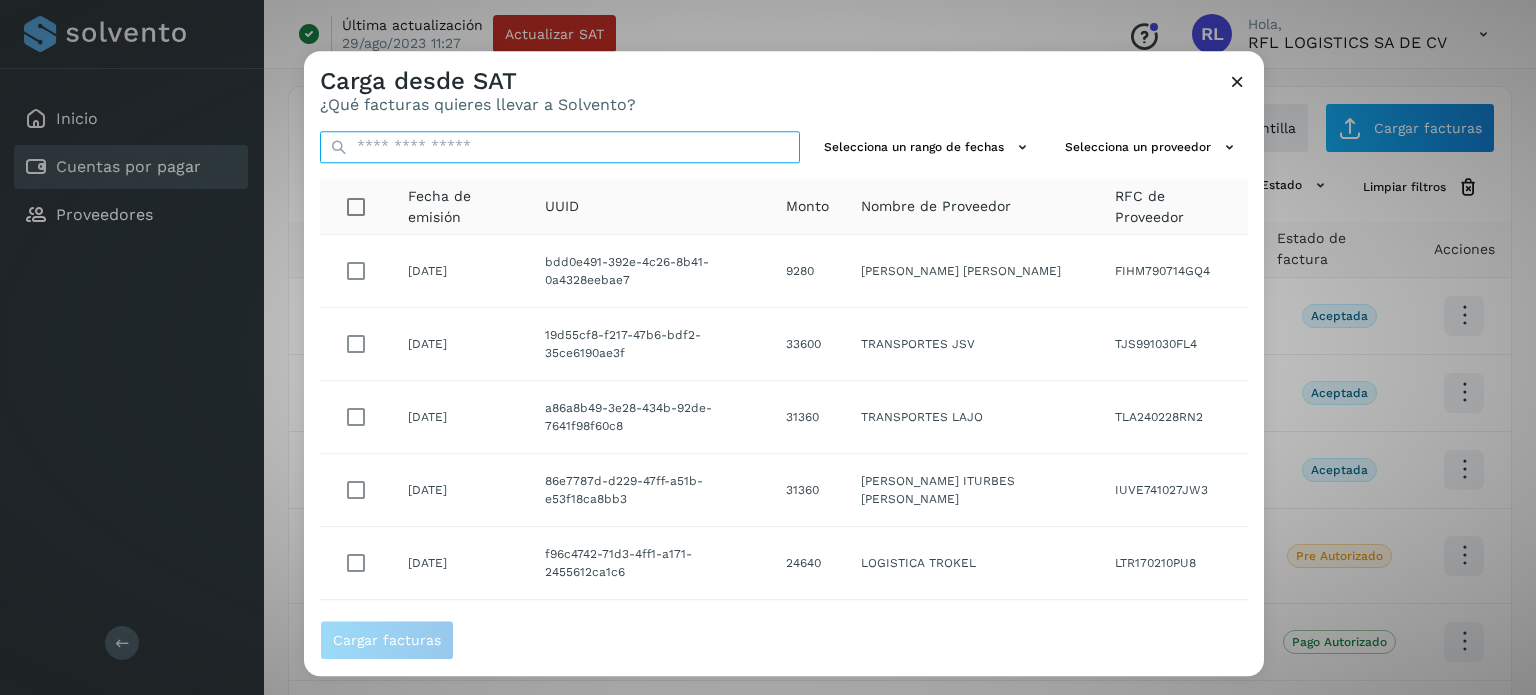 click at bounding box center [560, 147] 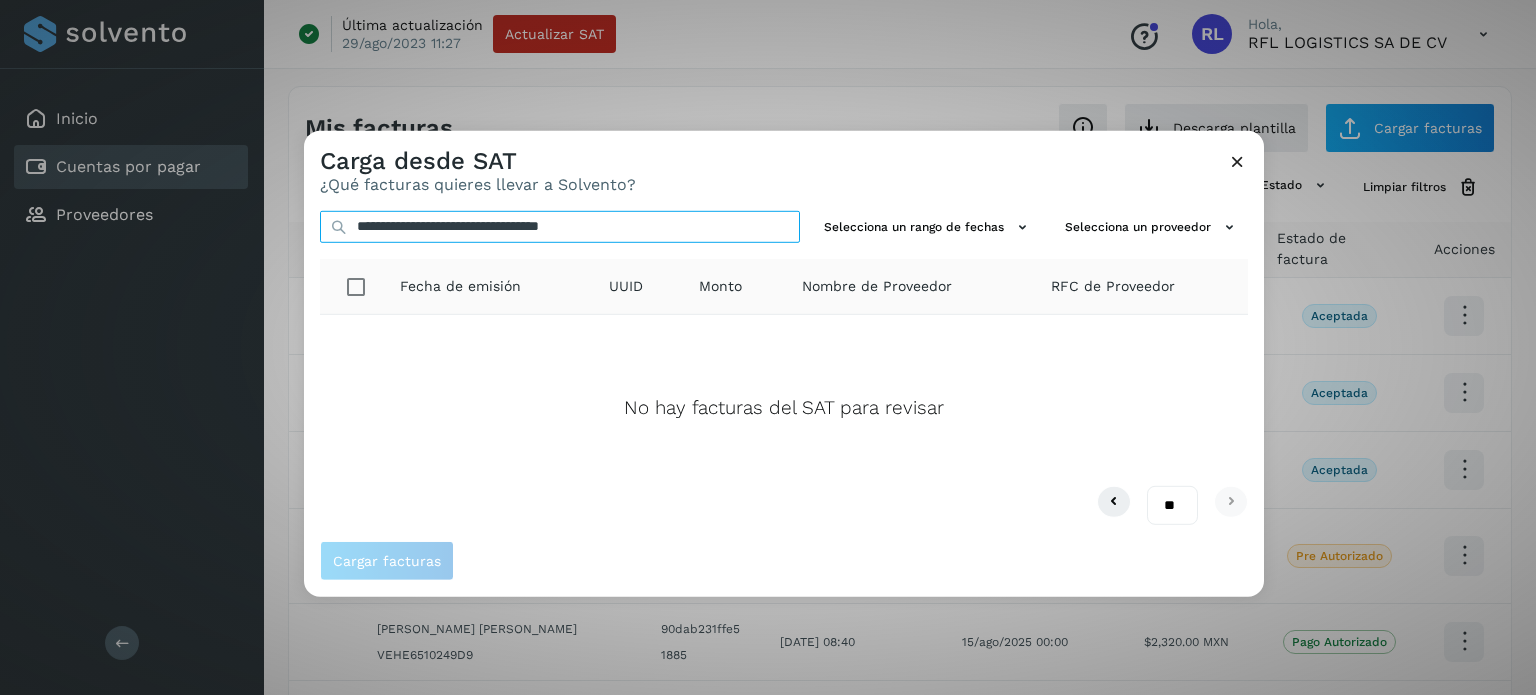 click on "**********" at bounding box center [560, 226] 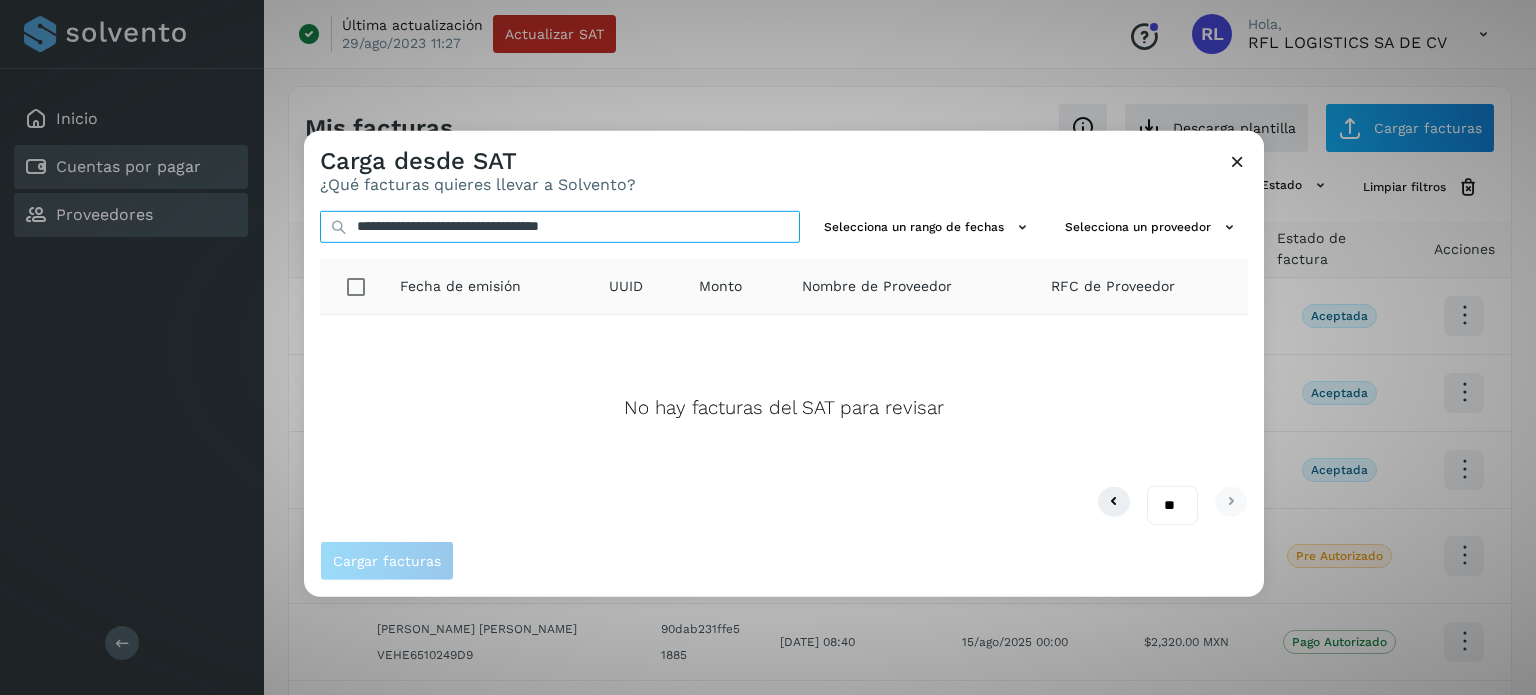 drag, startPoint x: 679, startPoint y: 223, endPoint x: 201, endPoint y: 219, distance: 478.01672 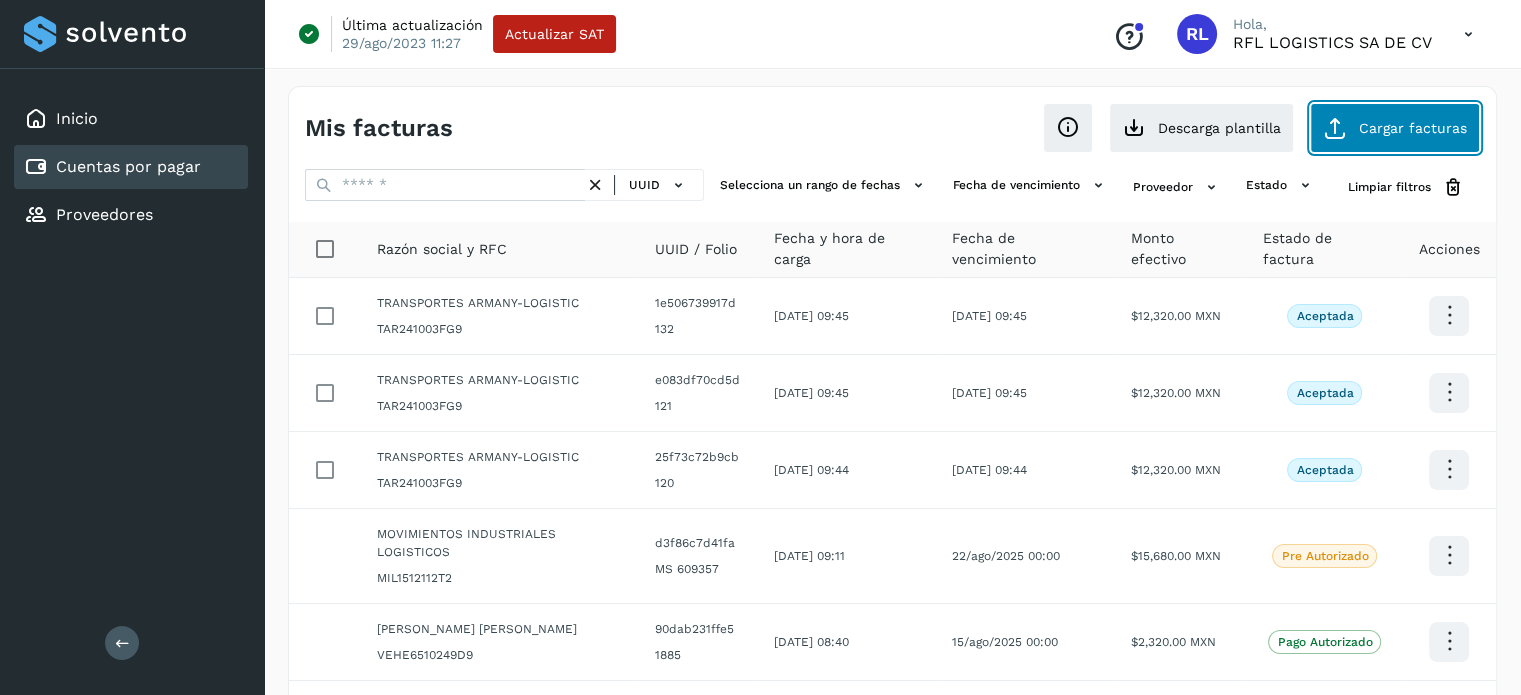 click on "Cargar facturas" 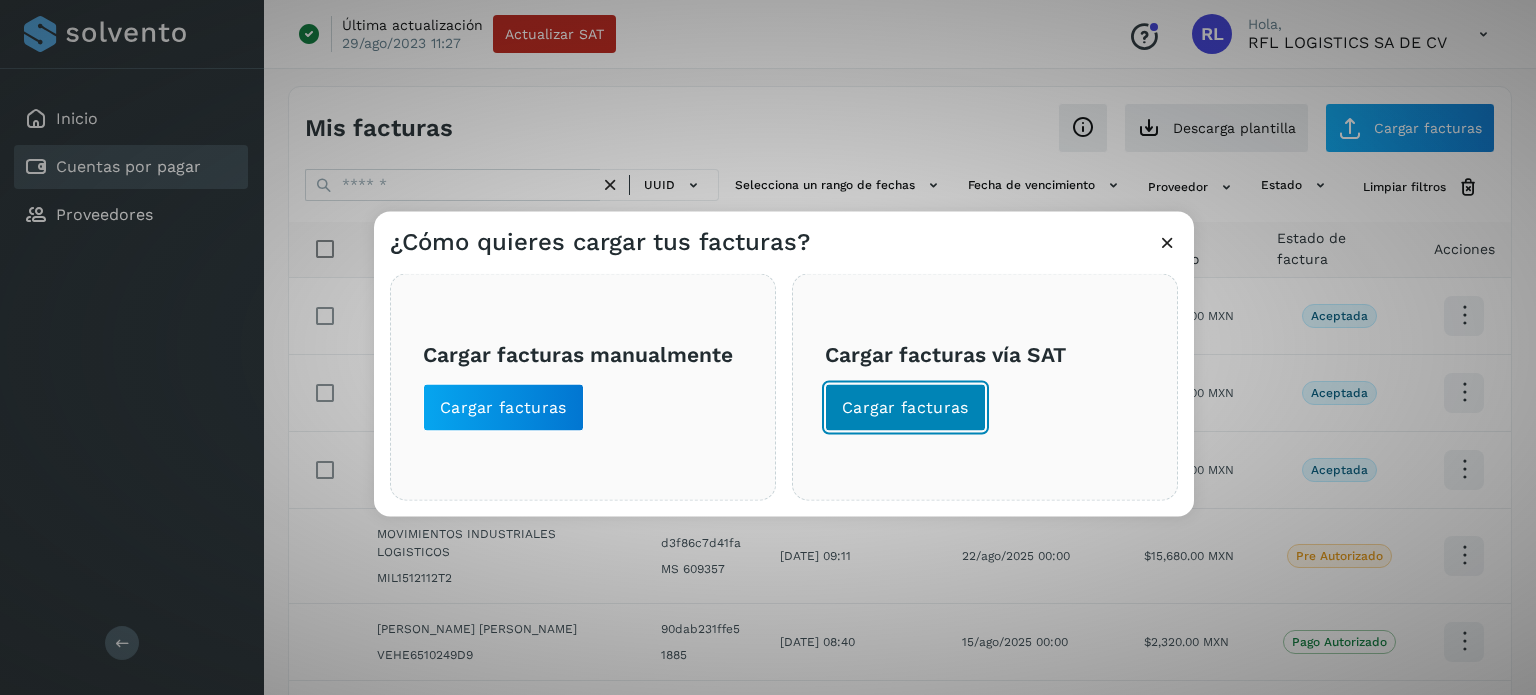 click on "Cargar facturas" 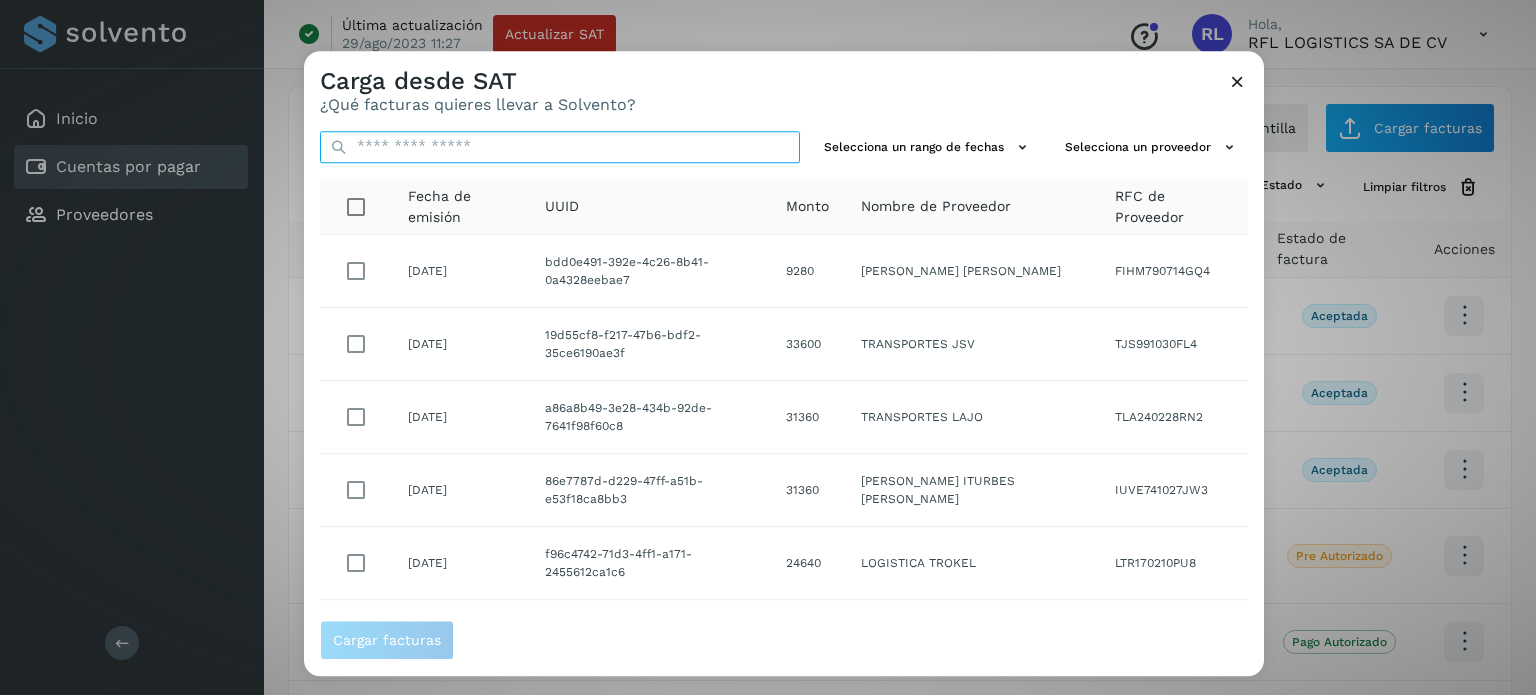 click at bounding box center (560, 147) 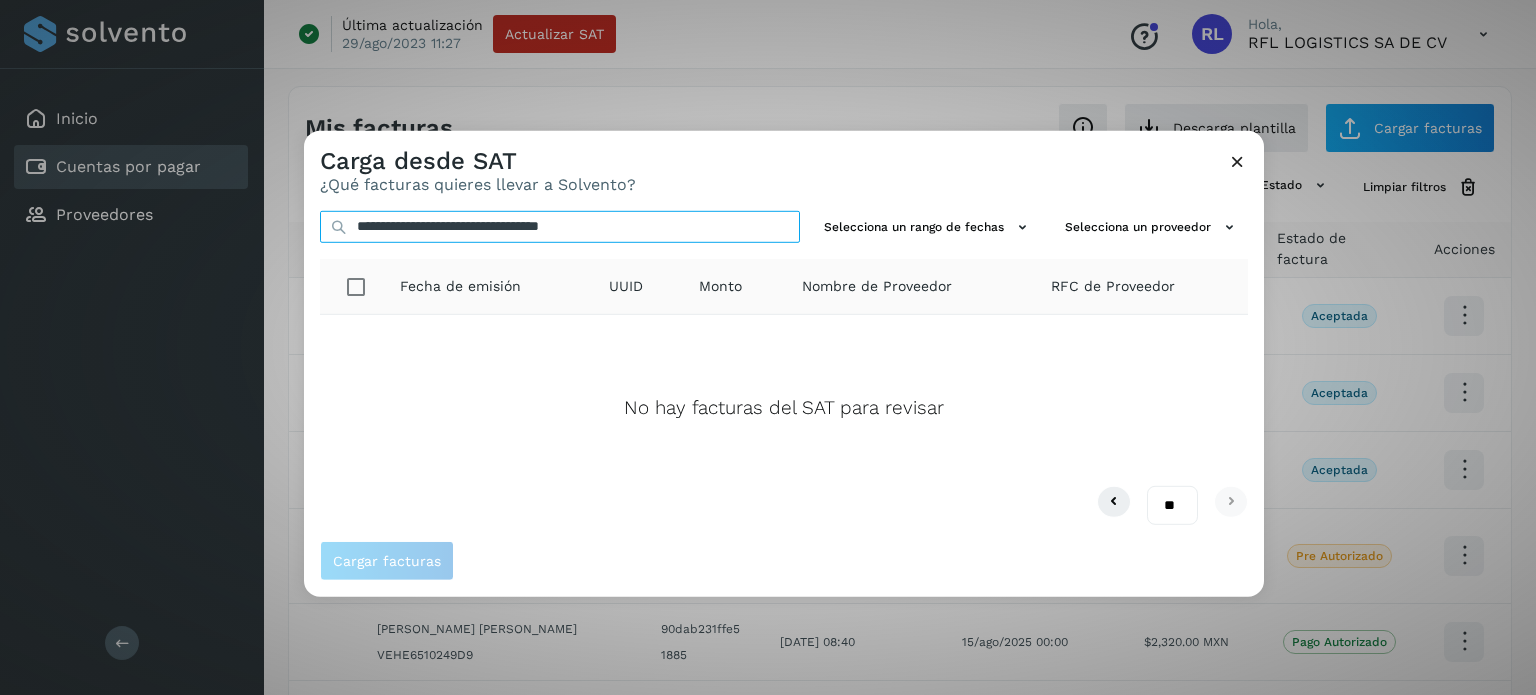 click on "**********" at bounding box center [560, 226] 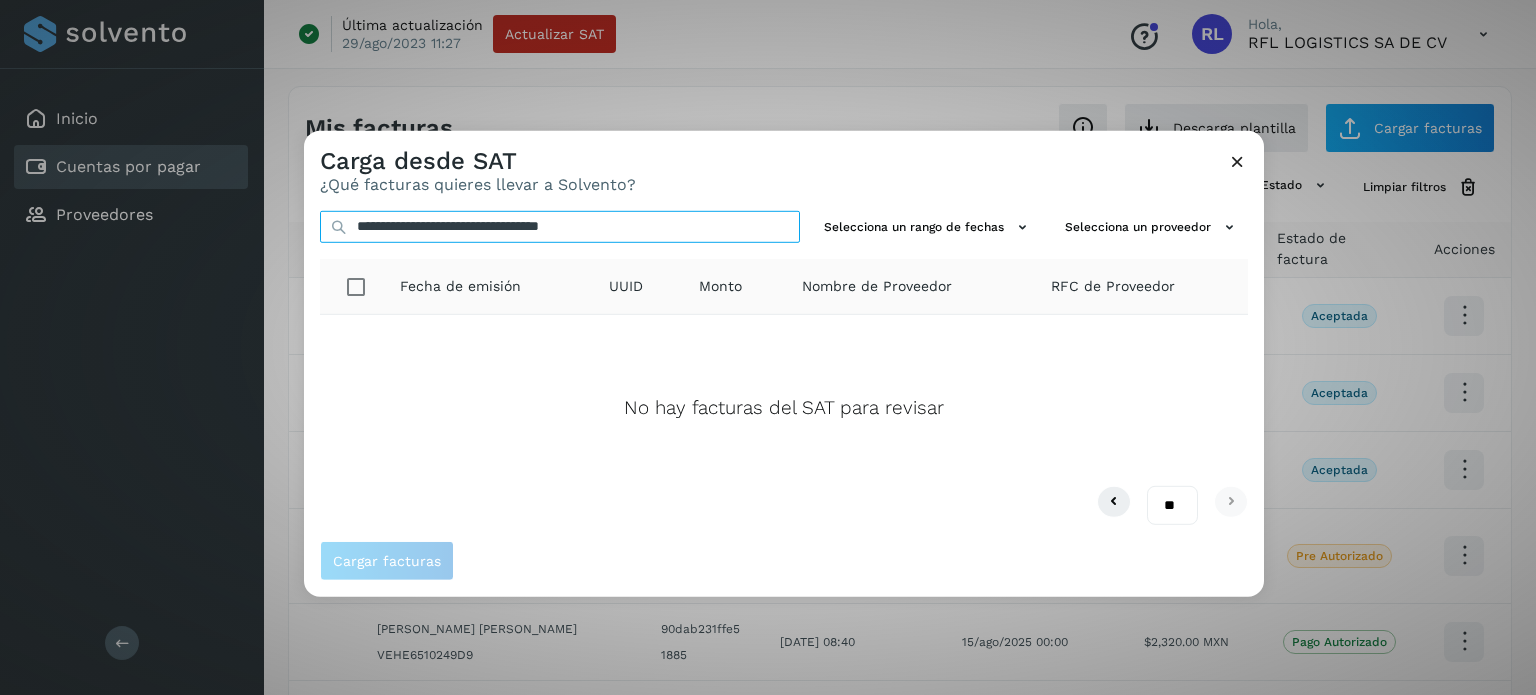 type on "**********" 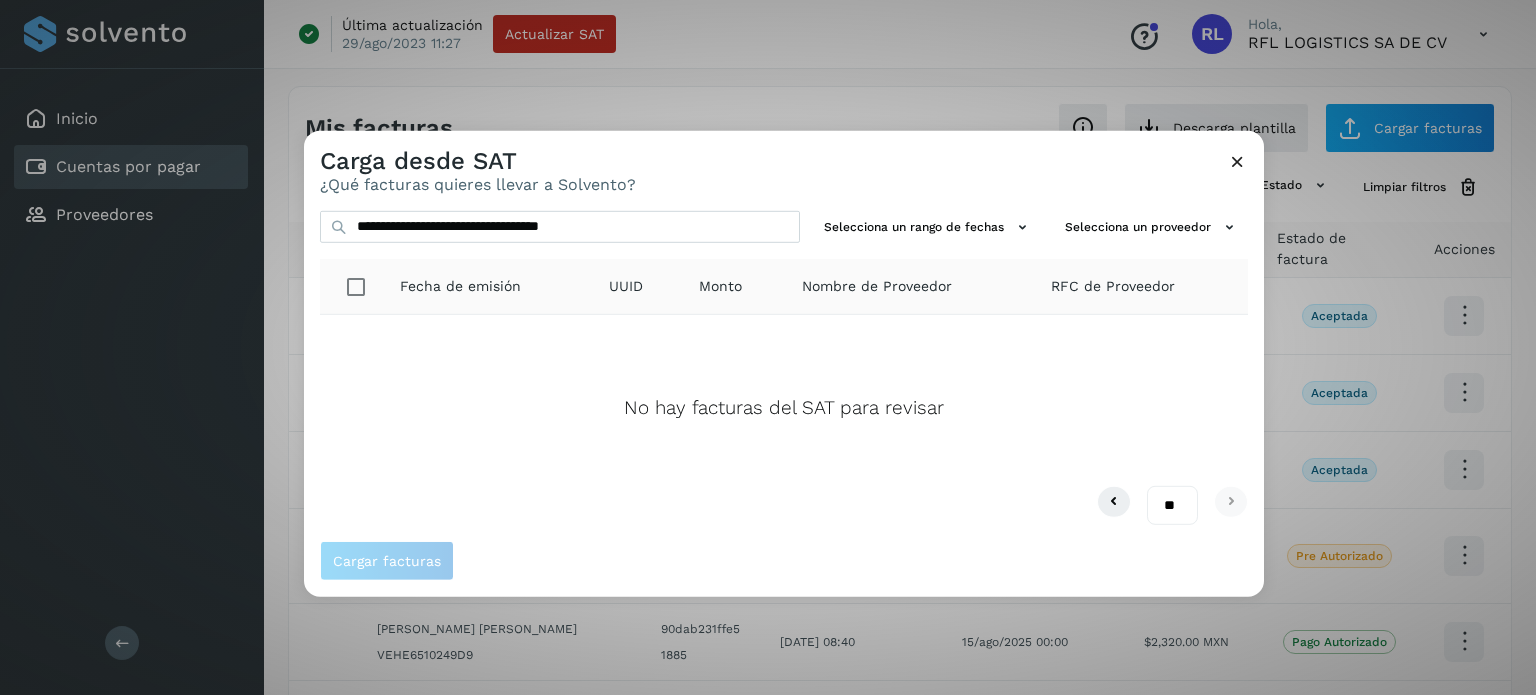 click at bounding box center (1237, 160) 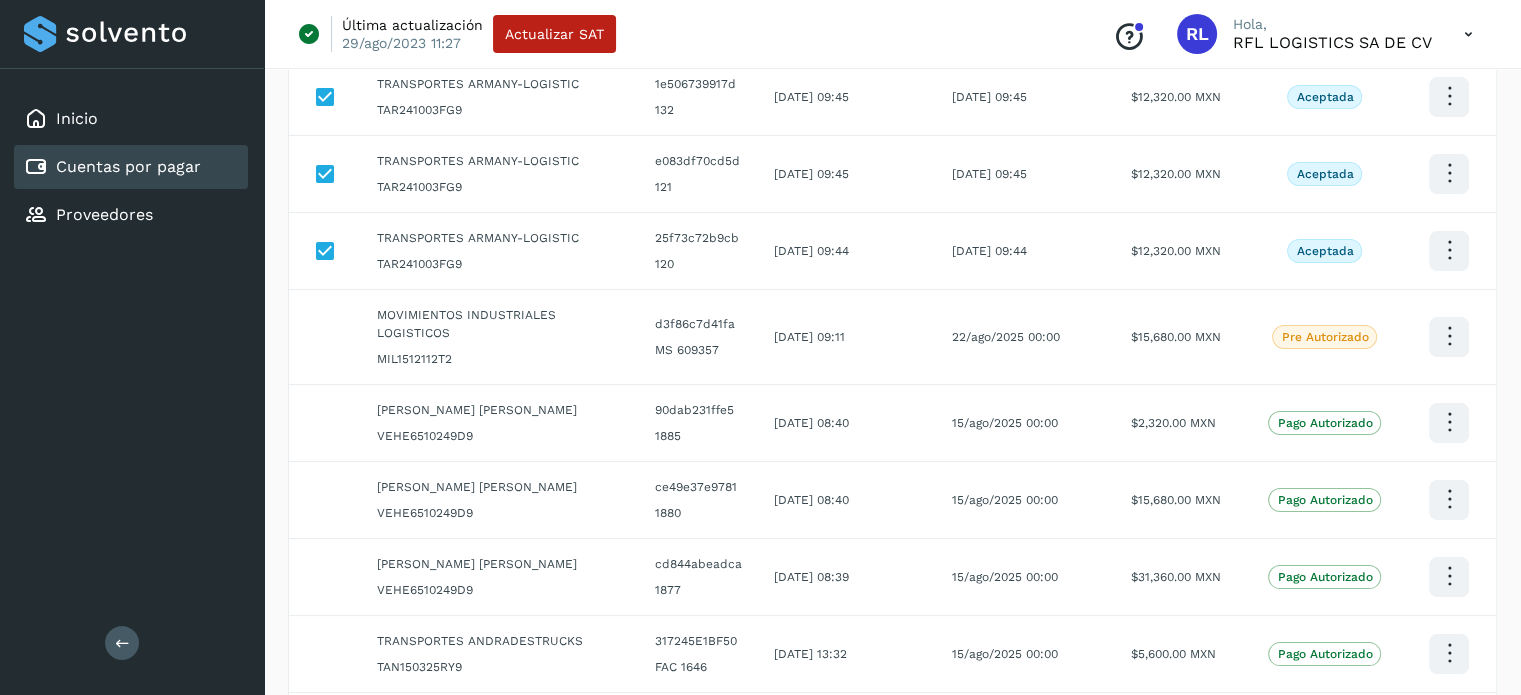 scroll, scrollTop: 581, scrollLeft: 0, axis: vertical 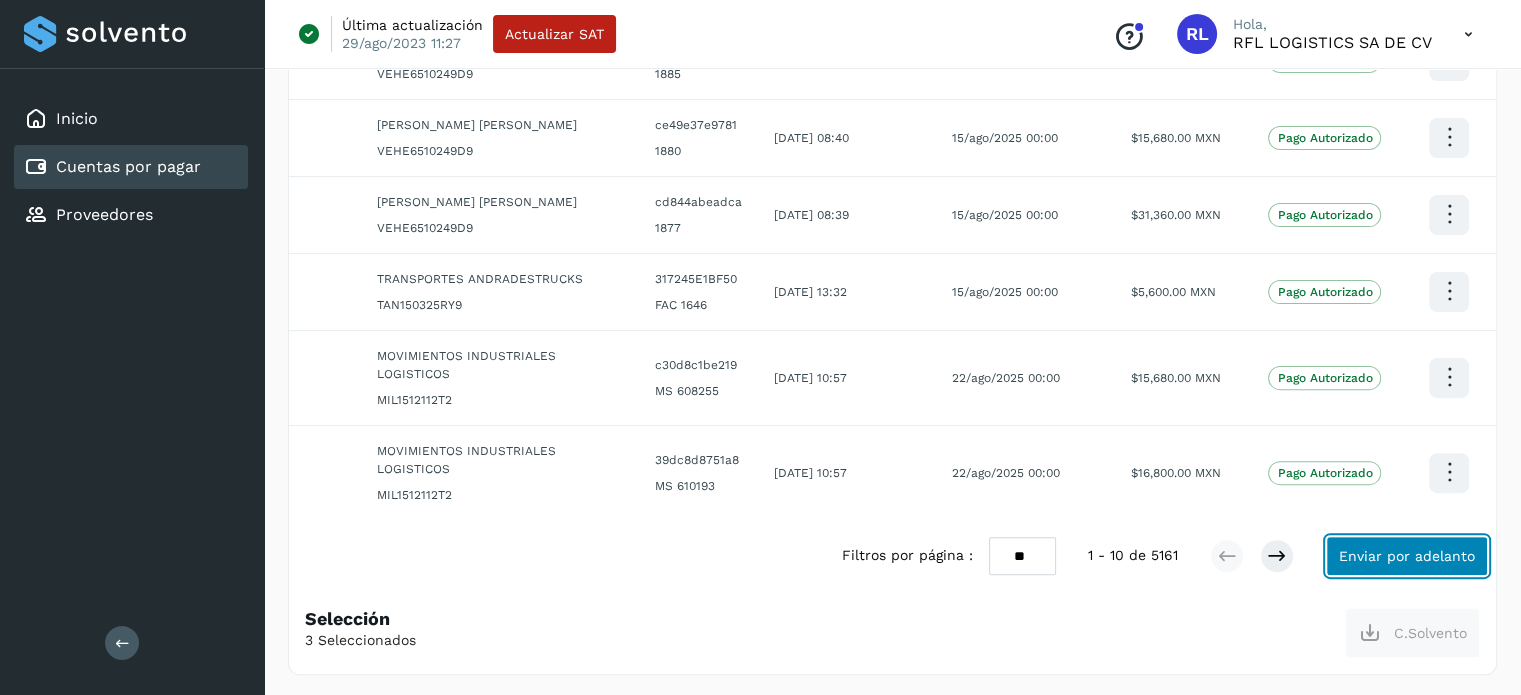 click on "Enviar por adelanto" 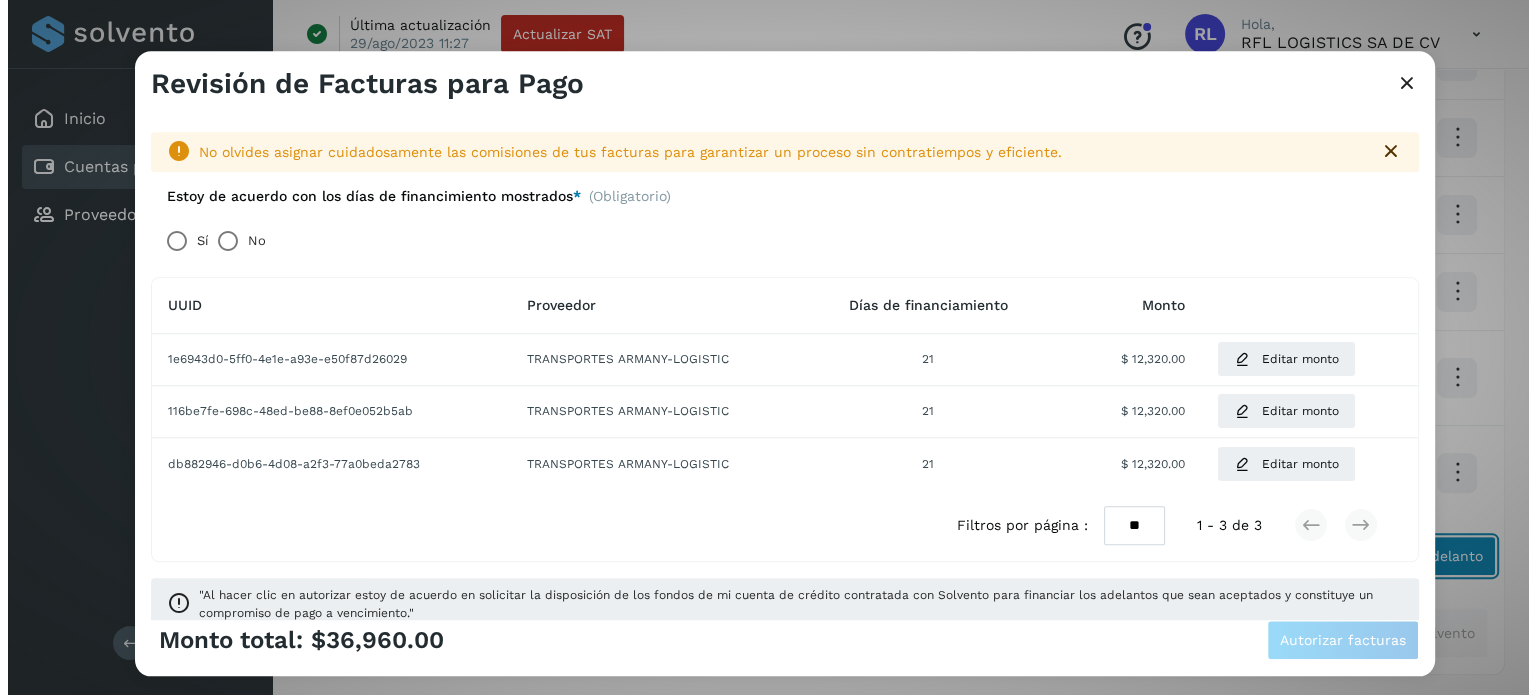 scroll, scrollTop: 527, scrollLeft: 0, axis: vertical 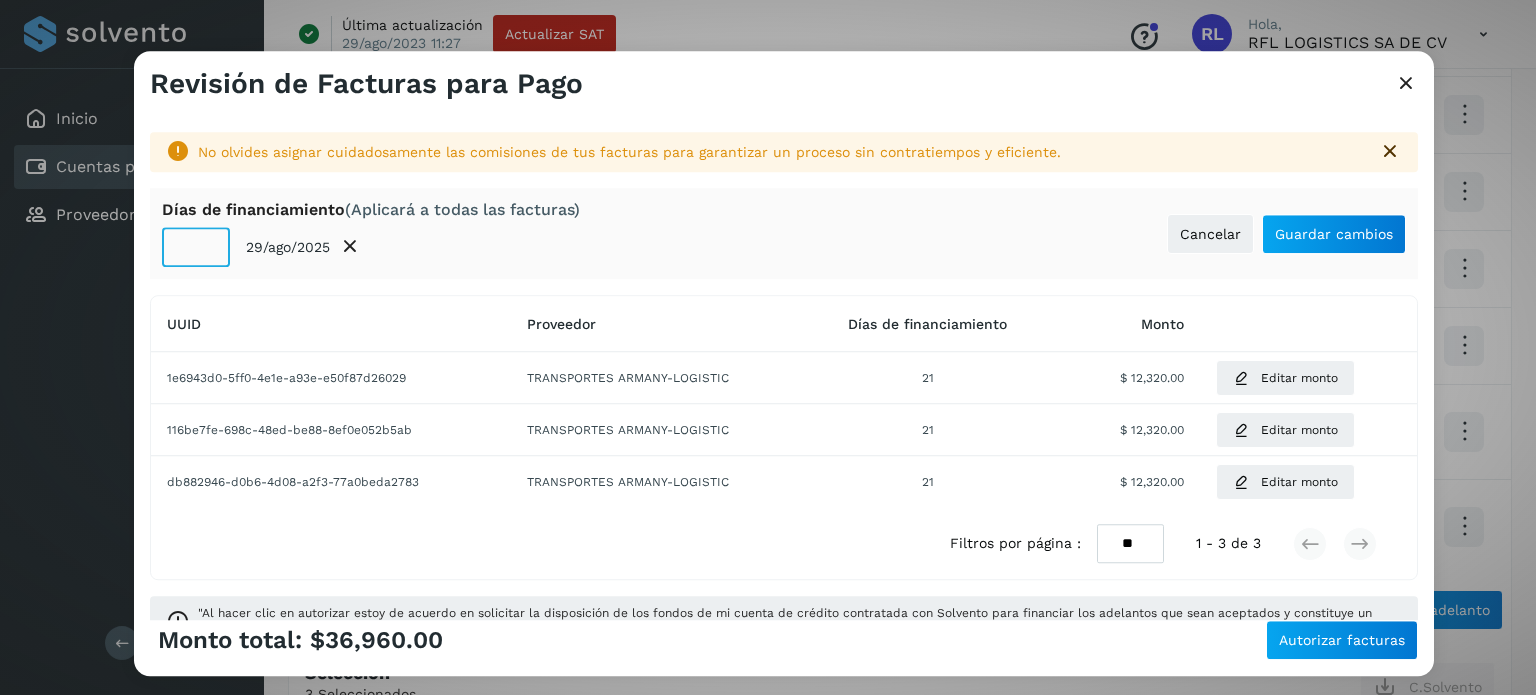 click on "**" 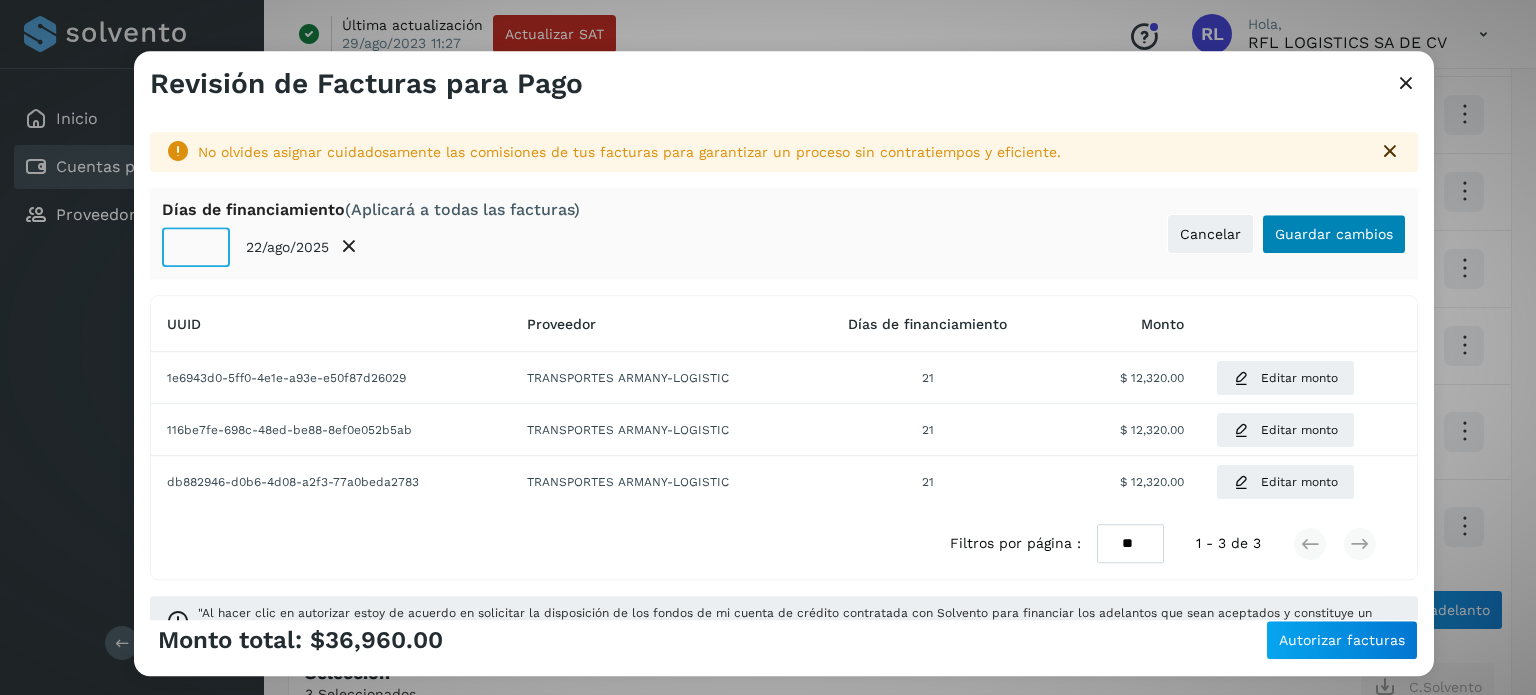 type on "**" 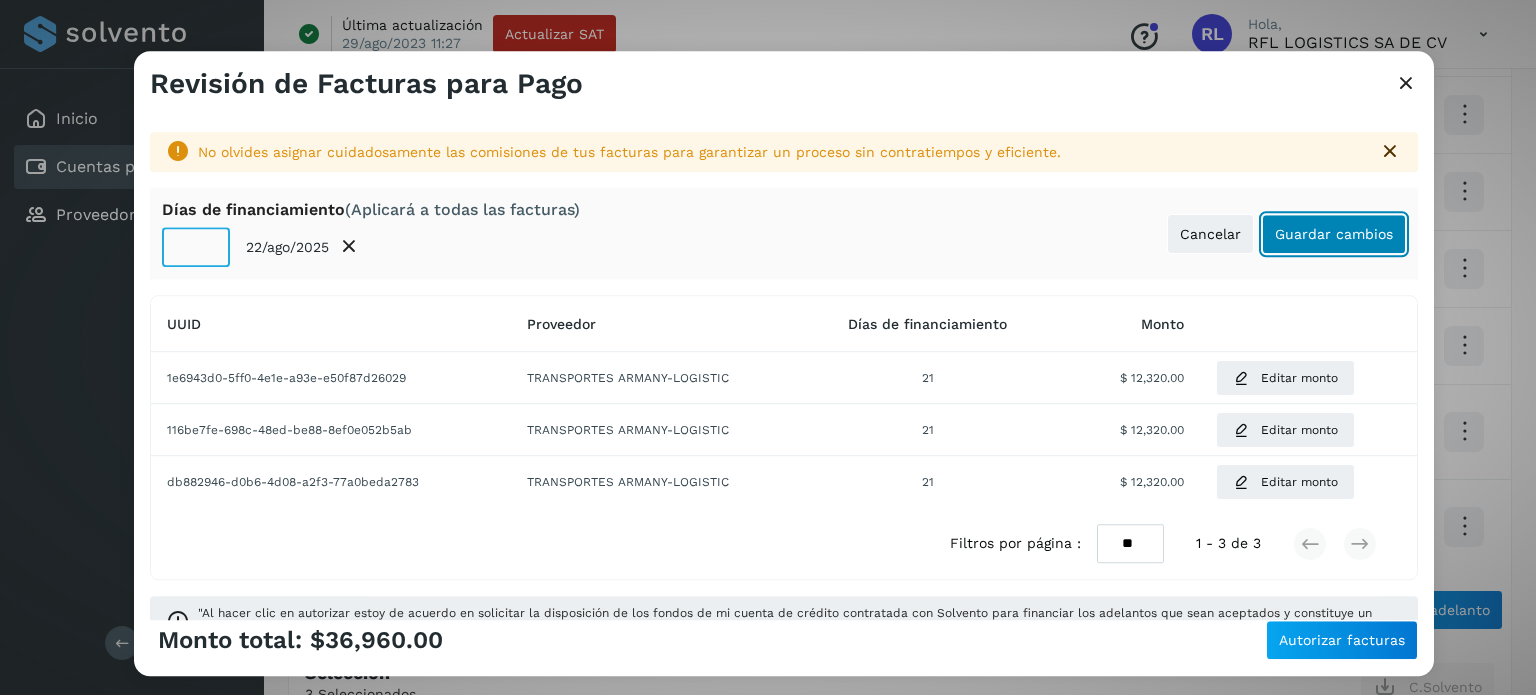 click on "Guardar cambios" at bounding box center (1334, 234) 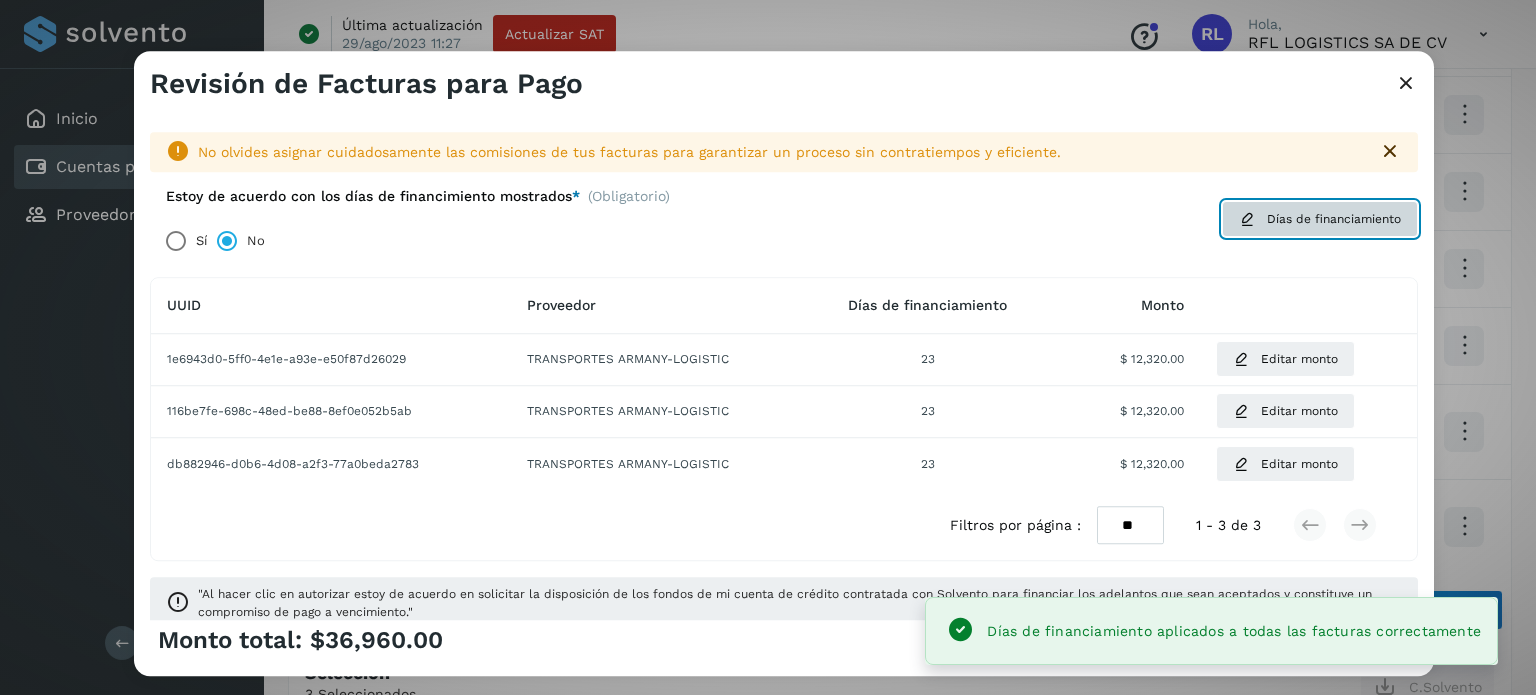 click on "Días de financiamiento" 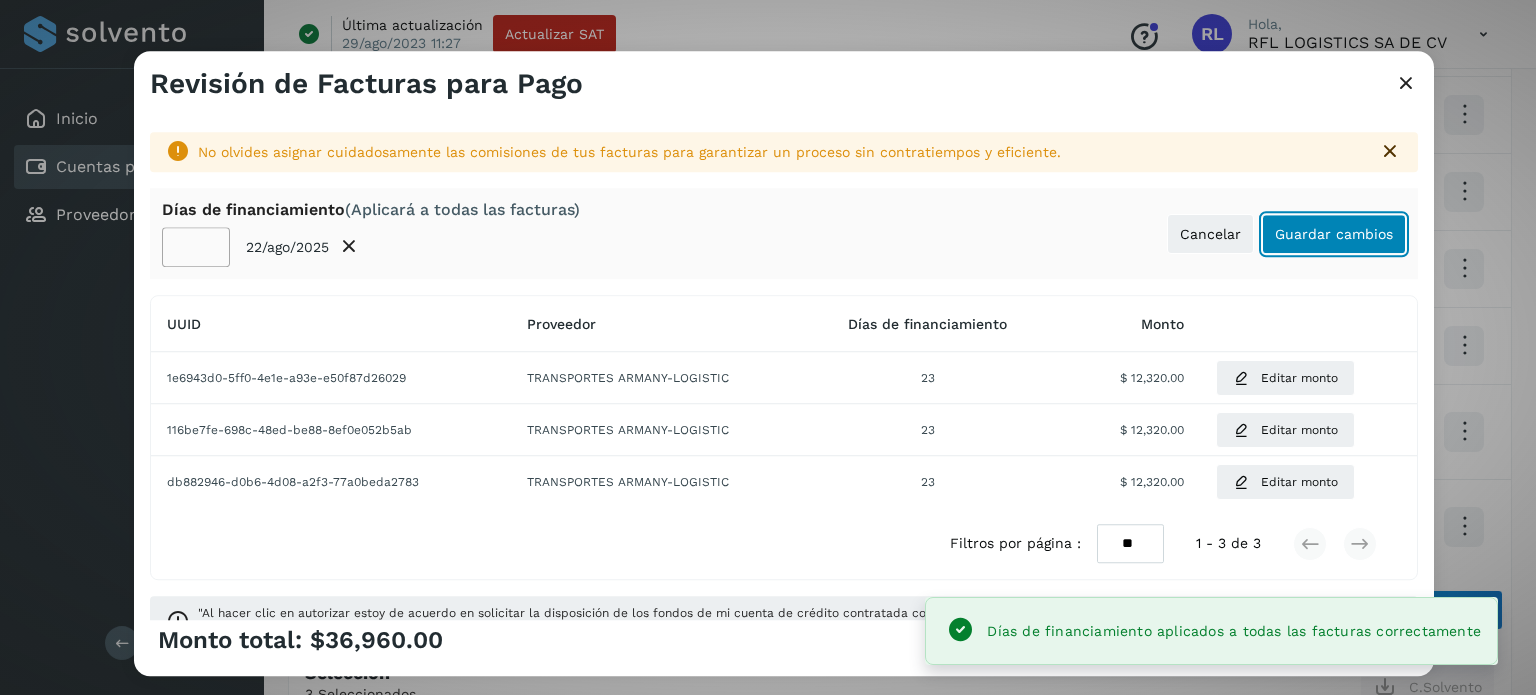 click on "Guardar cambios" 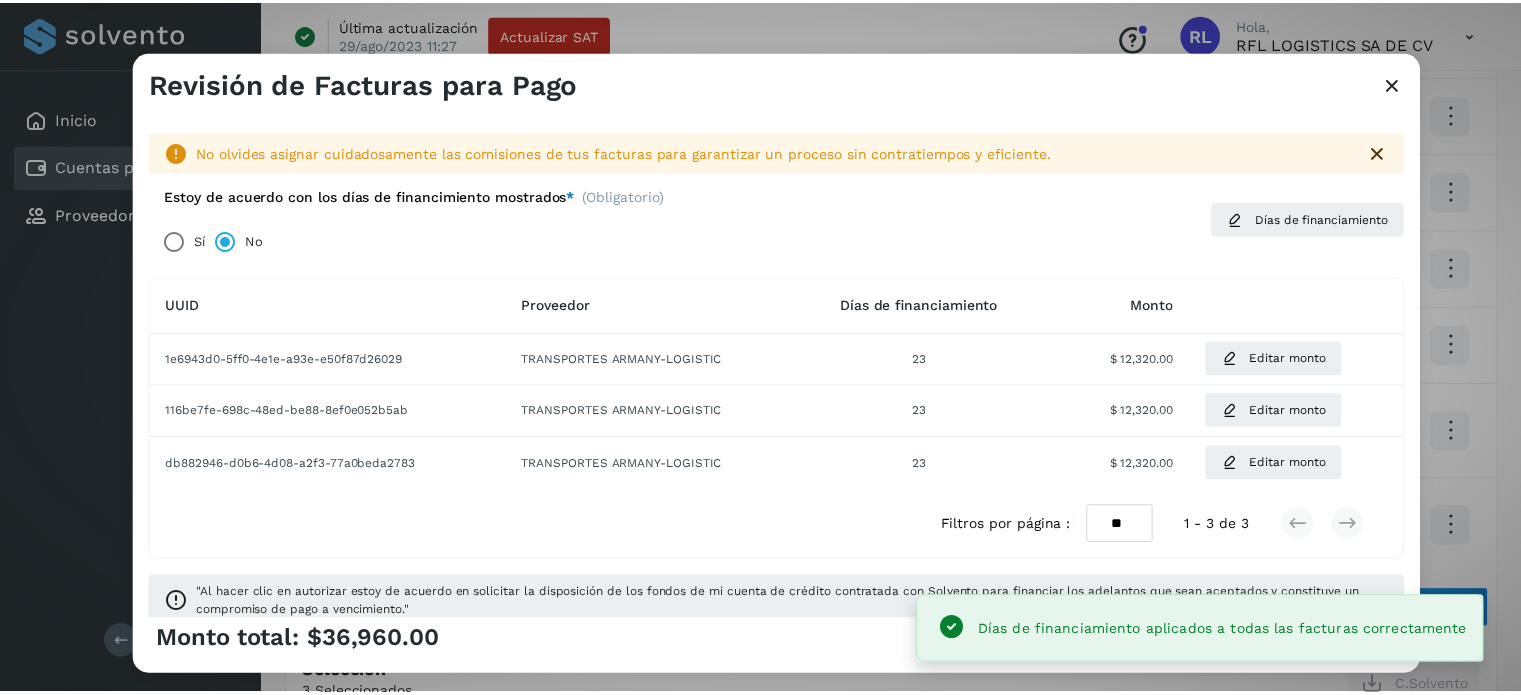 scroll, scrollTop: 28, scrollLeft: 0, axis: vertical 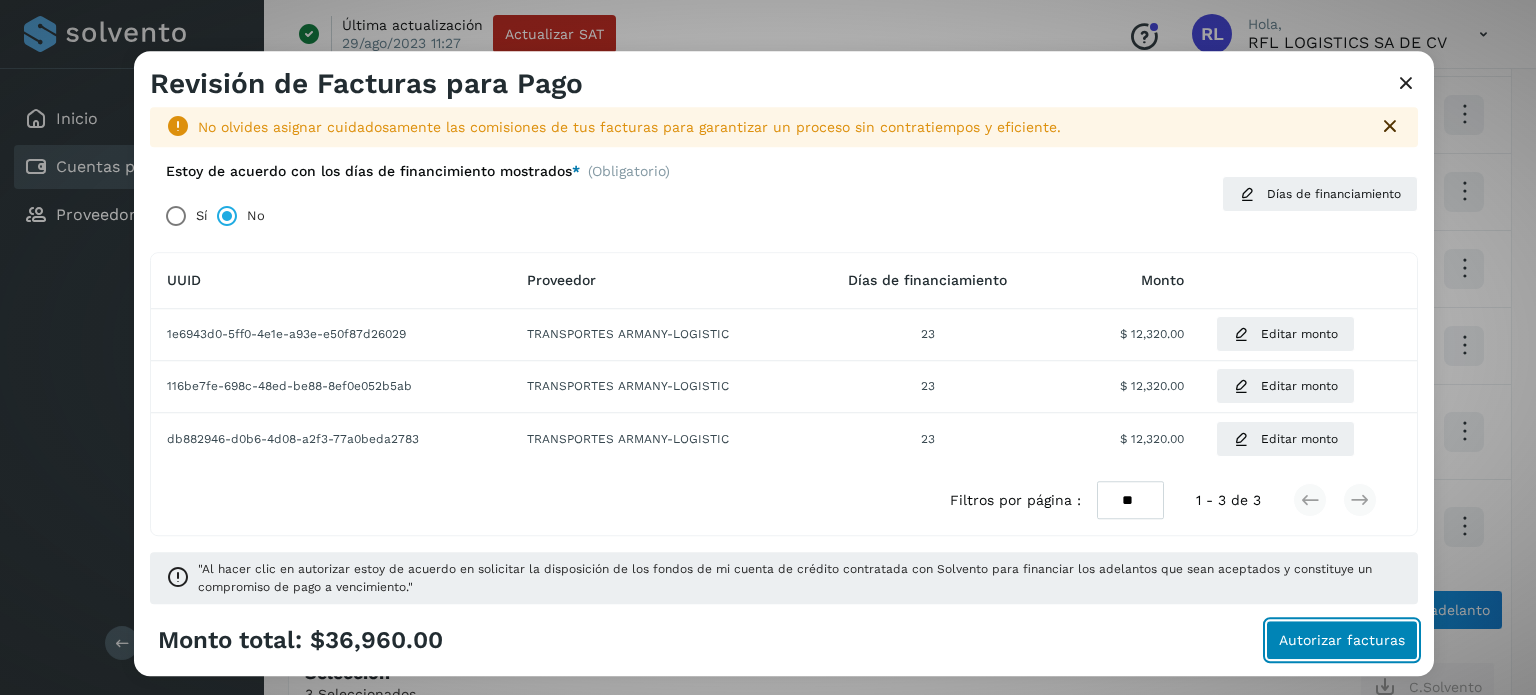 click on "Autorizar facturas" 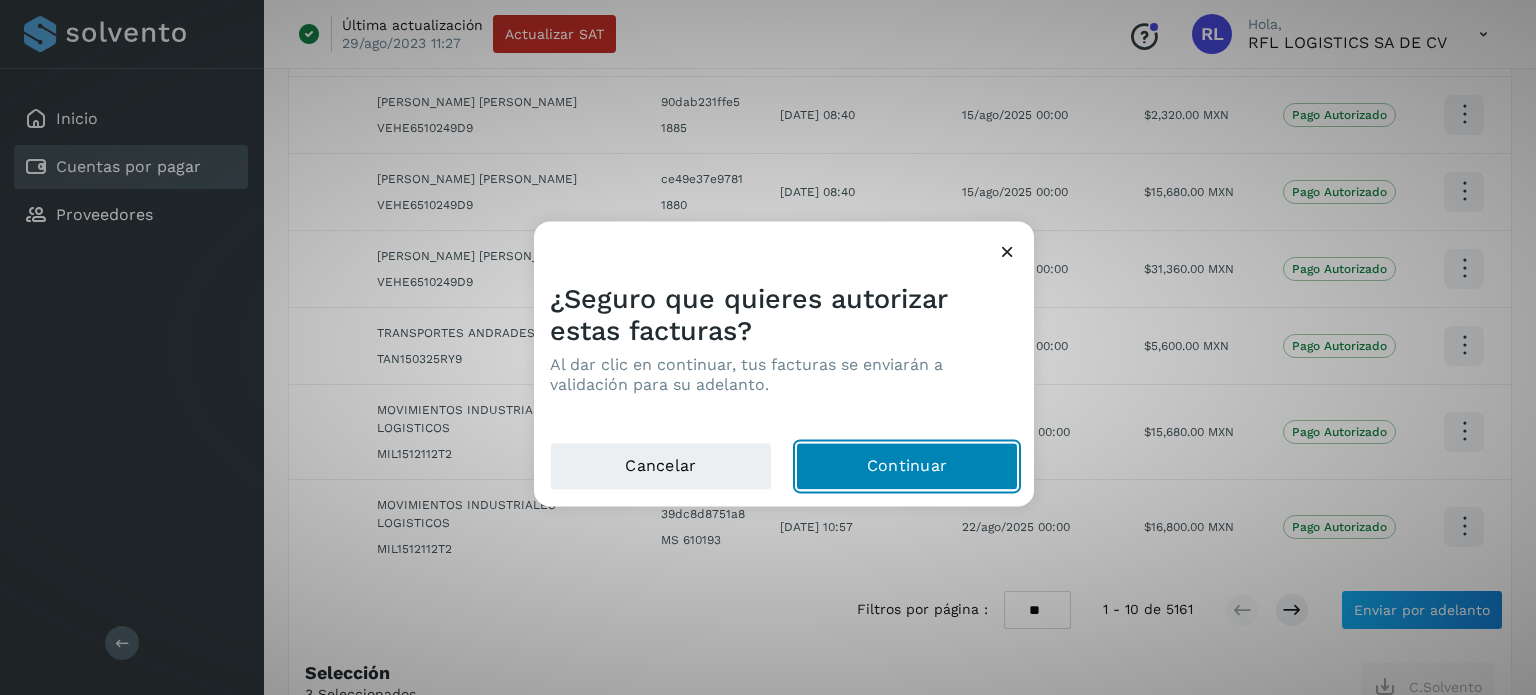 click on "Continuar" 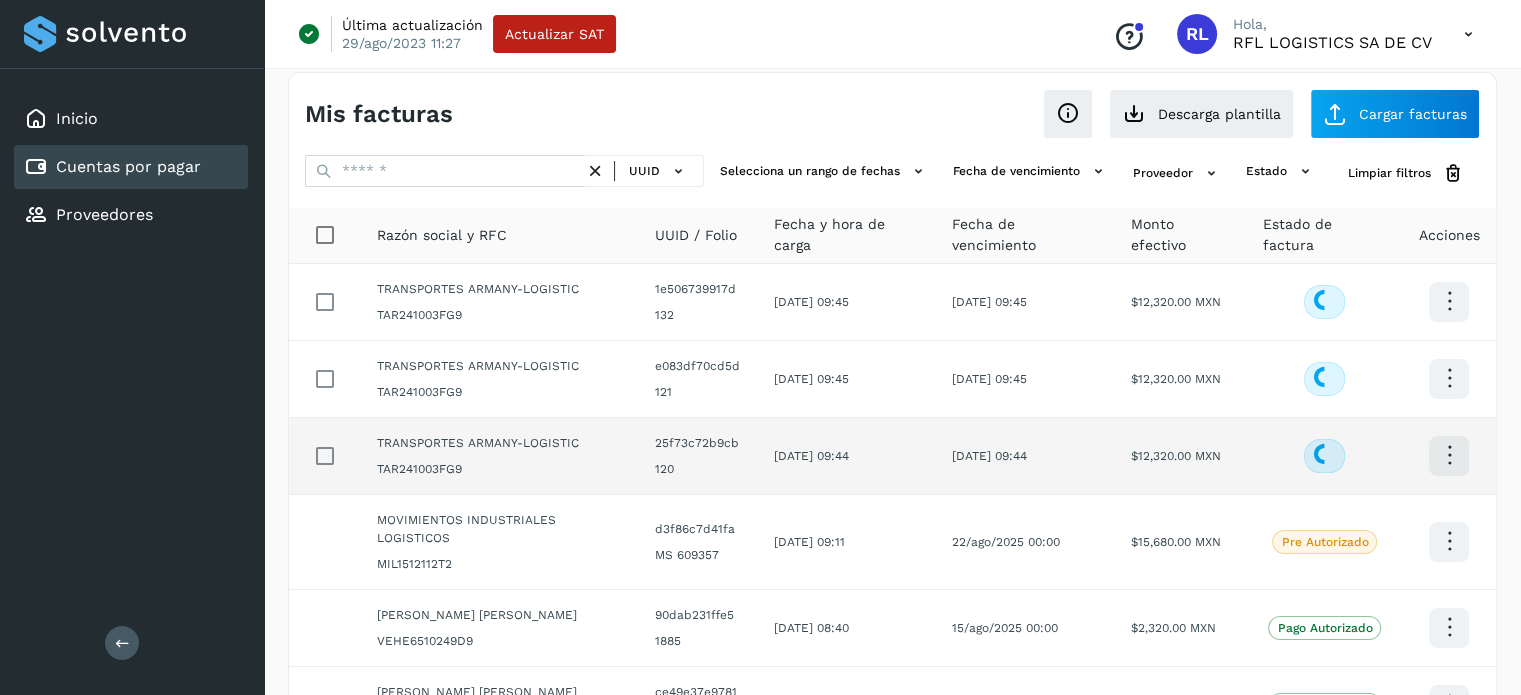 scroll, scrollTop: 0, scrollLeft: 0, axis: both 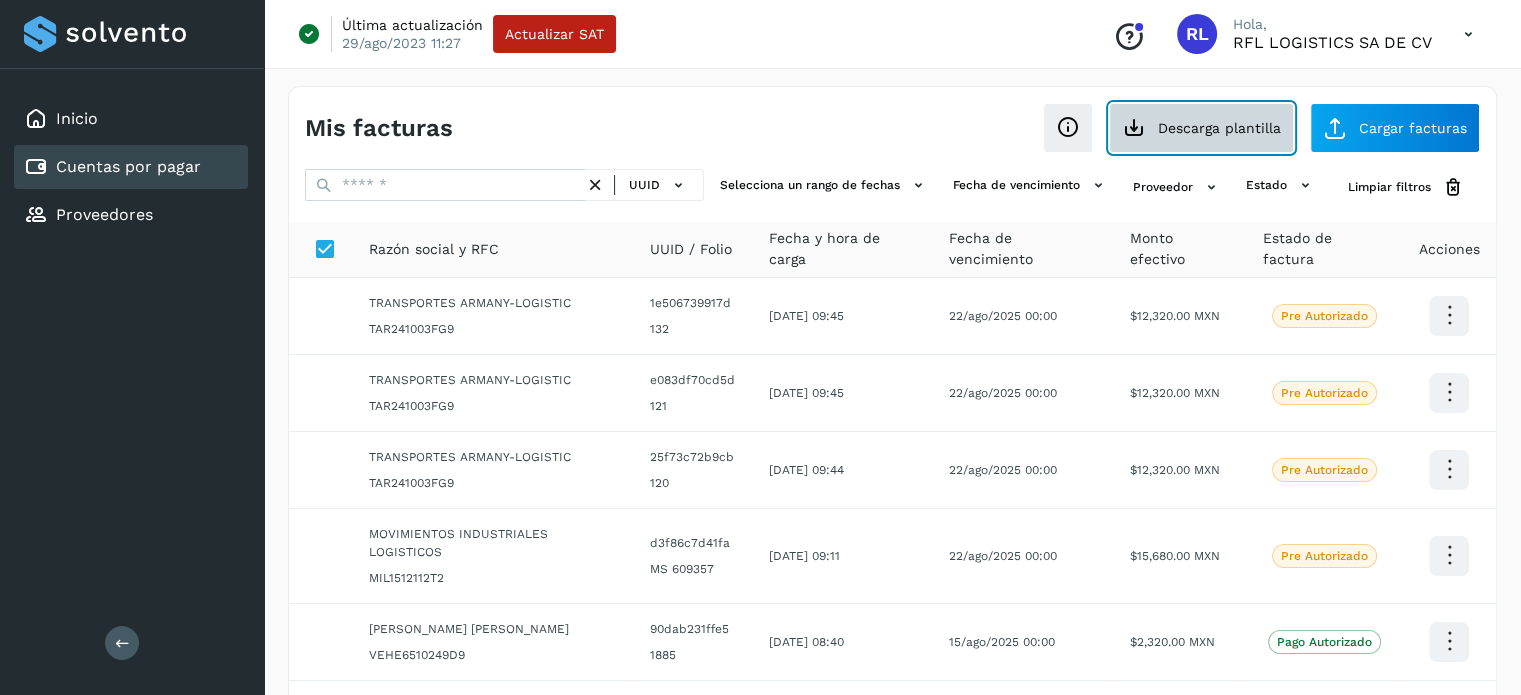click on "Descarga plantilla" 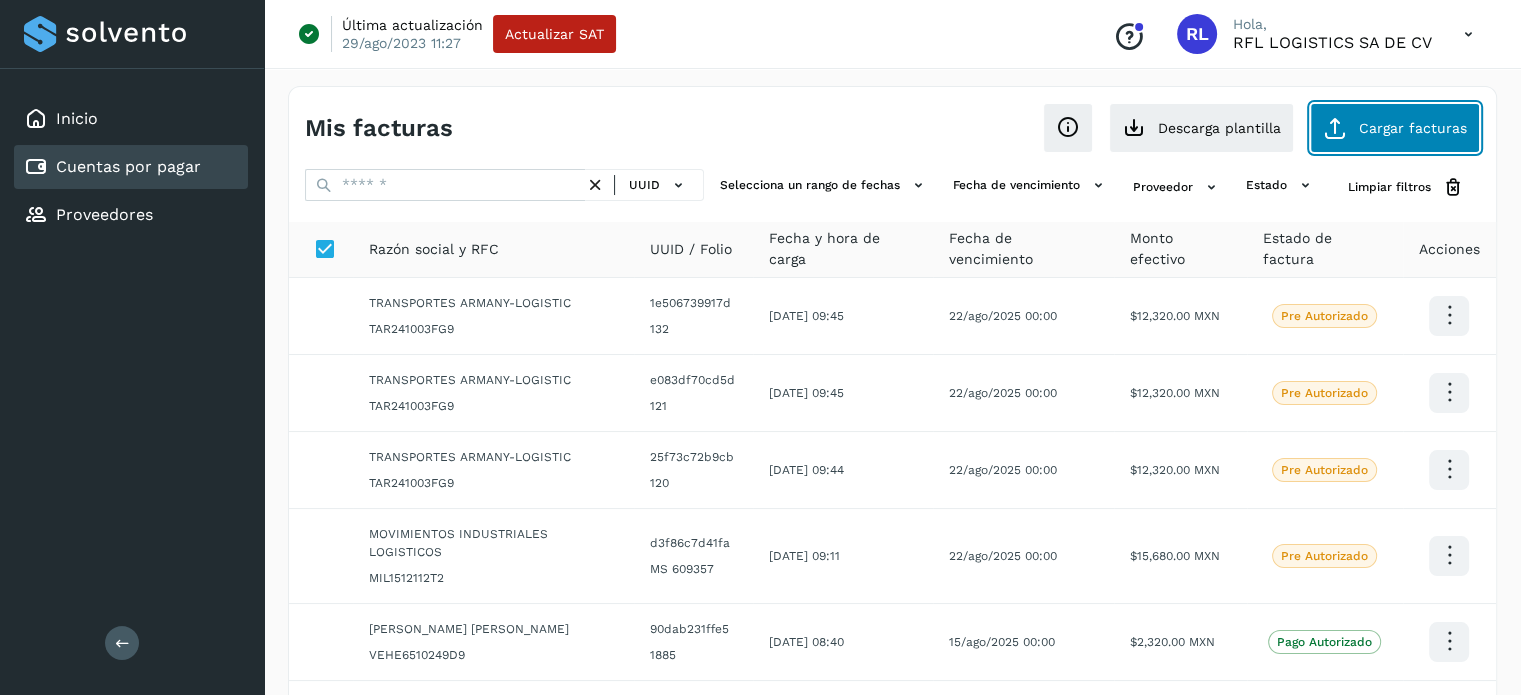 click on "Cargar facturas" 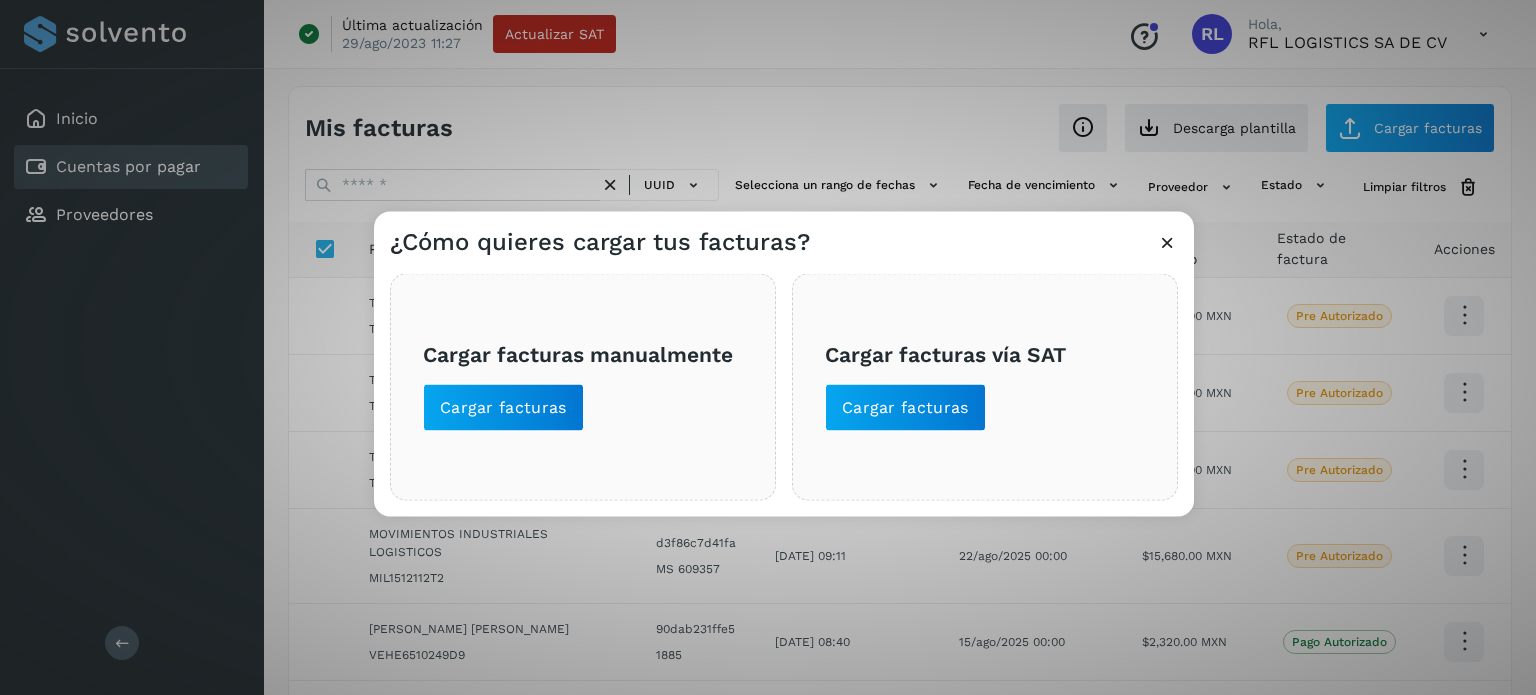 click on "Cargar facturas manualmente Cargar facturas" at bounding box center [583, 386] 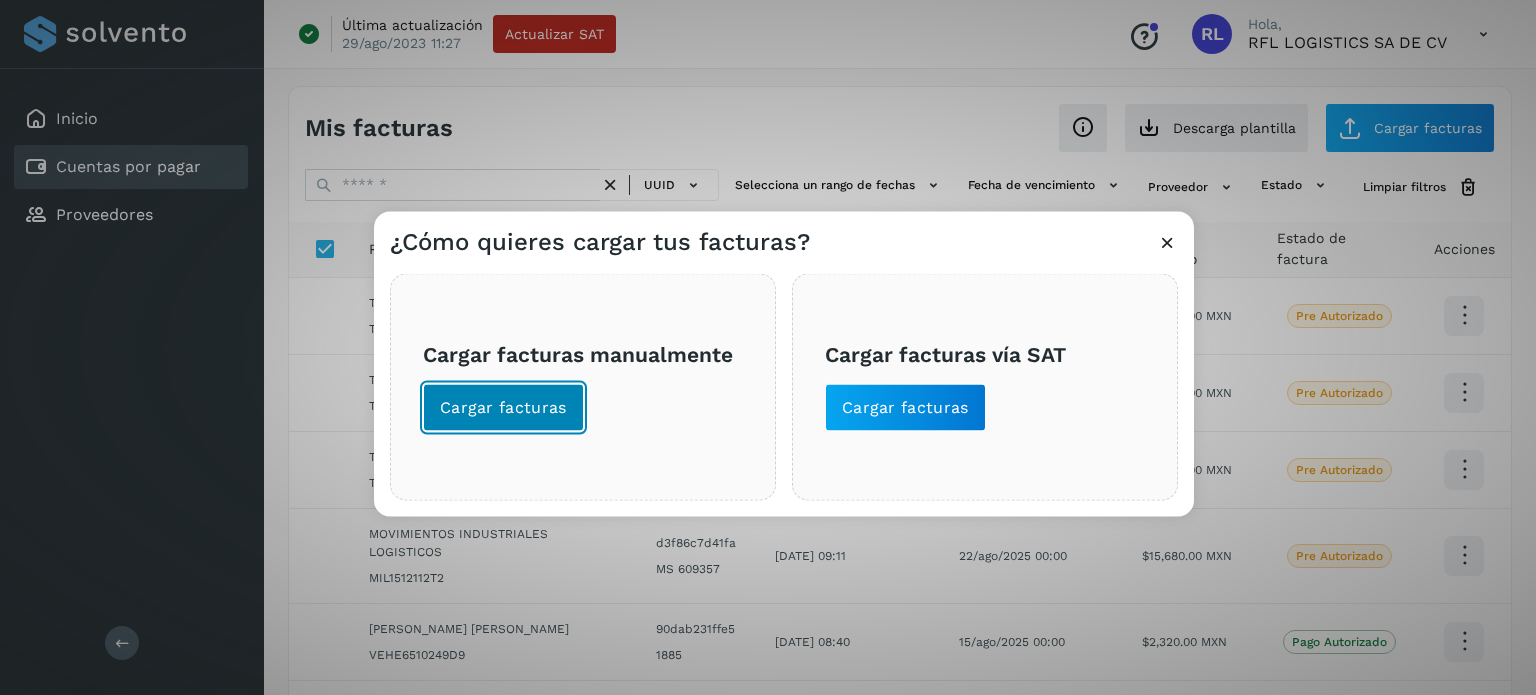 click on "Cargar facturas" 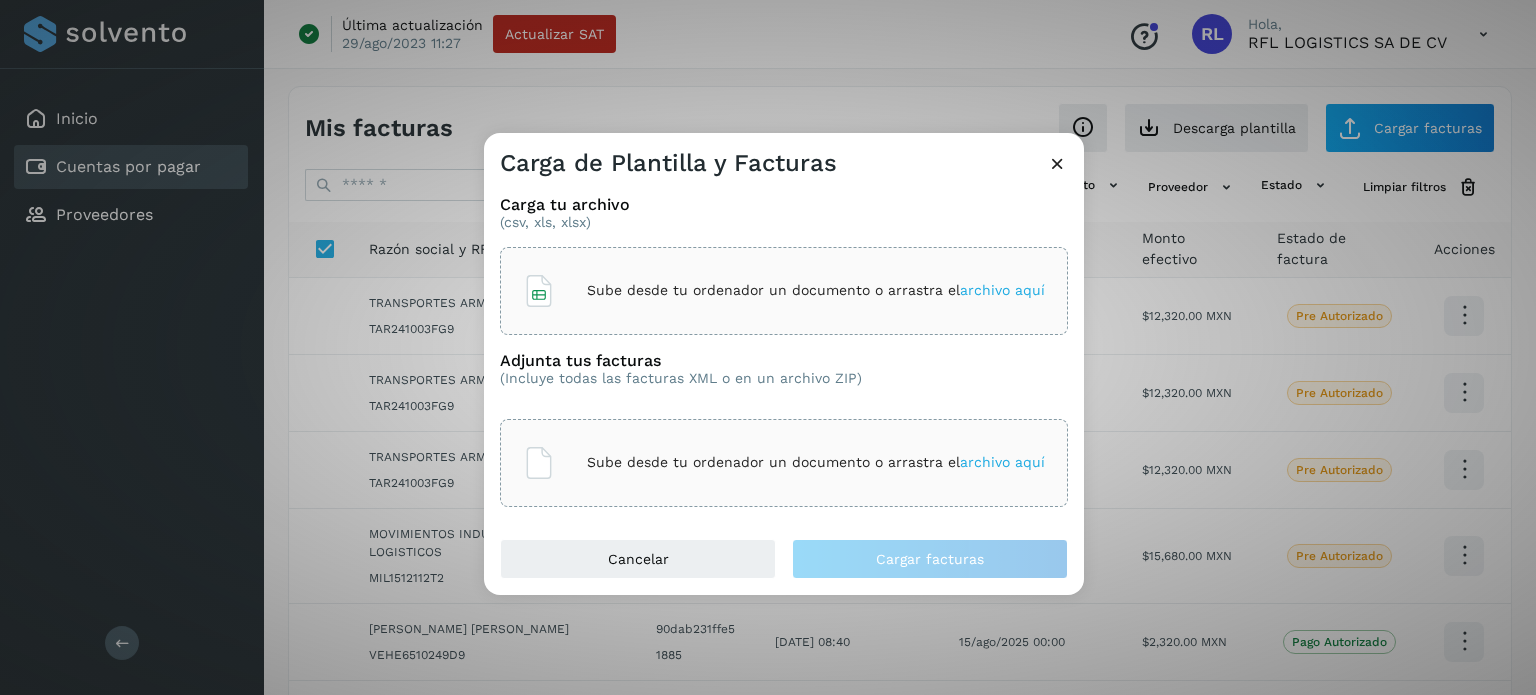 click on "Sube desde tu ordenador un documento o arrastra el  archivo aquí" 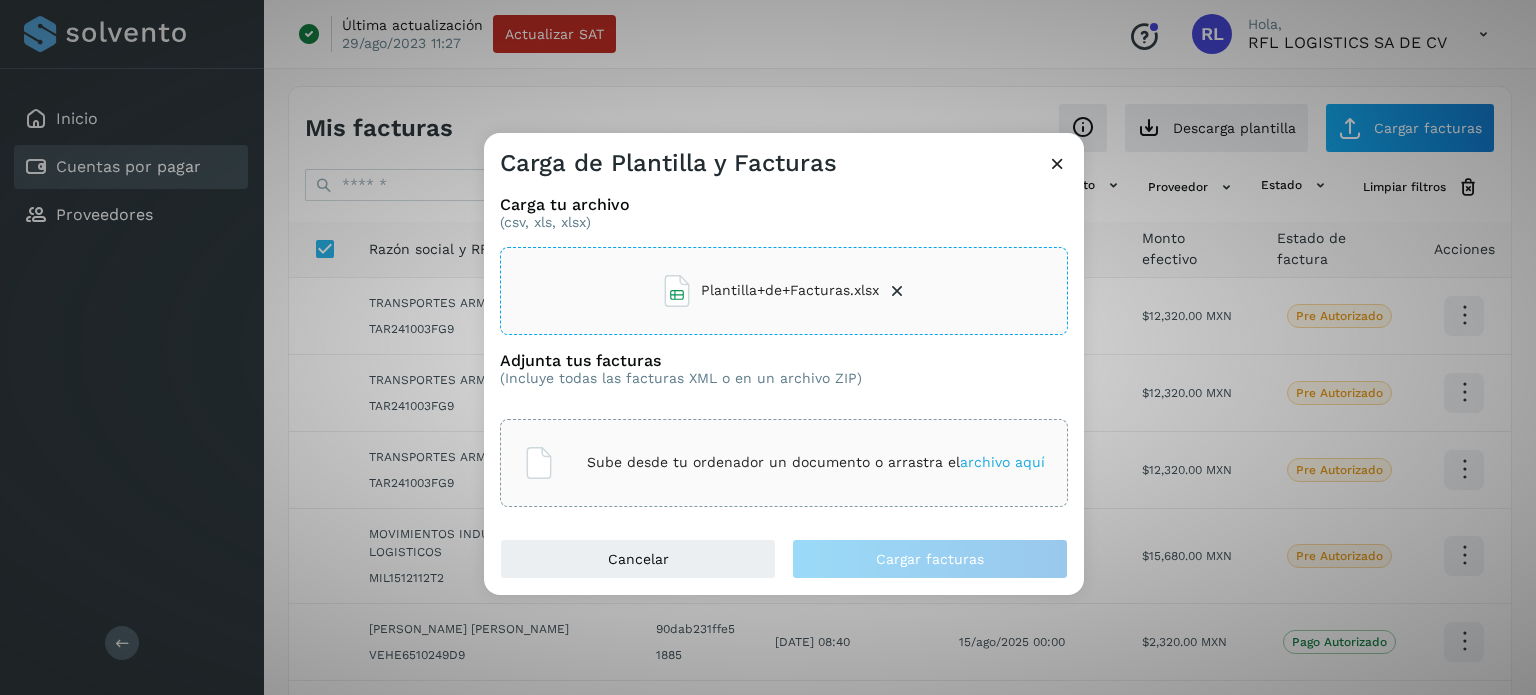 click on "archivo aquí" at bounding box center [1002, 462] 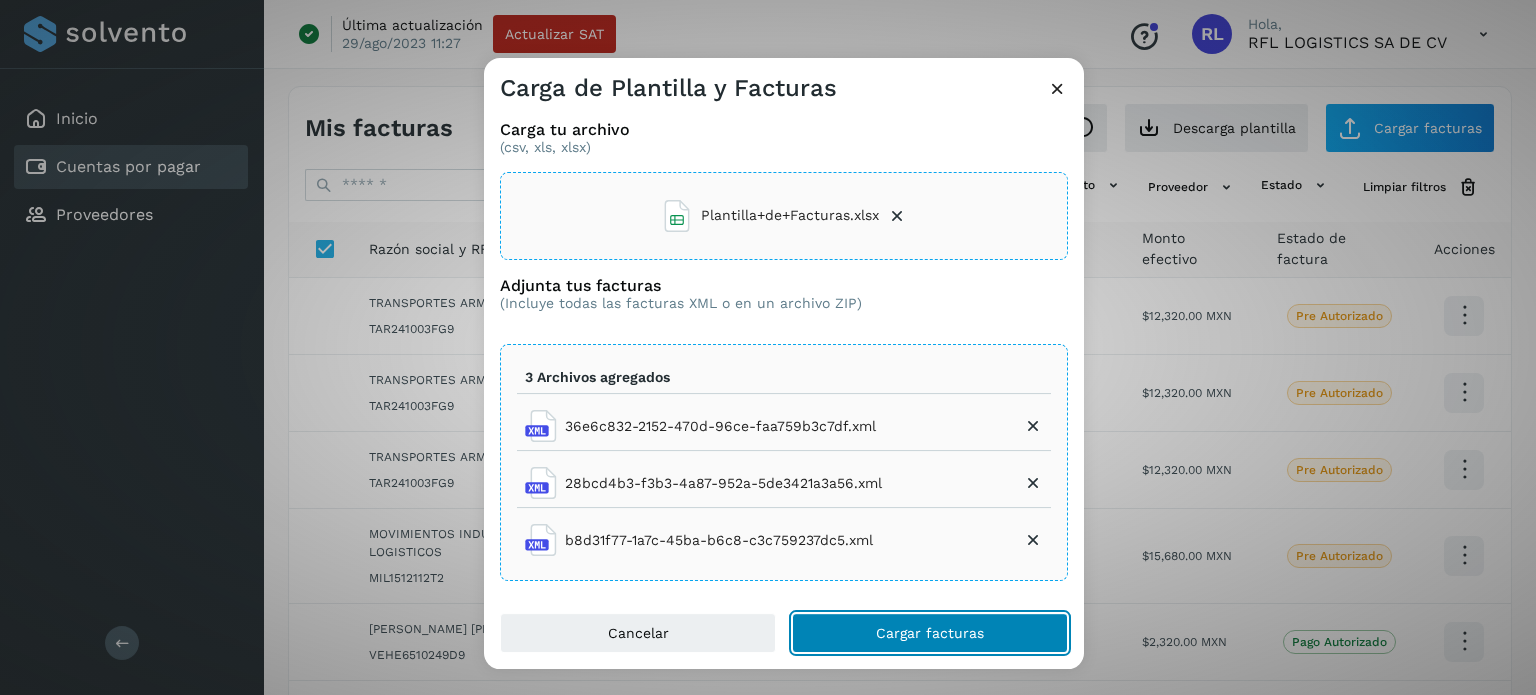 click on "Cargar facturas" 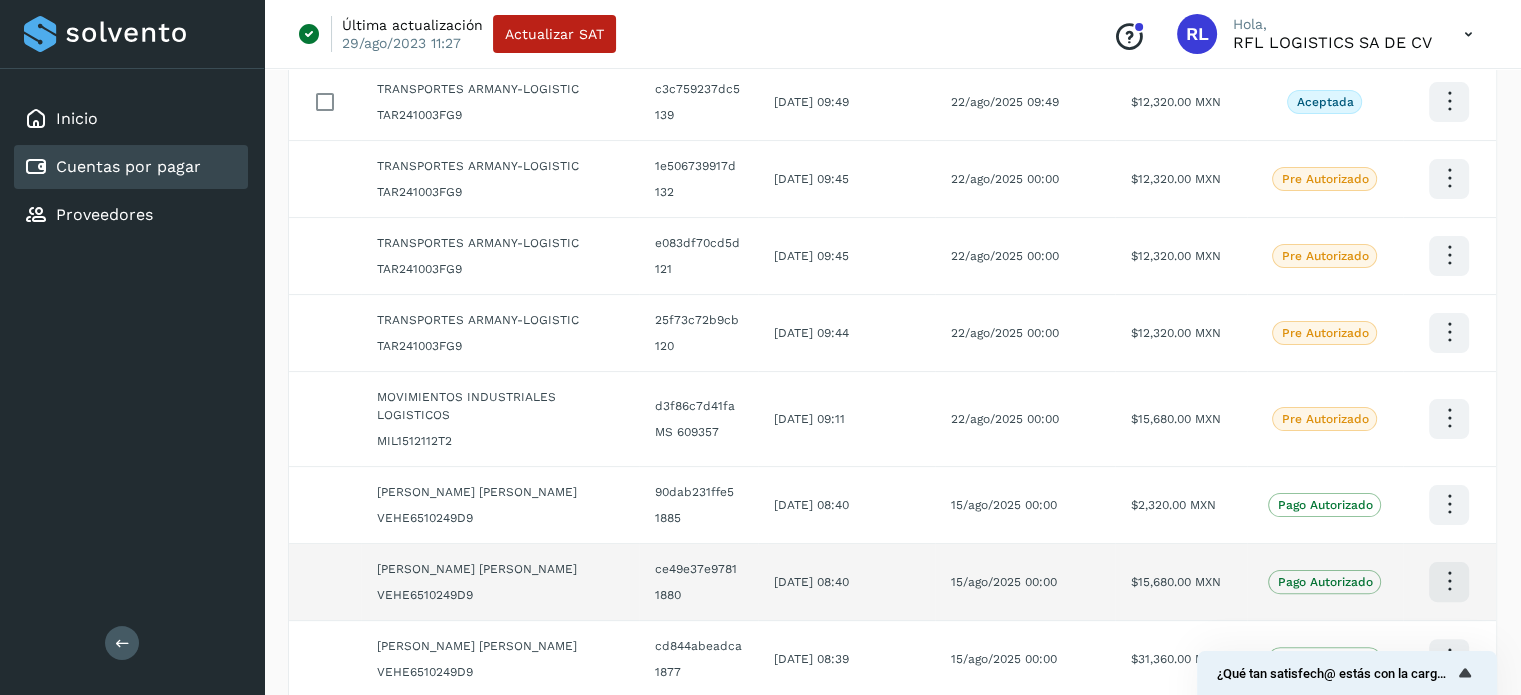 scroll, scrollTop: 0, scrollLeft: 0, axis: both 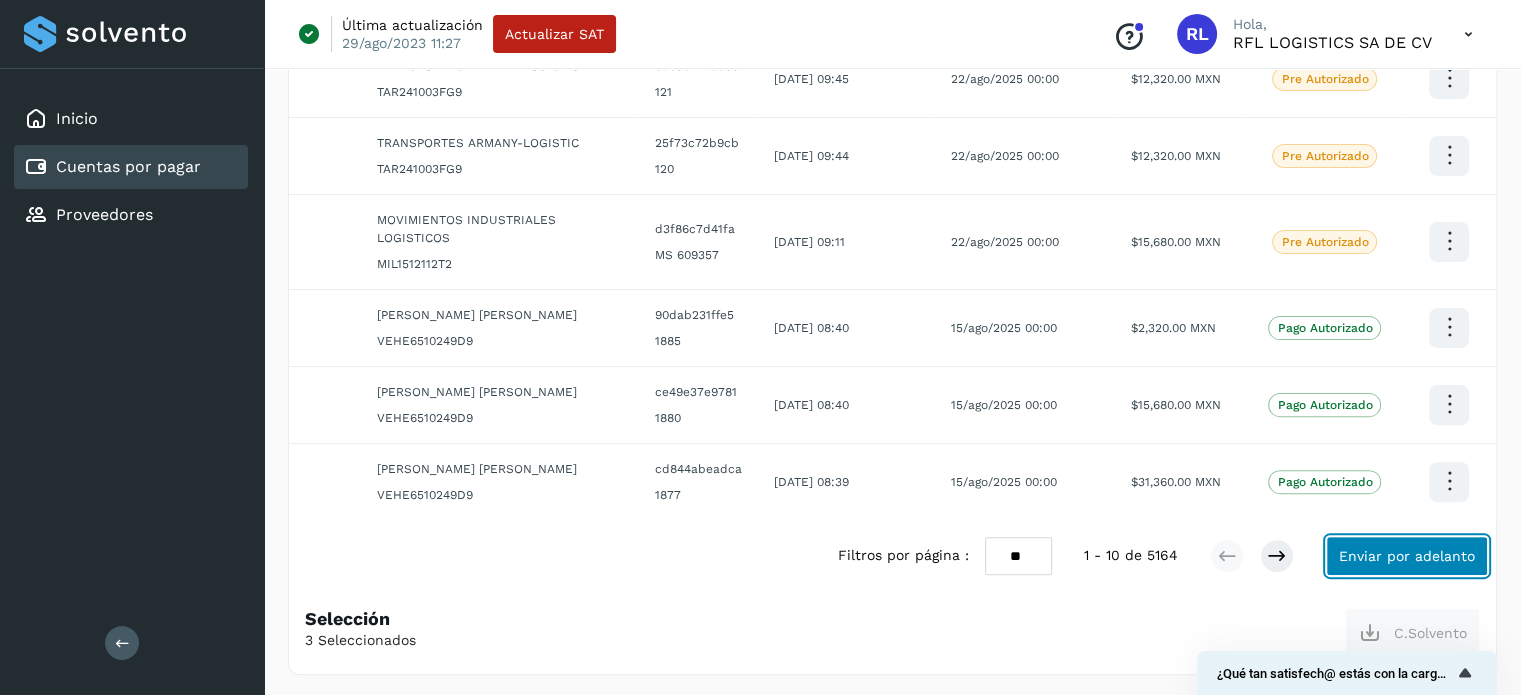 click on "Enviar por adelanto" 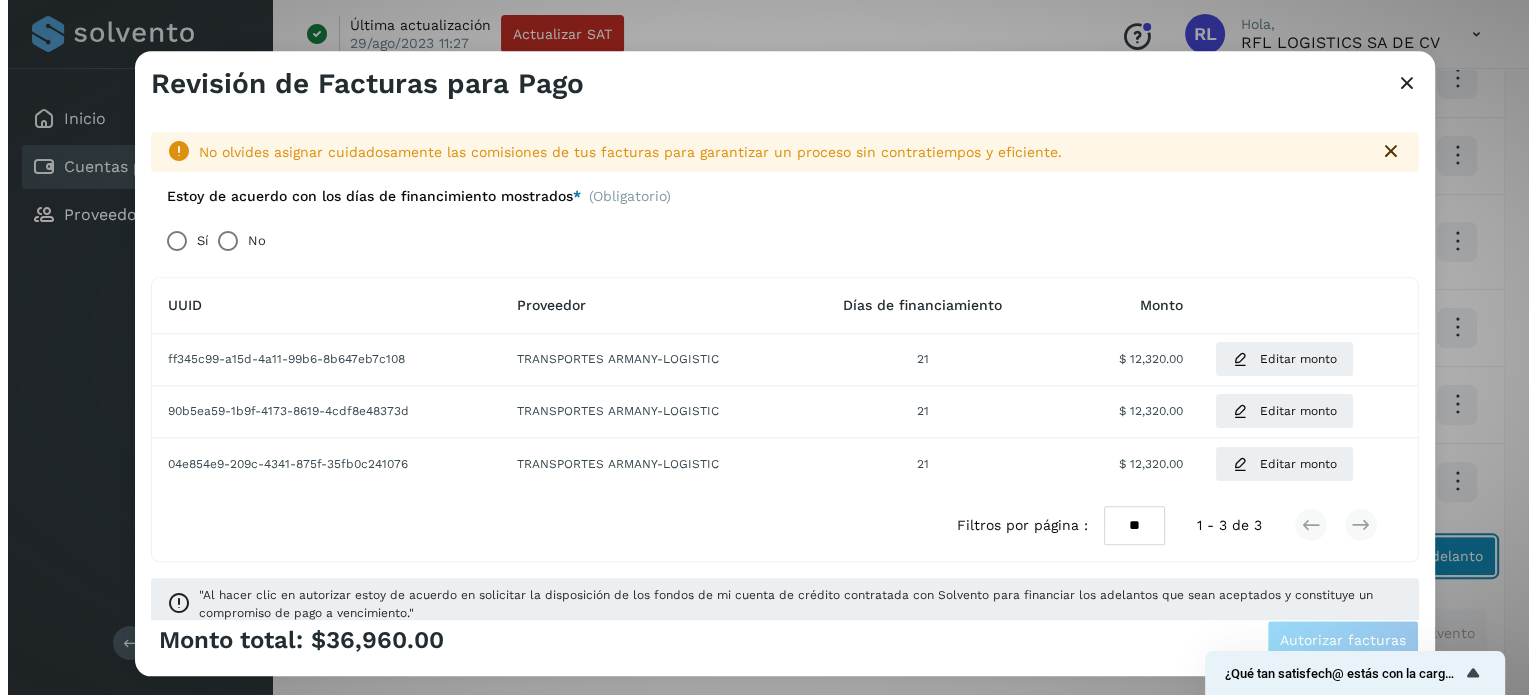 scroll, scrollTop: 527, scrollLeft: 0, axis: vertical 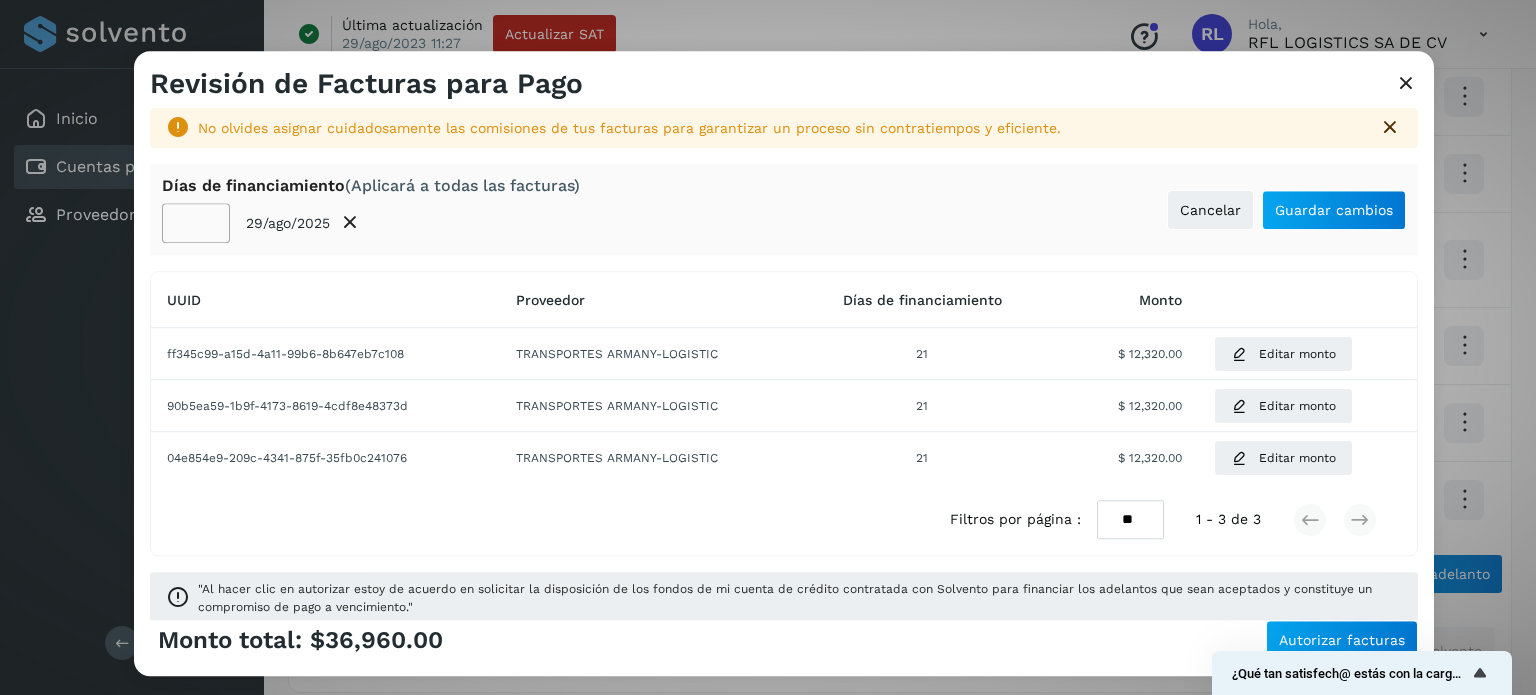 click on "**" 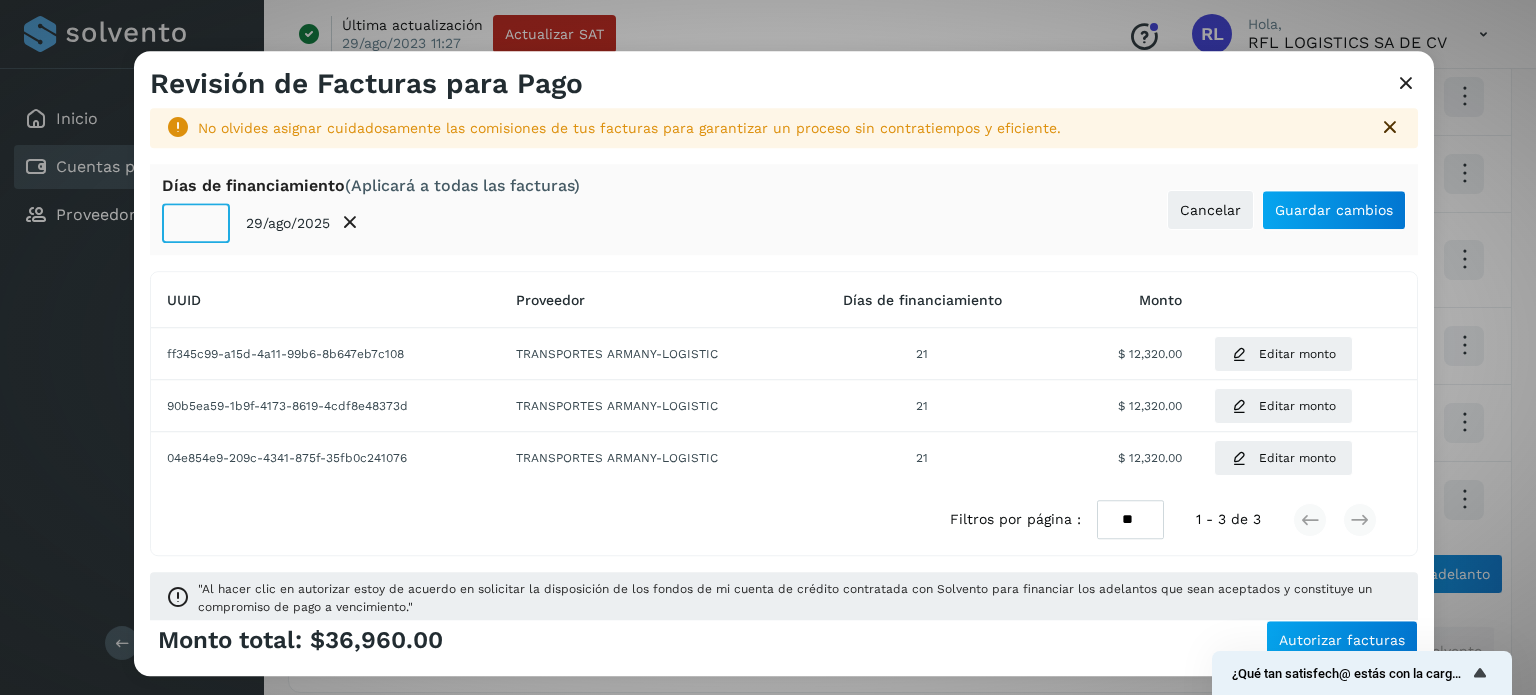 click on "**" 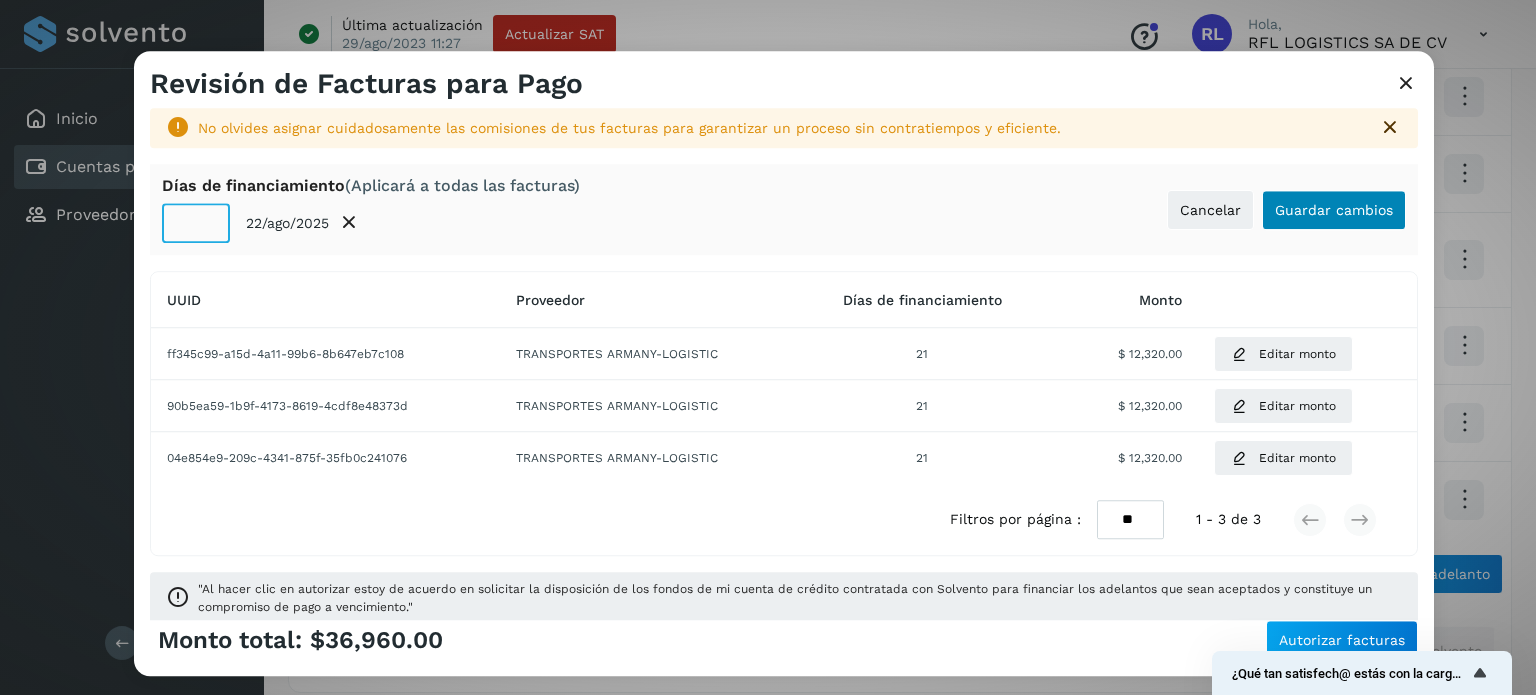 type on "**" 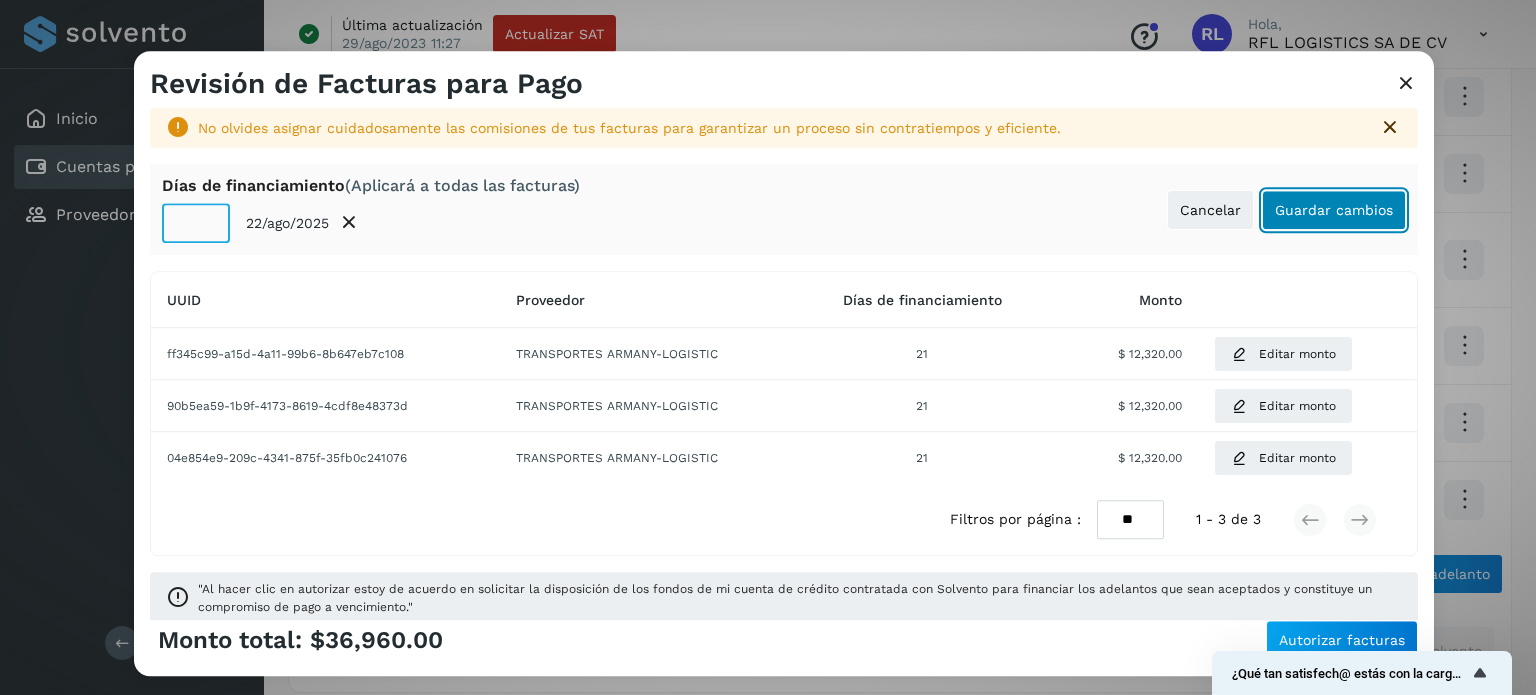 click on "Guardar cambios" 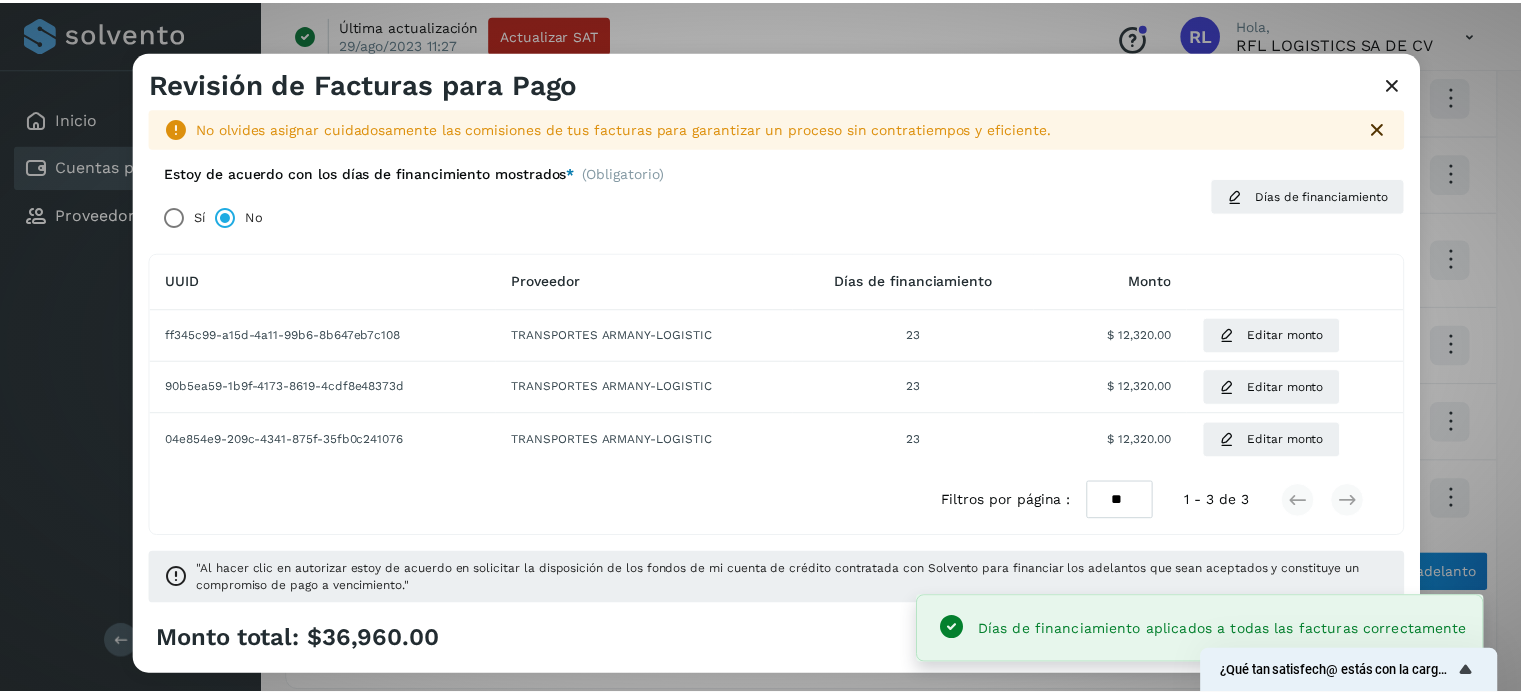scroll, scrollTop: 28, scrollLeft: 0, axis: vertical 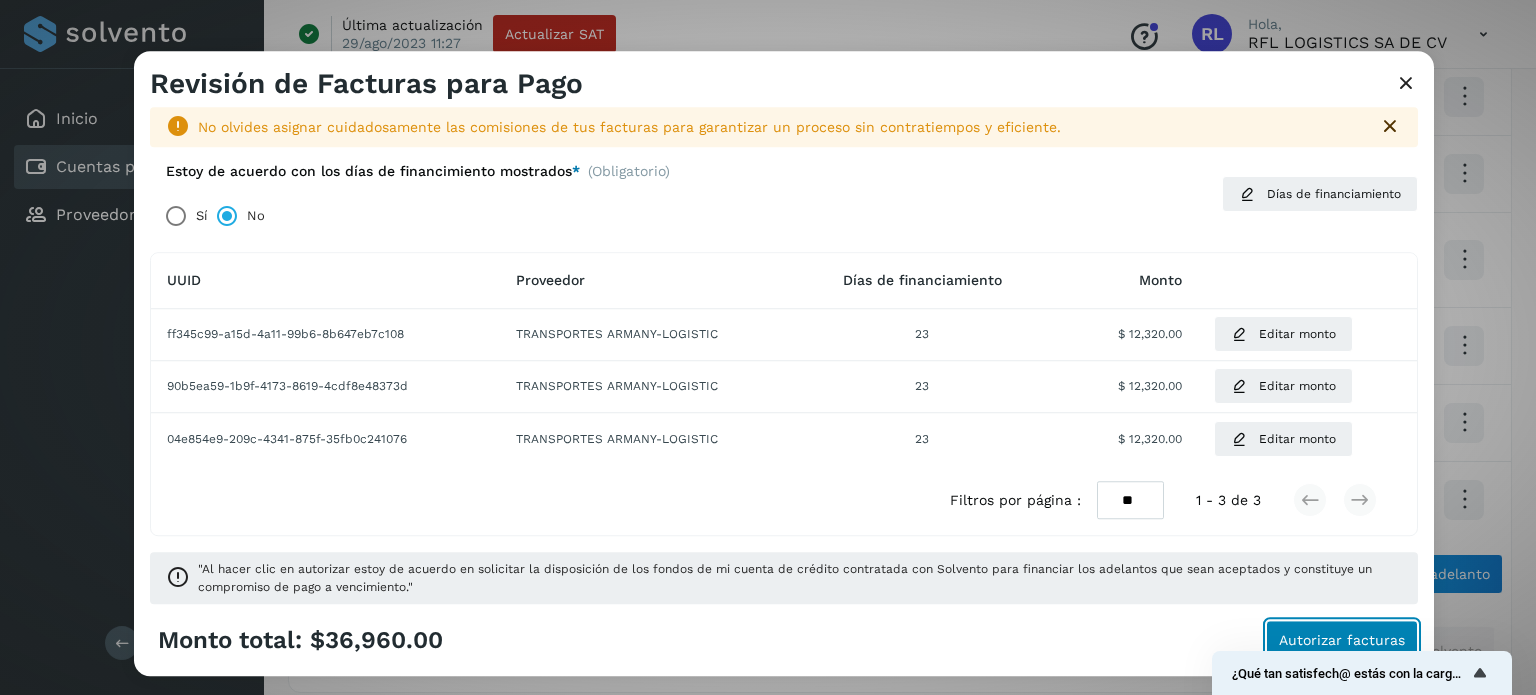 click on "Autorizar facturas" 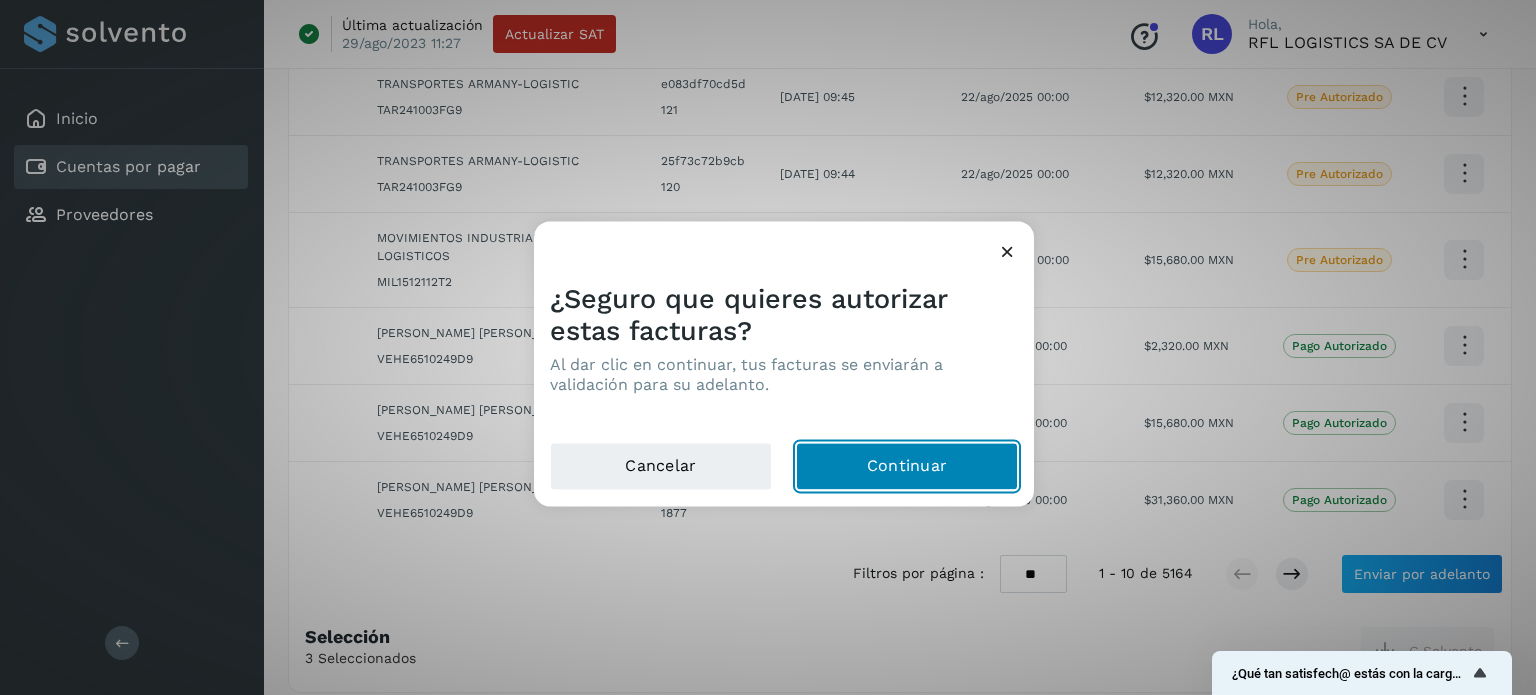 click on "Continuar" 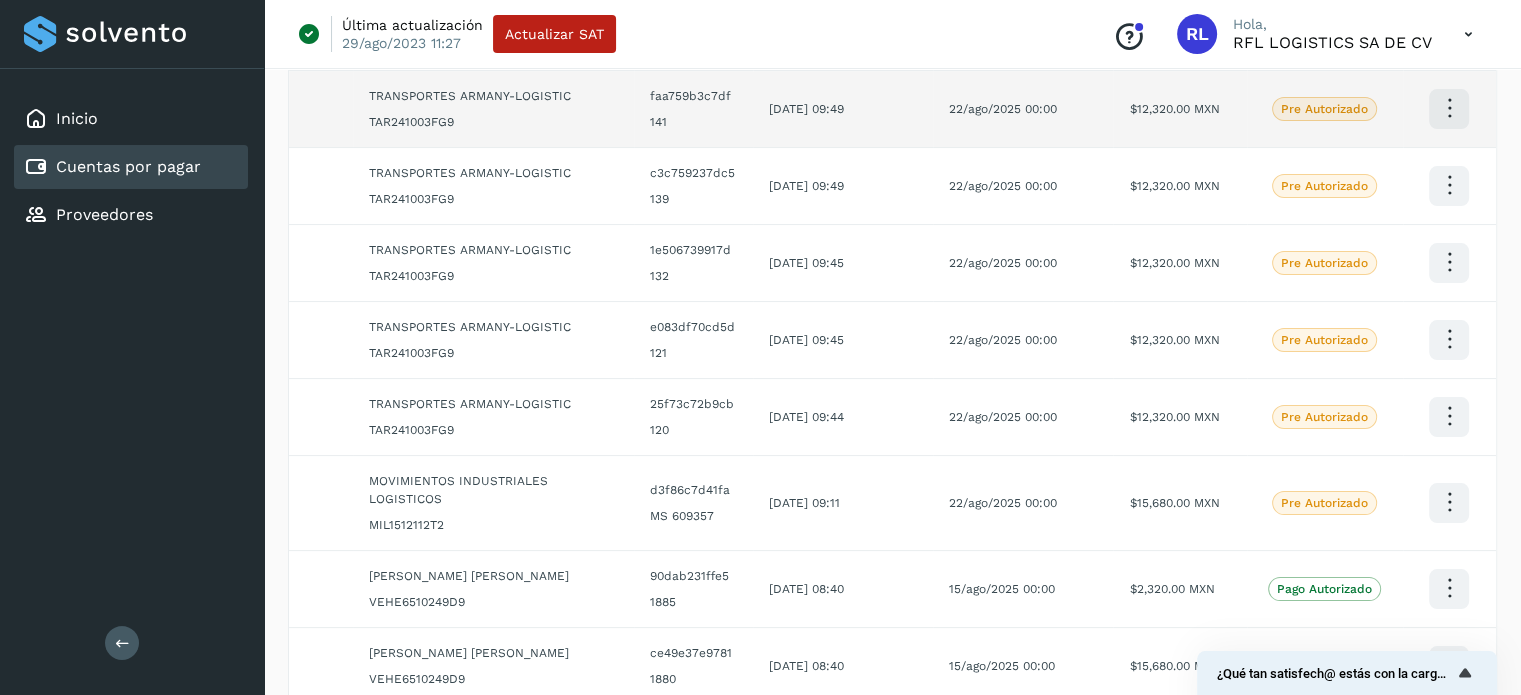 scroll, scrollTop: 0, scrollLeft: 0, axis: both 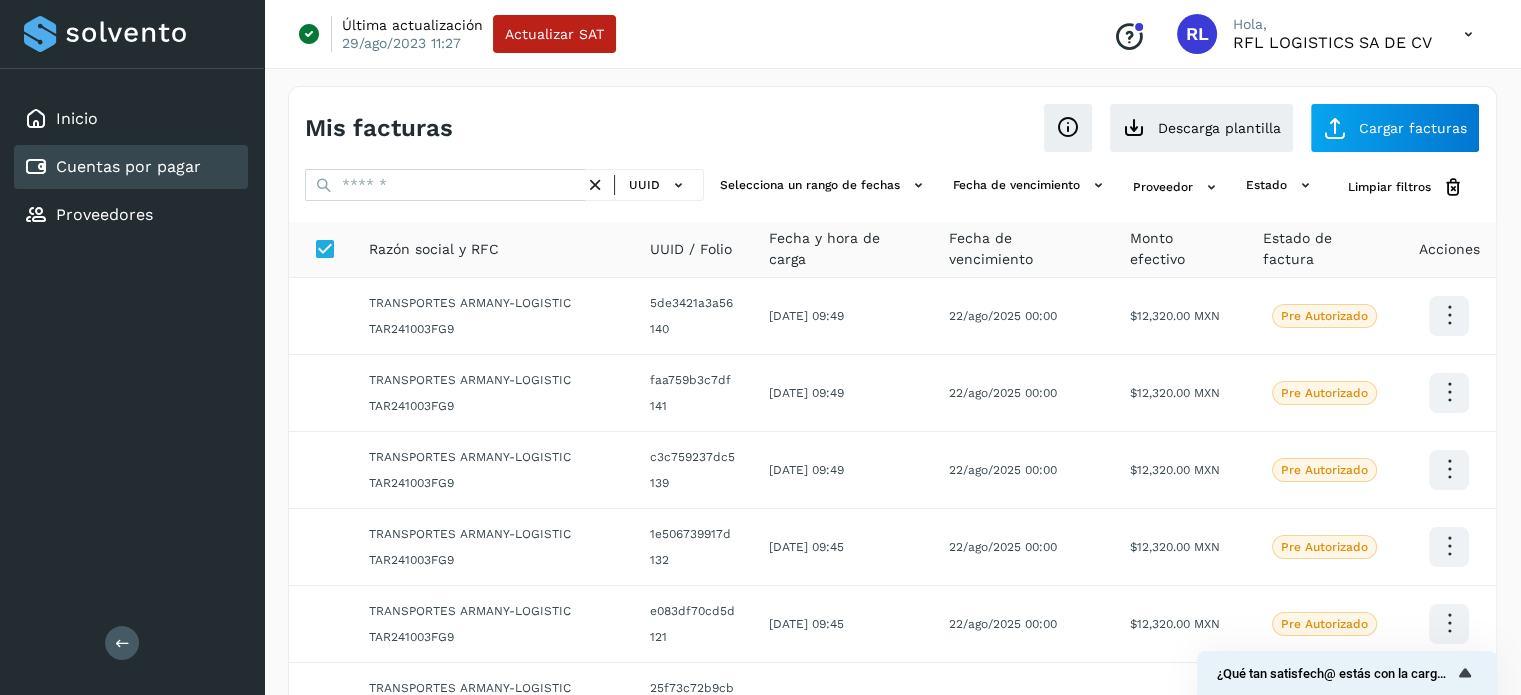 click on "UUID" at bounding box center (659, 185) 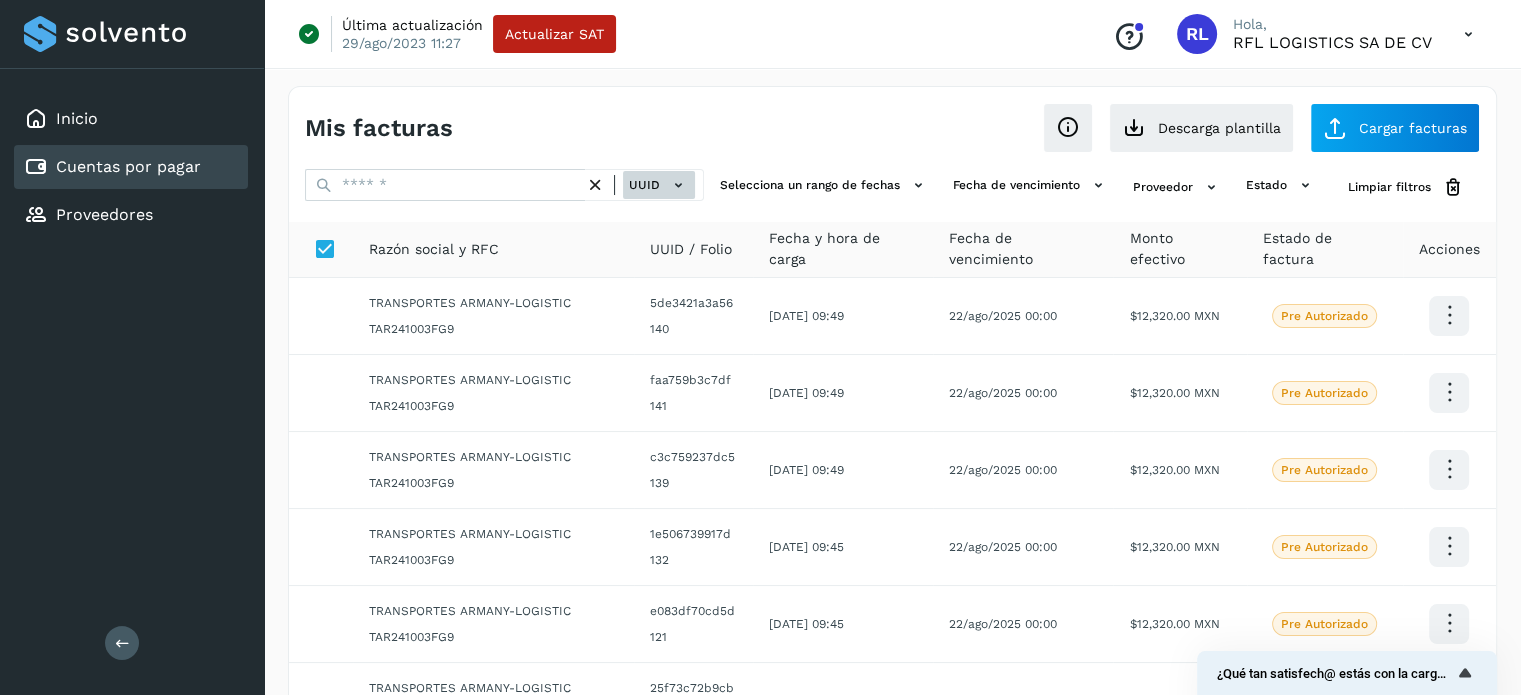 click 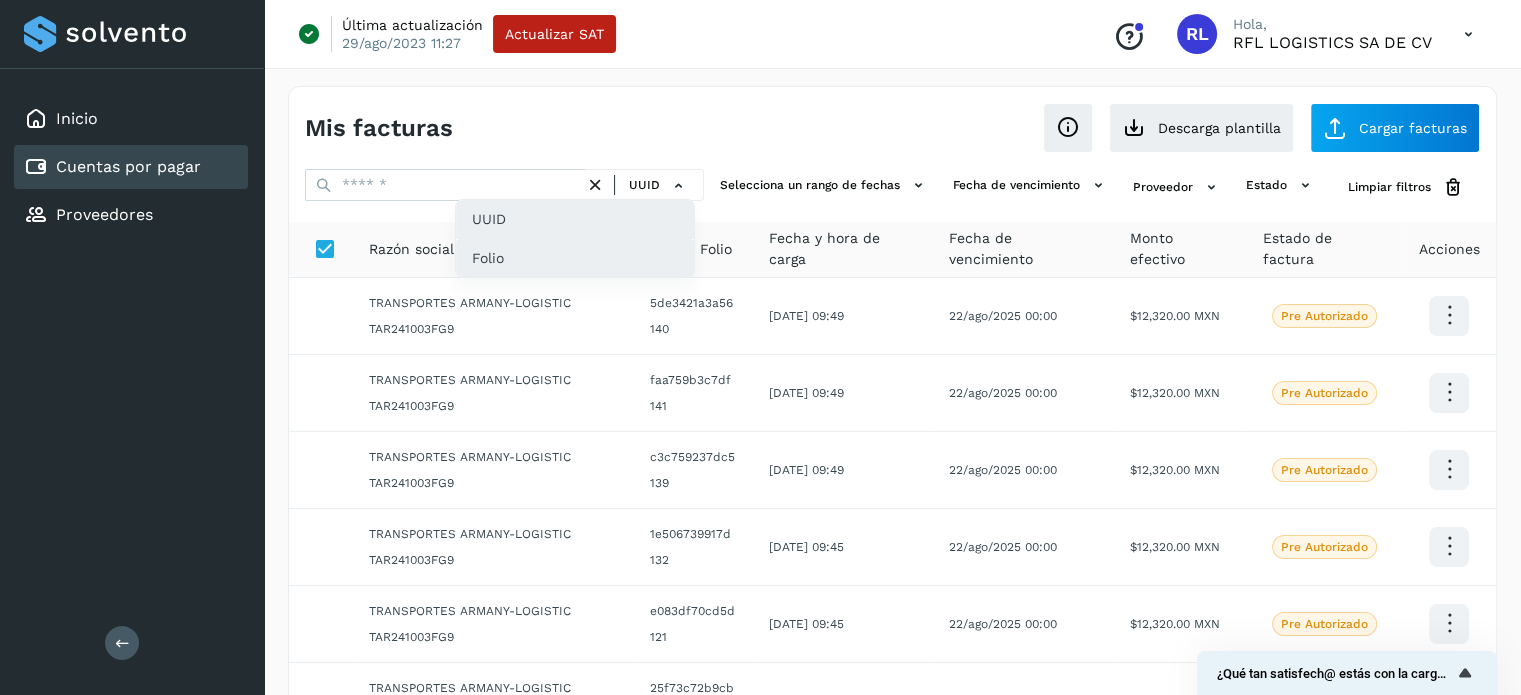 click on "Folio" 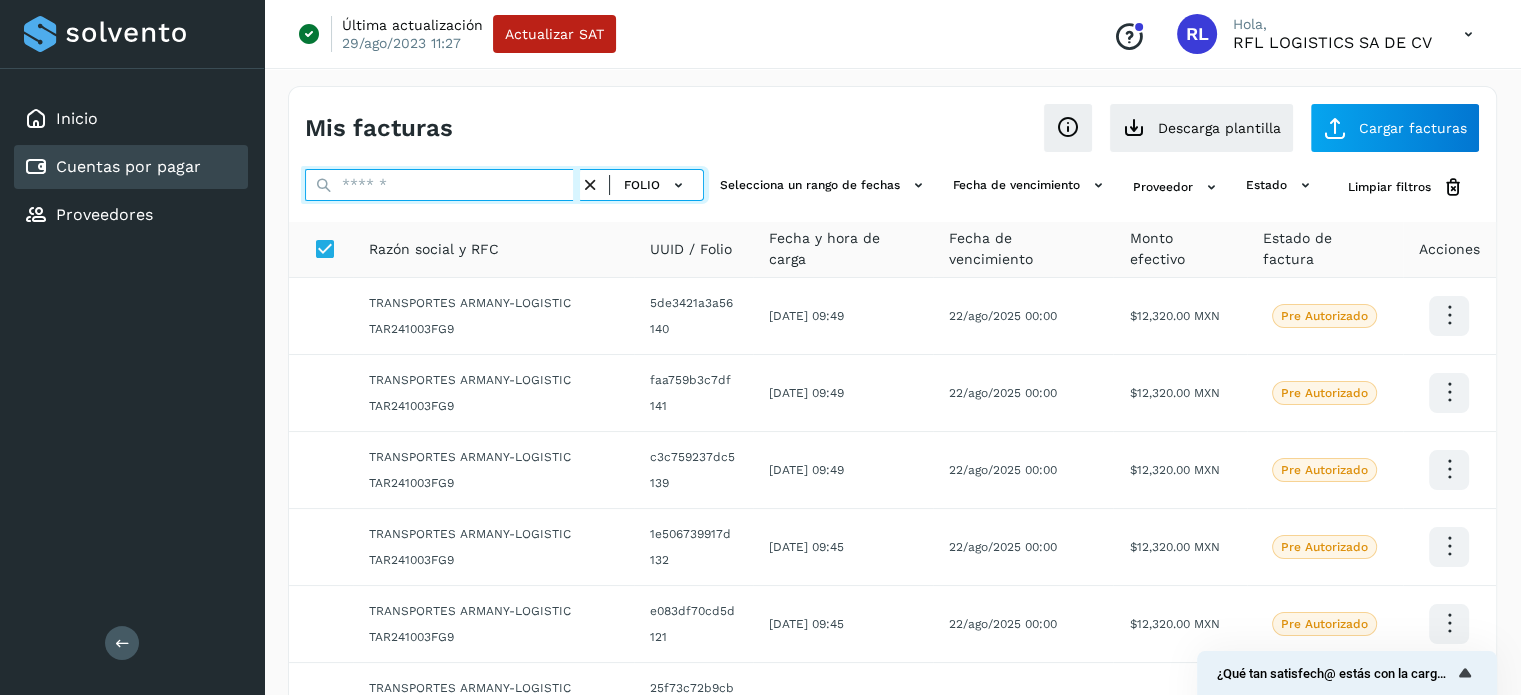 click at bounding box center [442, 185] 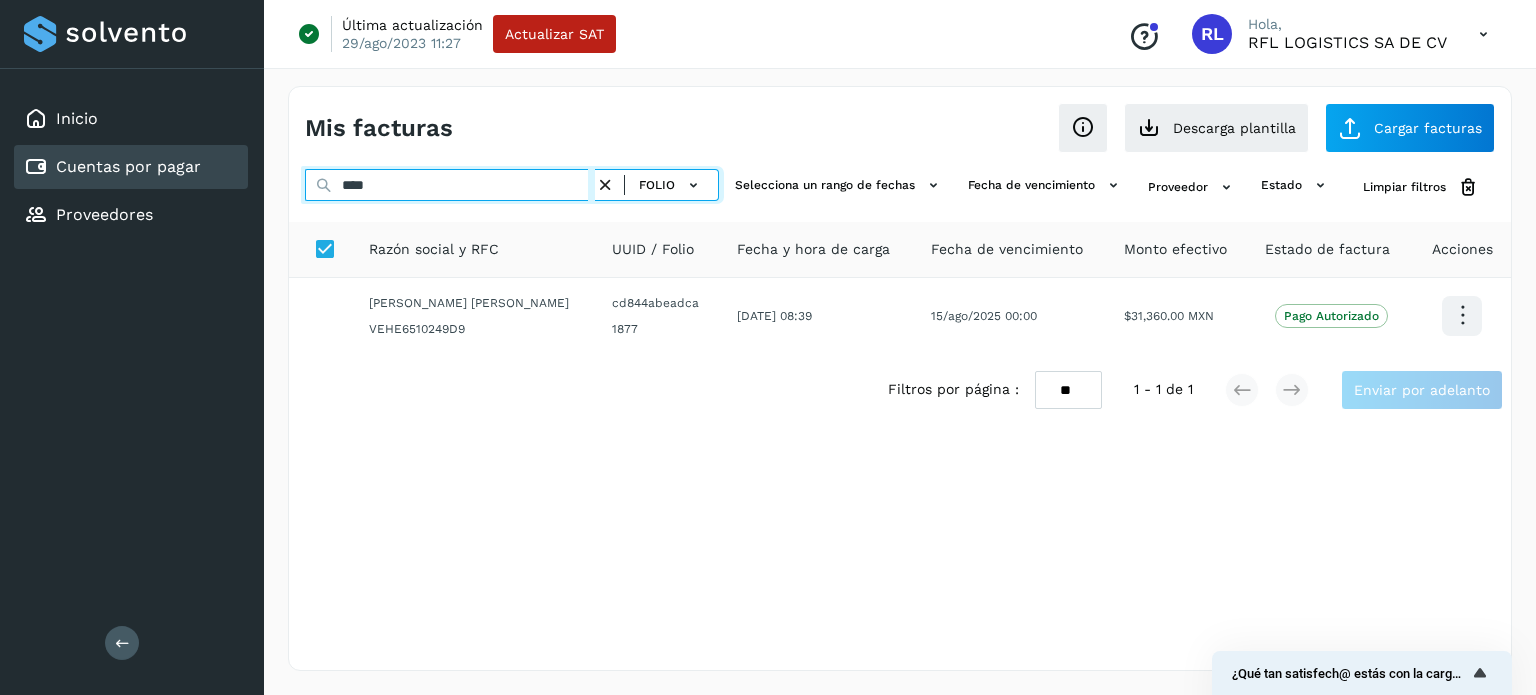 click on "****" at bounding box center [450, 185] 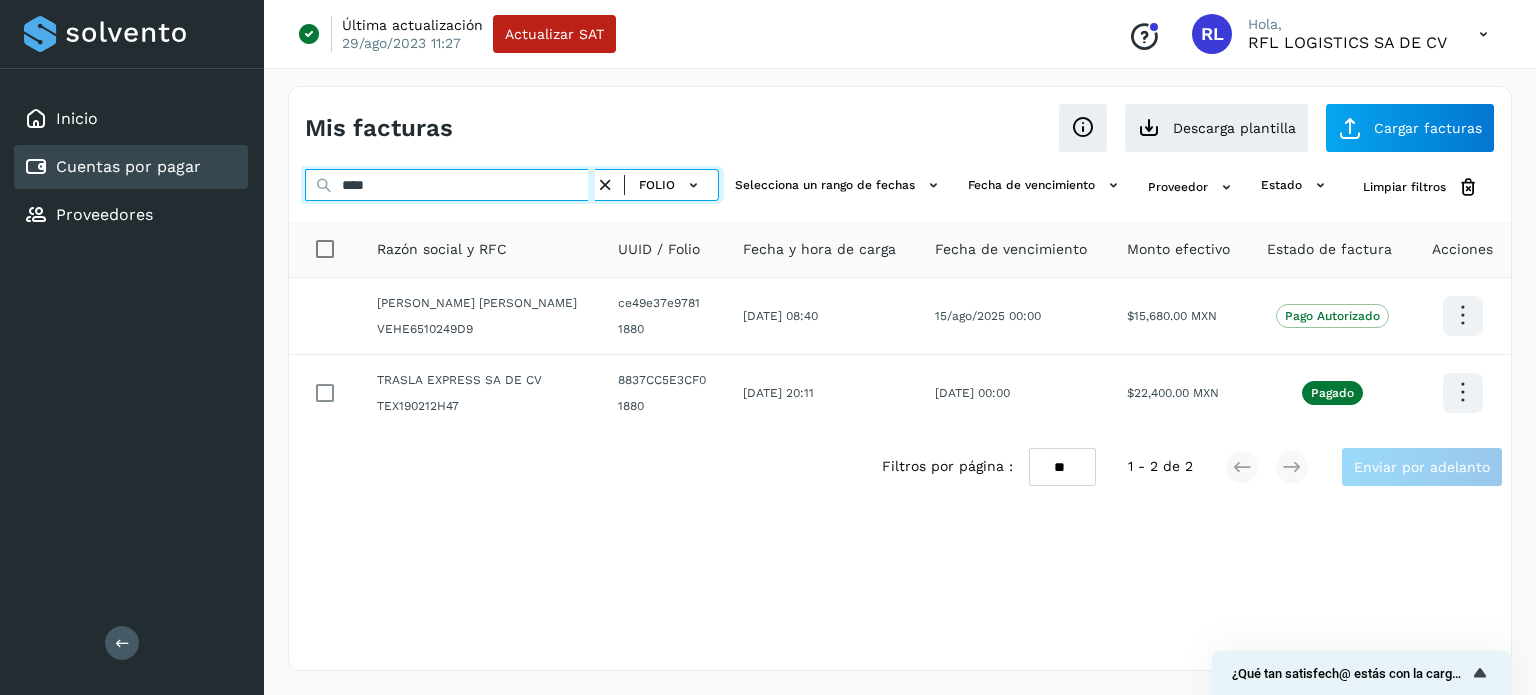 click on "****" at bounding box center [450, 185] 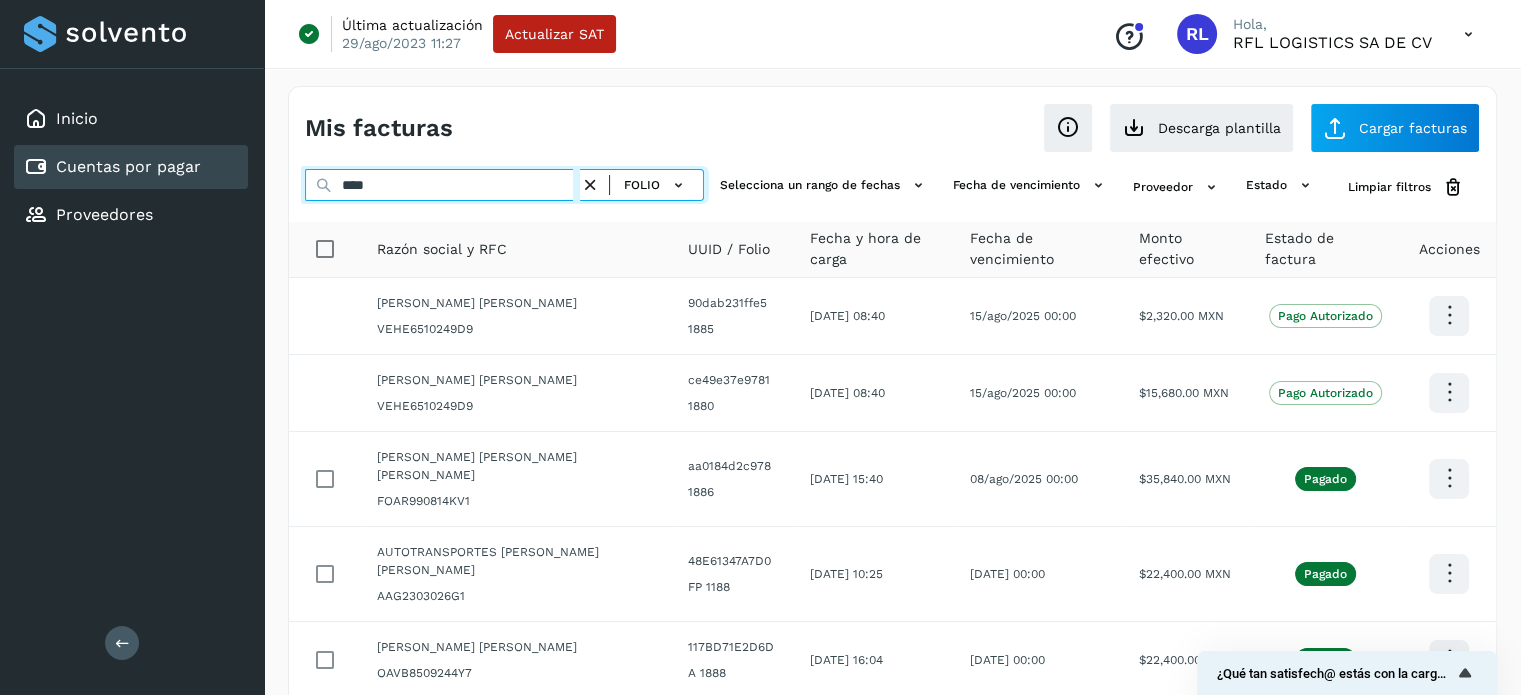 type on "****" 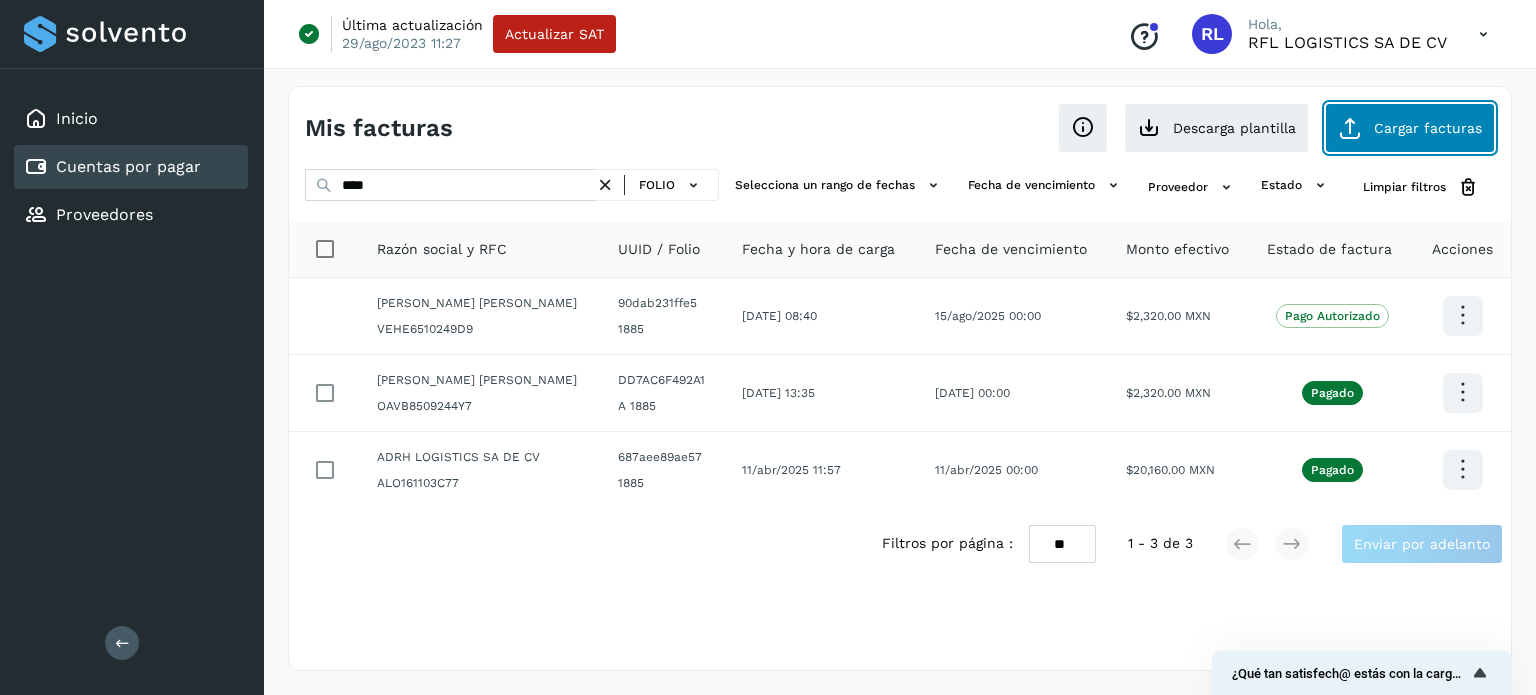 click on "Cargar facturas" 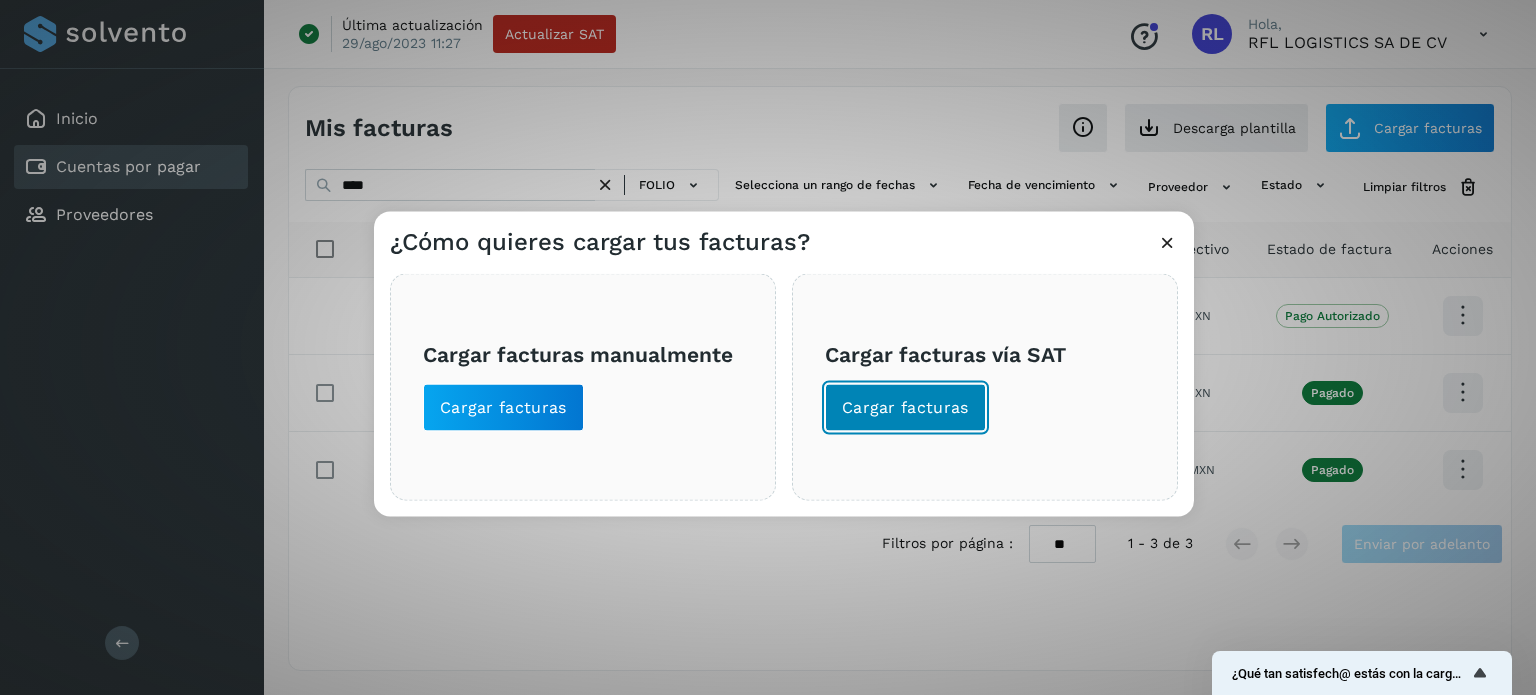 click on "Cargar facturas" 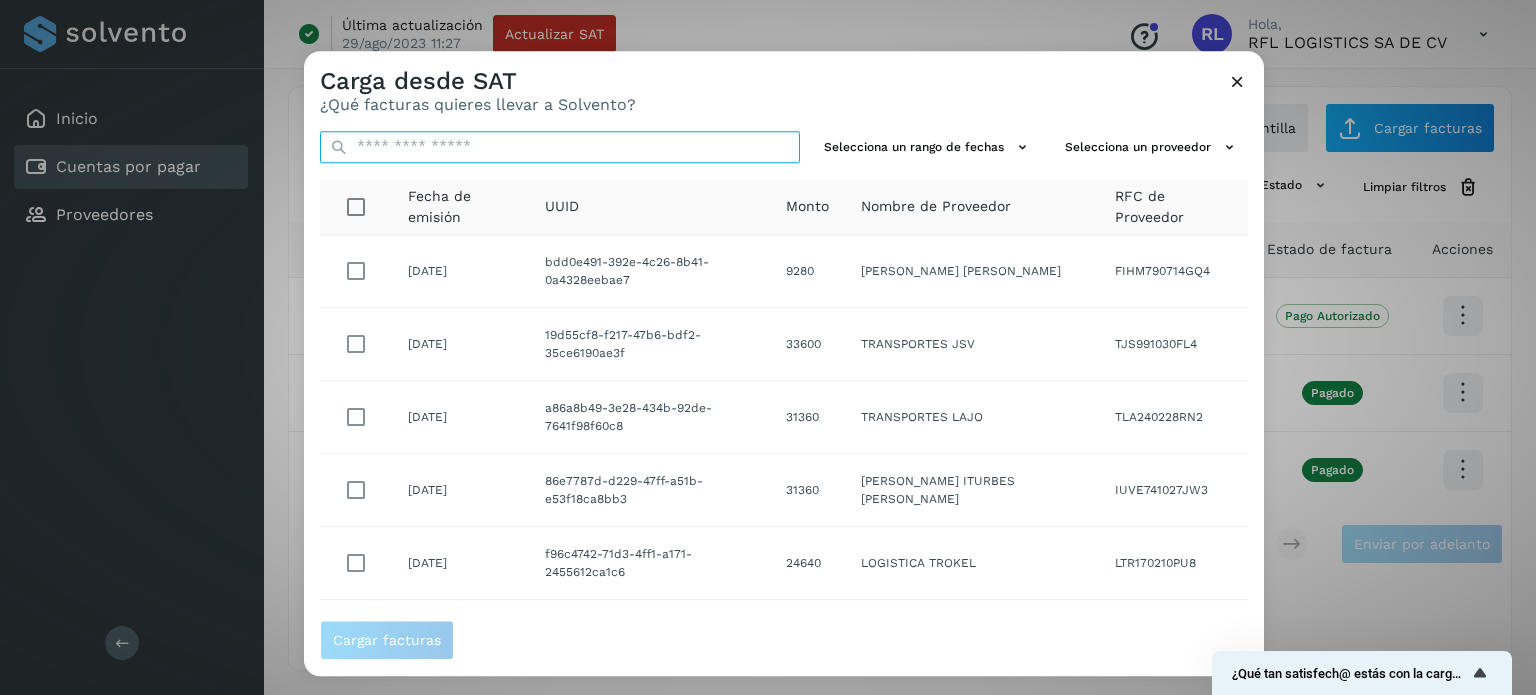 click at bounding box center [560, 147] 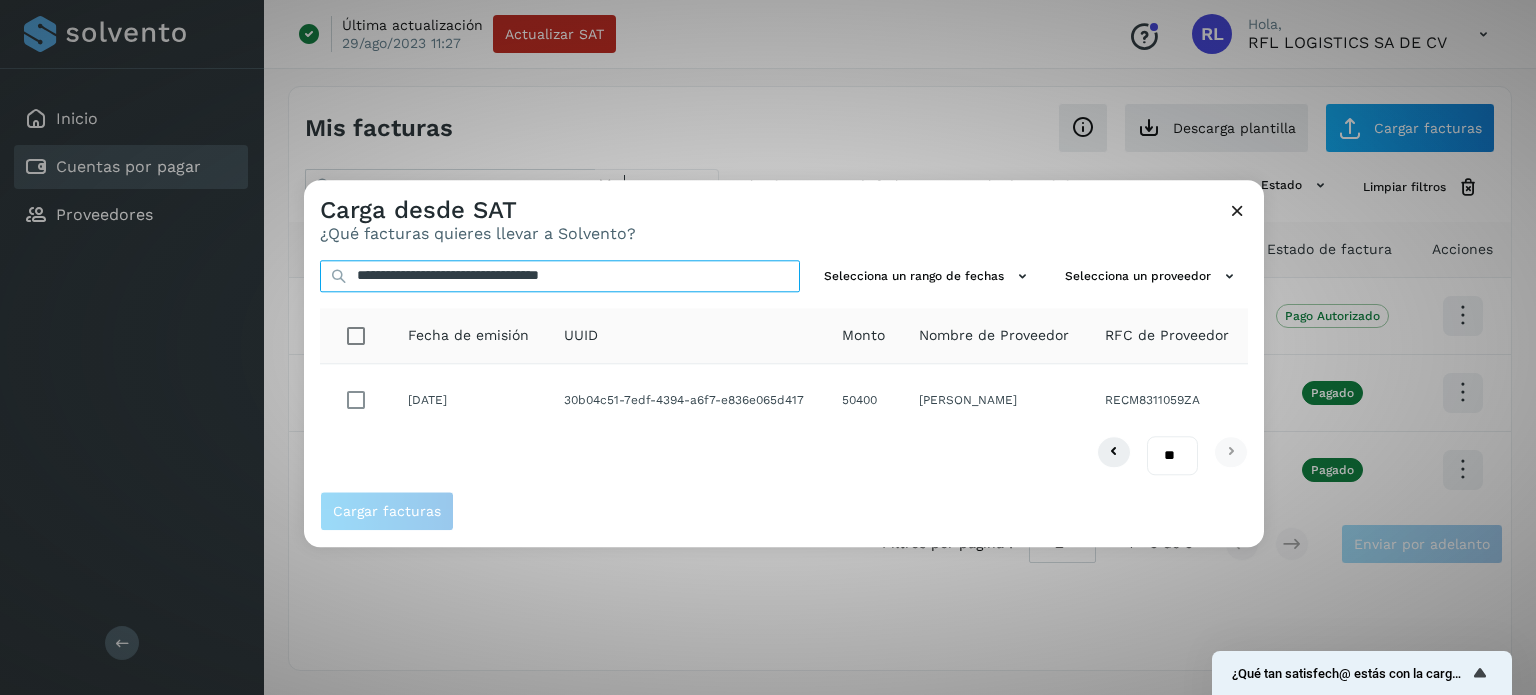 type on "**********" 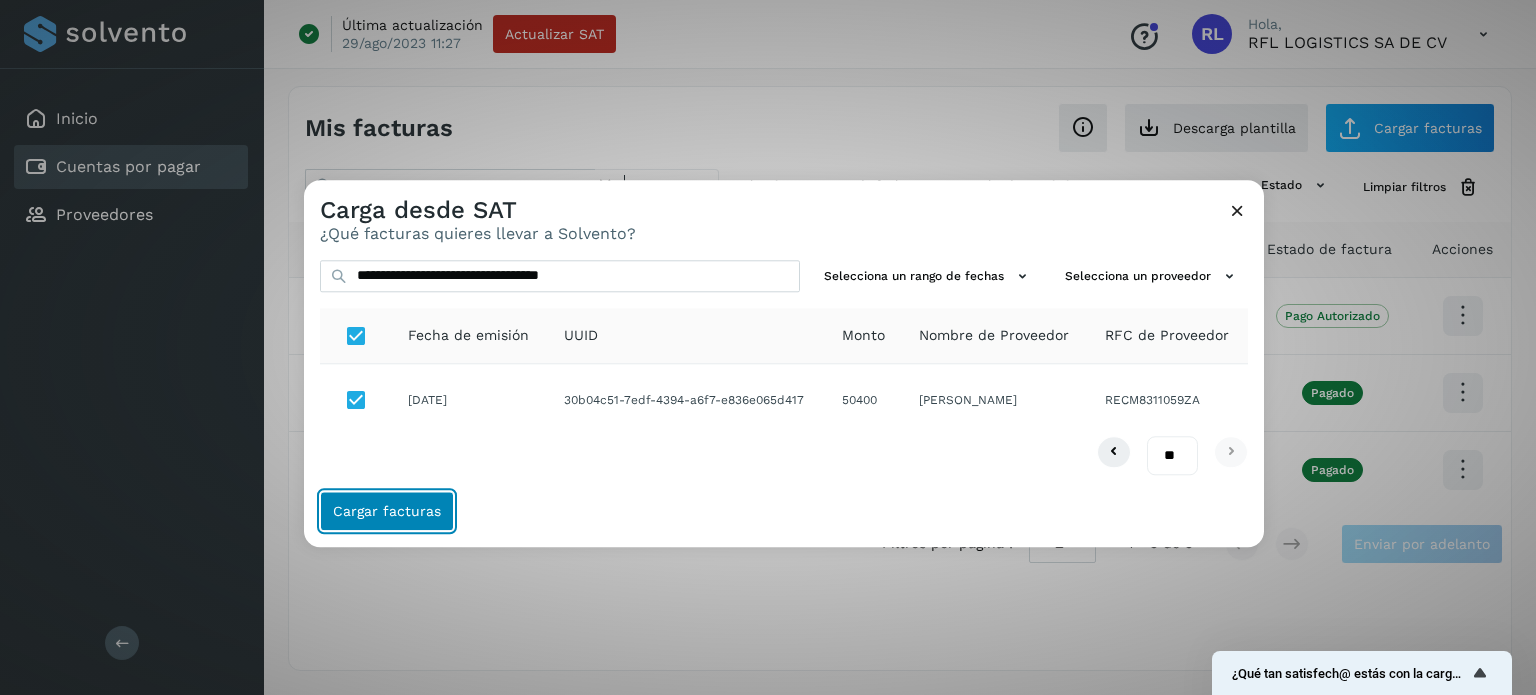 click on "Cargar facturas" at bounding box center [387, 511] 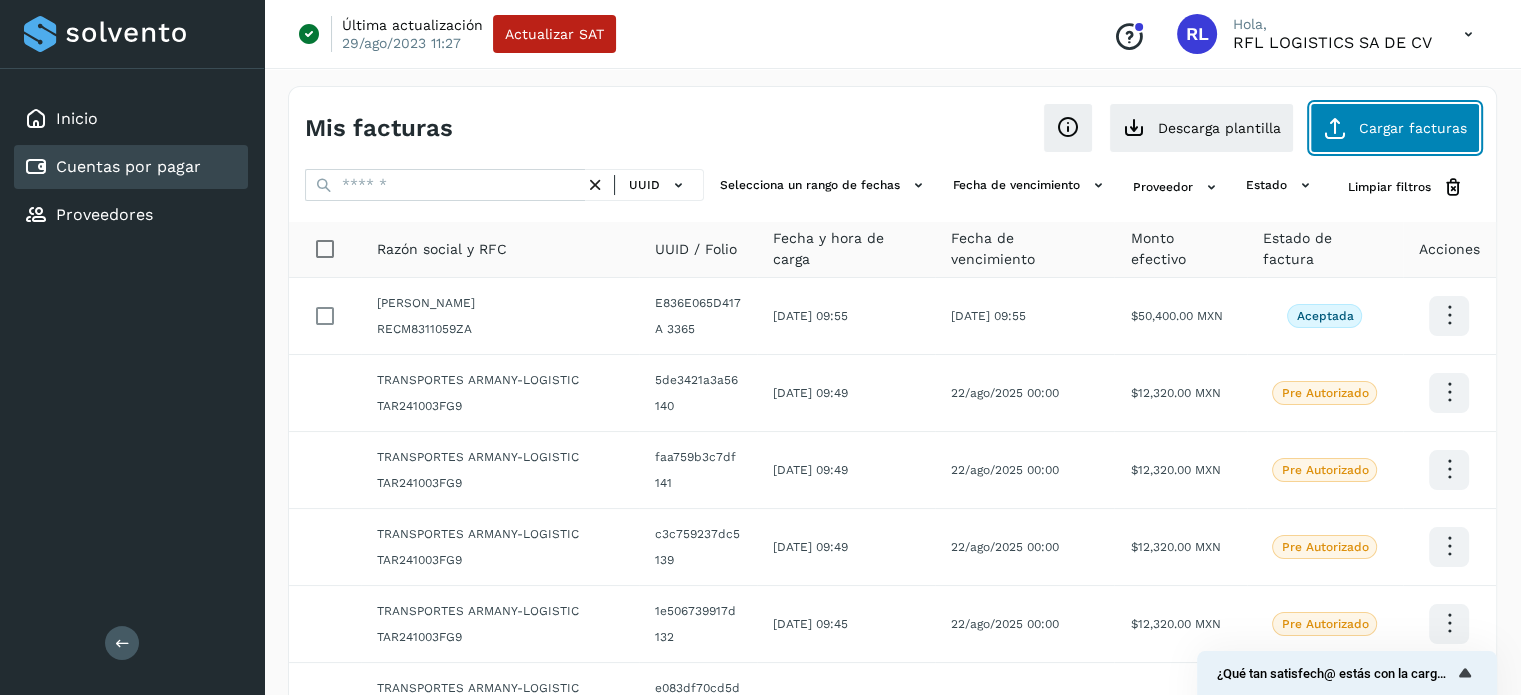 click on "Cargar facturas" 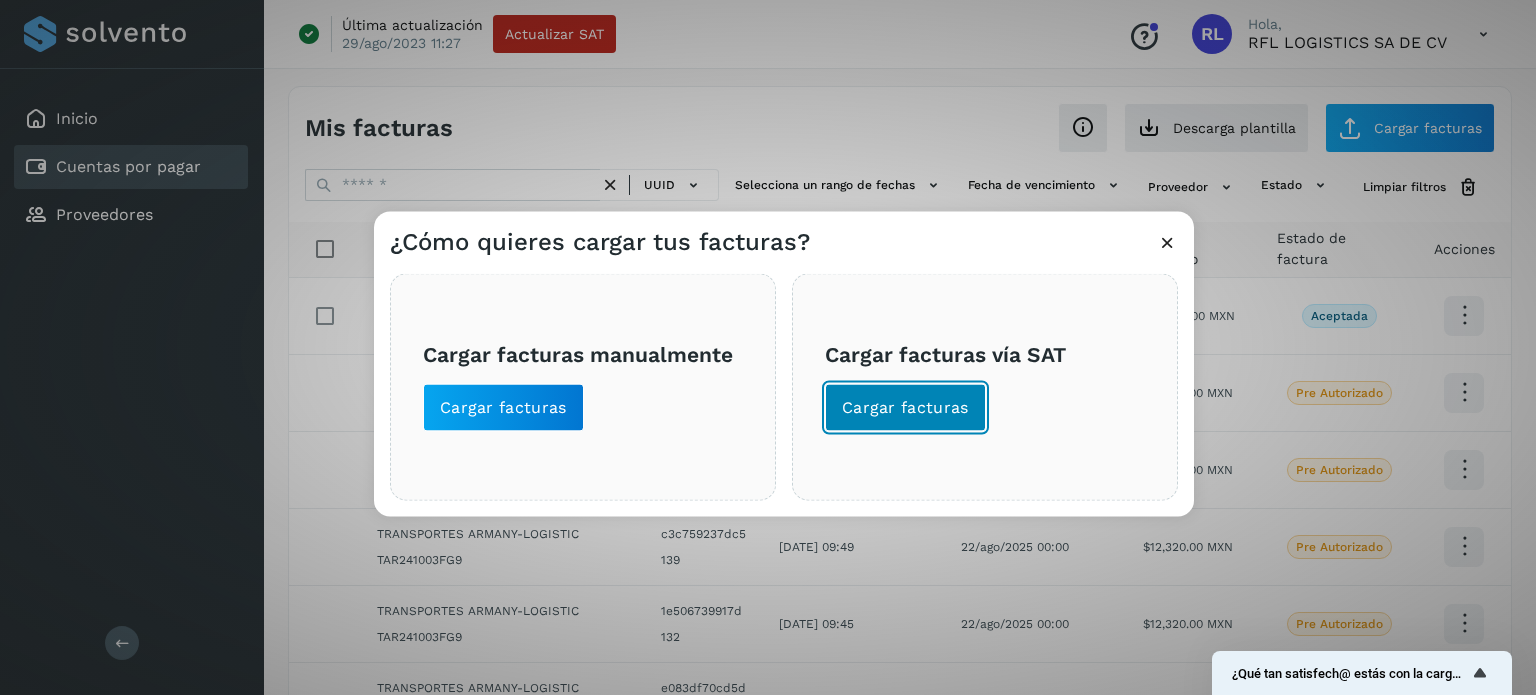 click on "Cargar facturas" at bounding box center (905, 407) 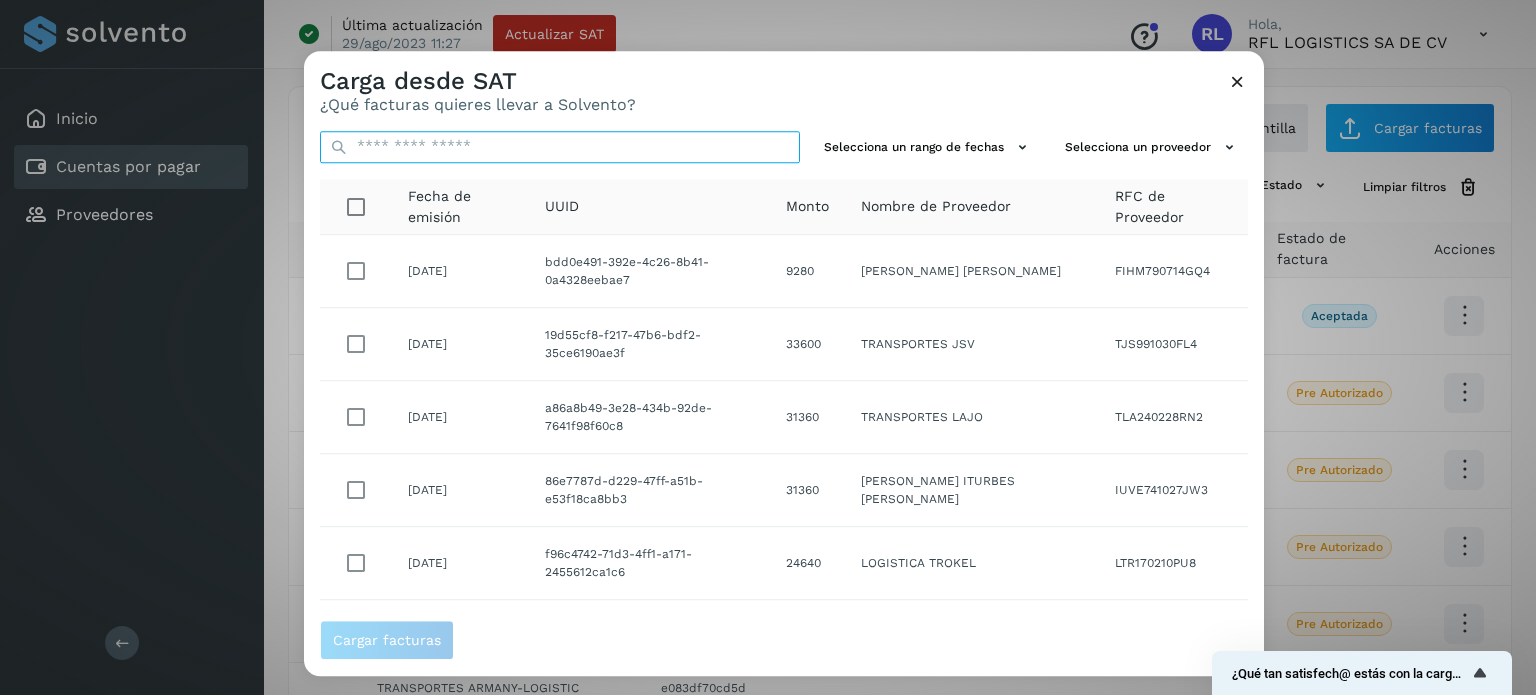 click at bounding box center [560, 147] 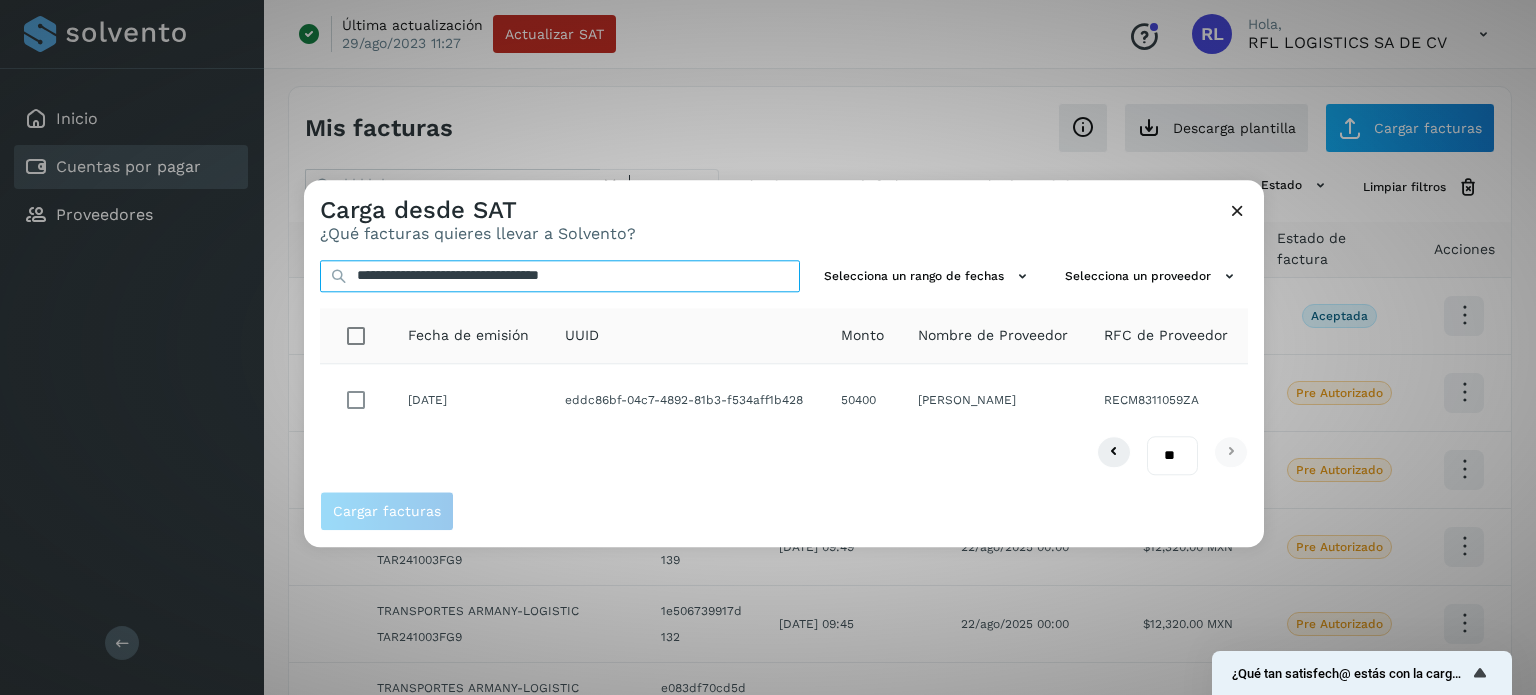 type on "**********" 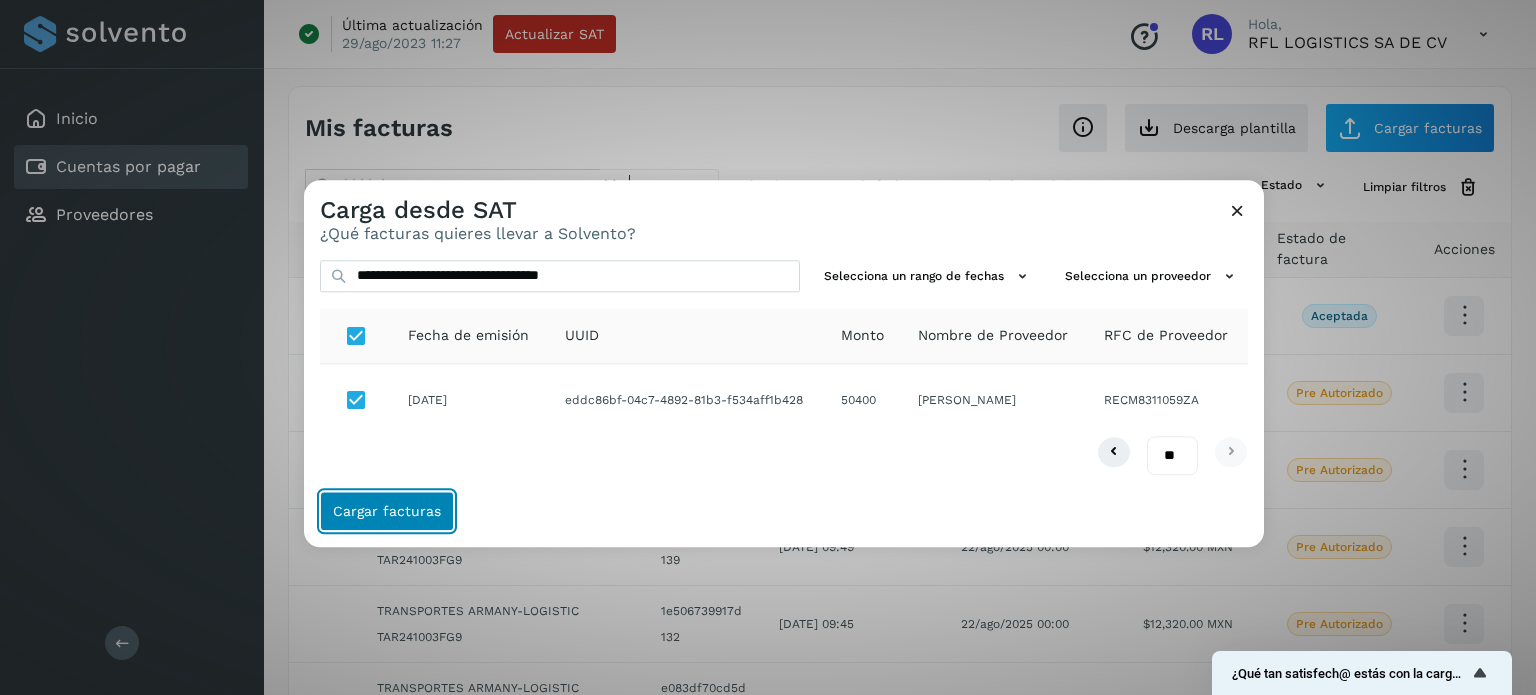 click on "Cargar facturas" 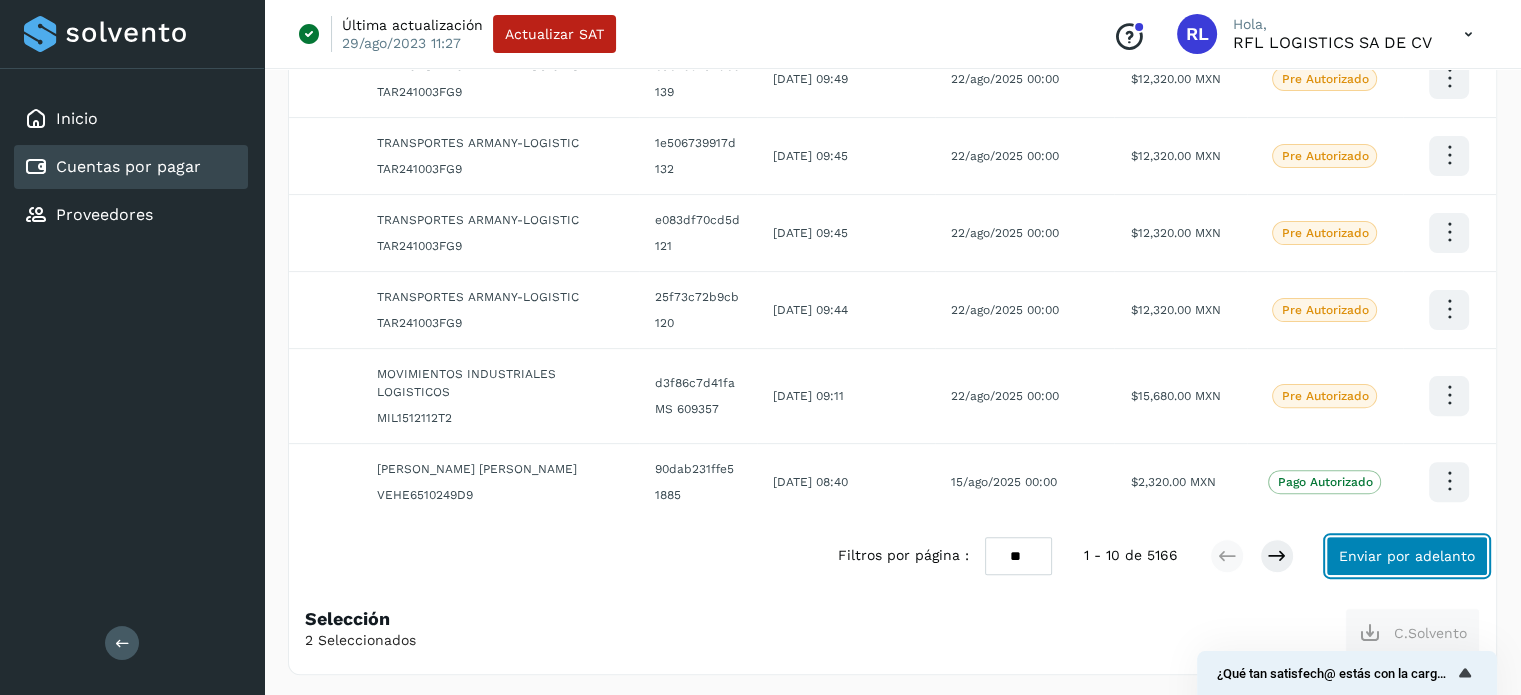 click on "Enviar por adelanto" 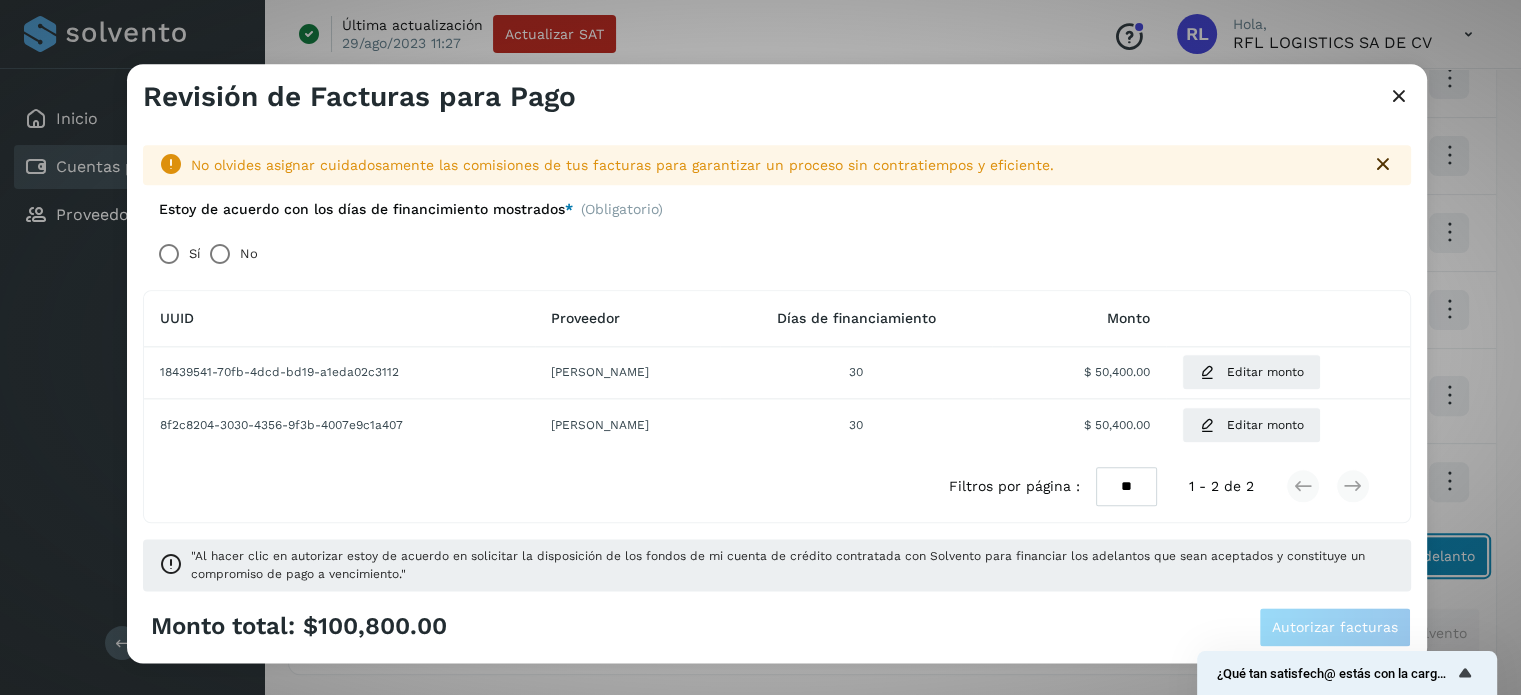 scroll, scrollTop: 527, scrollLeft: 0, axis: vertical 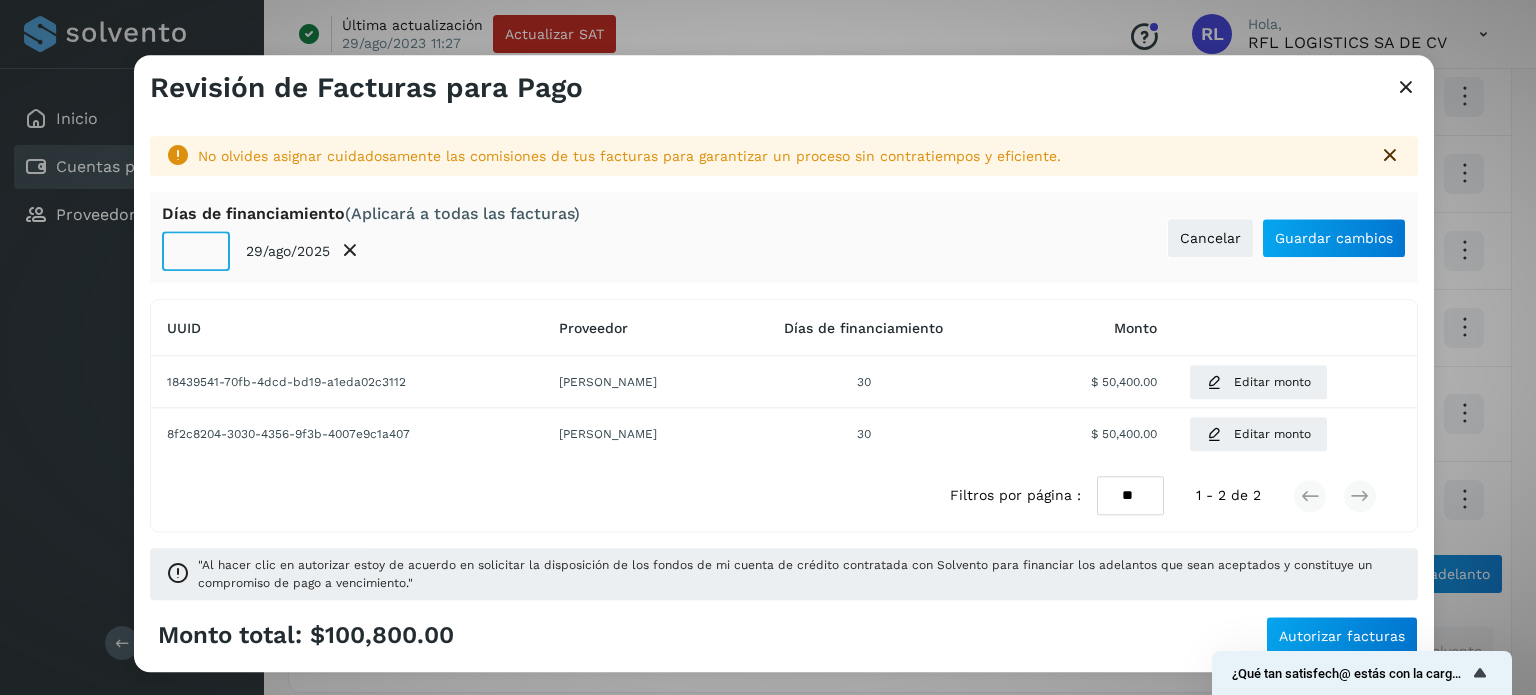 drag, startPoint x: 168, startPoint y: 256, endPoint x: 183, endPoint y: 255, distance: 15.033297 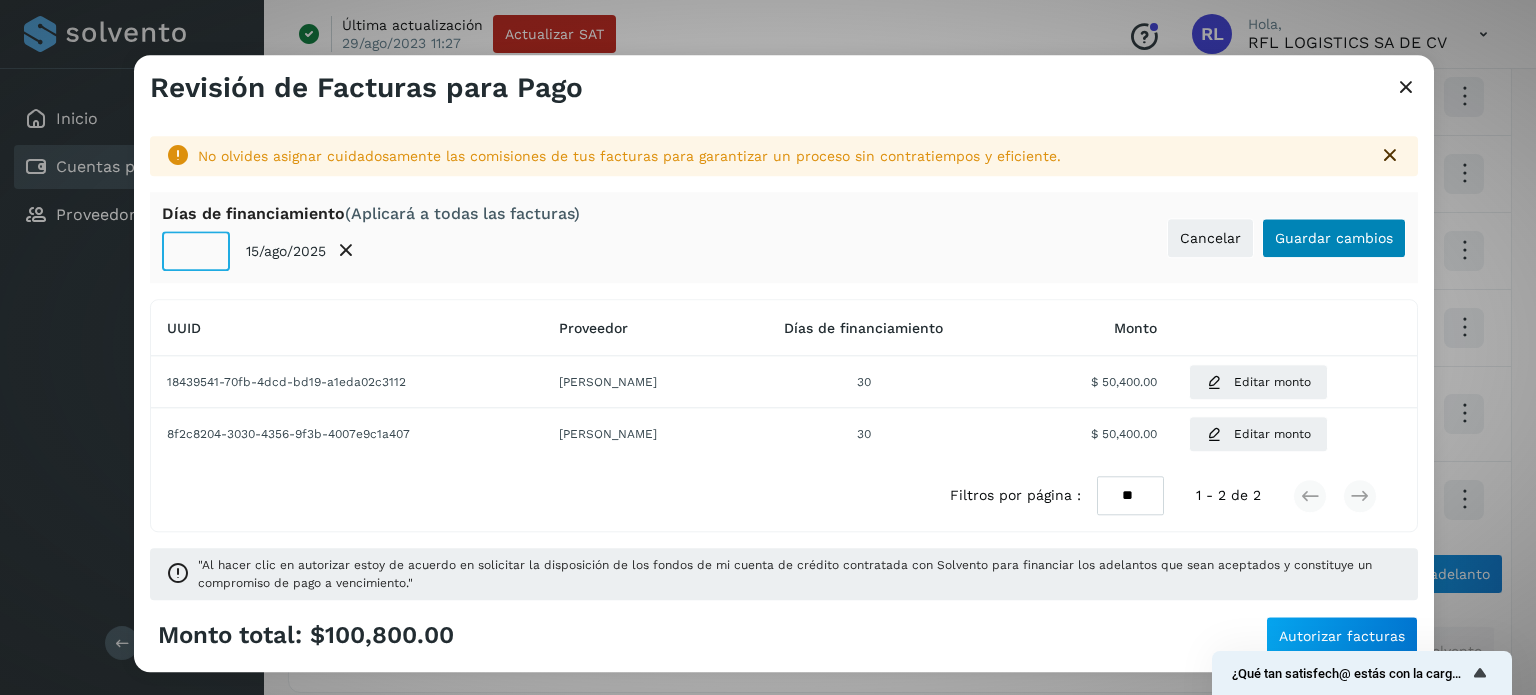type on "**" 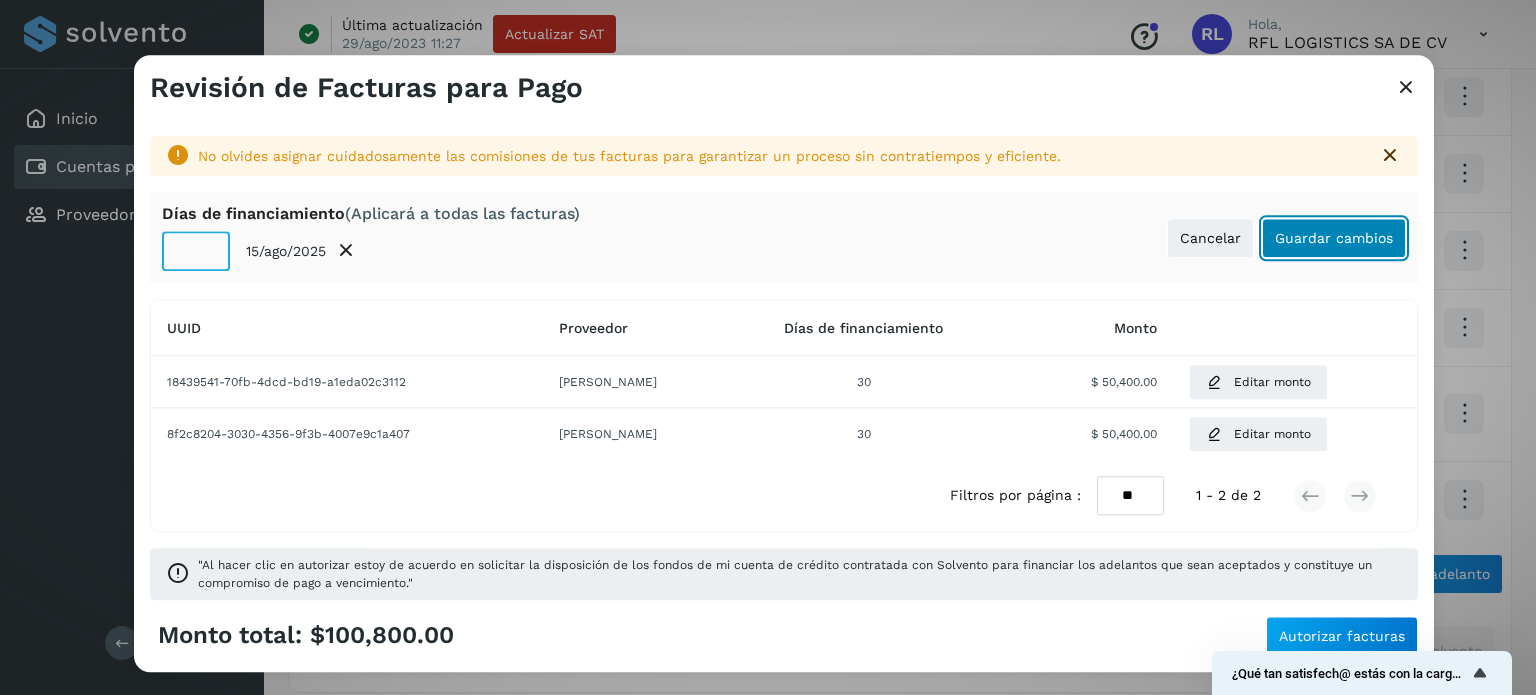 click on "Guardar cambios" at bounding box center (1334, 238) 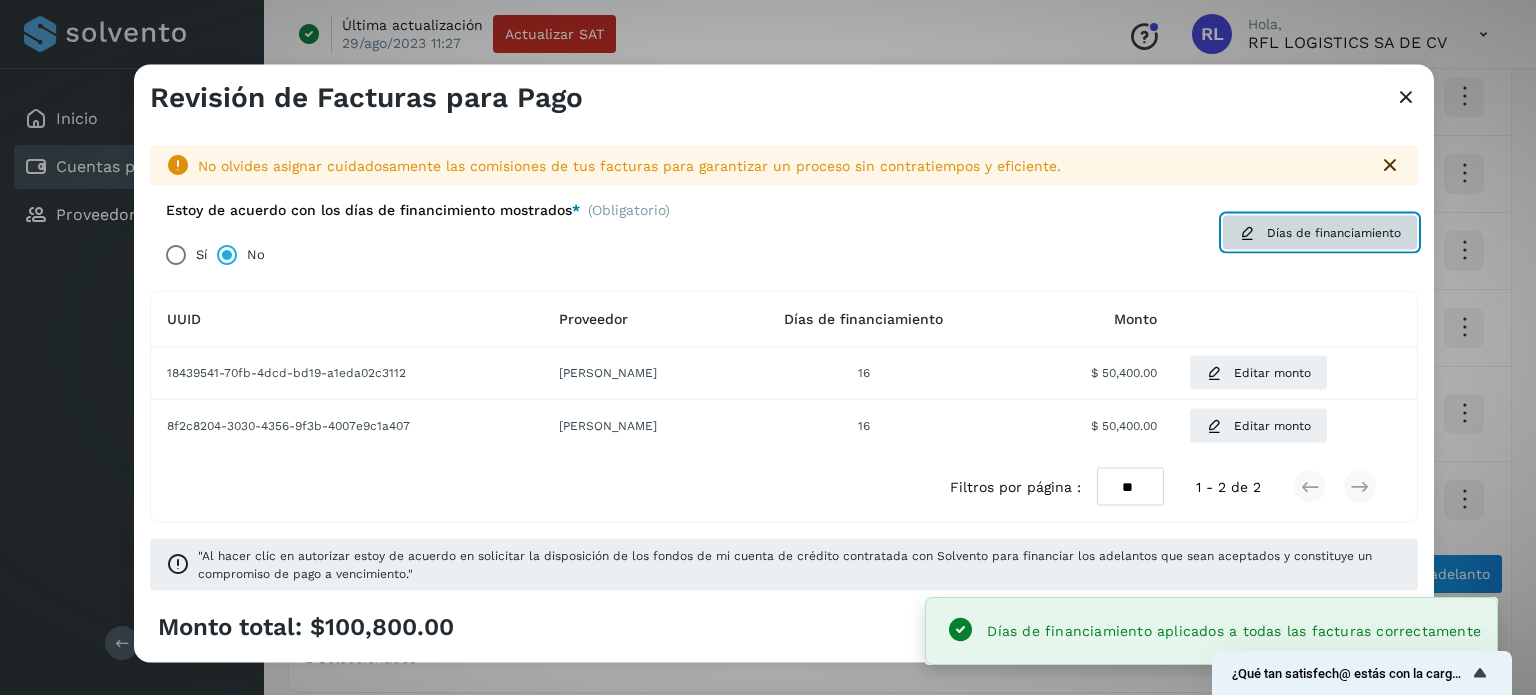 click on "Días de financiamiento" 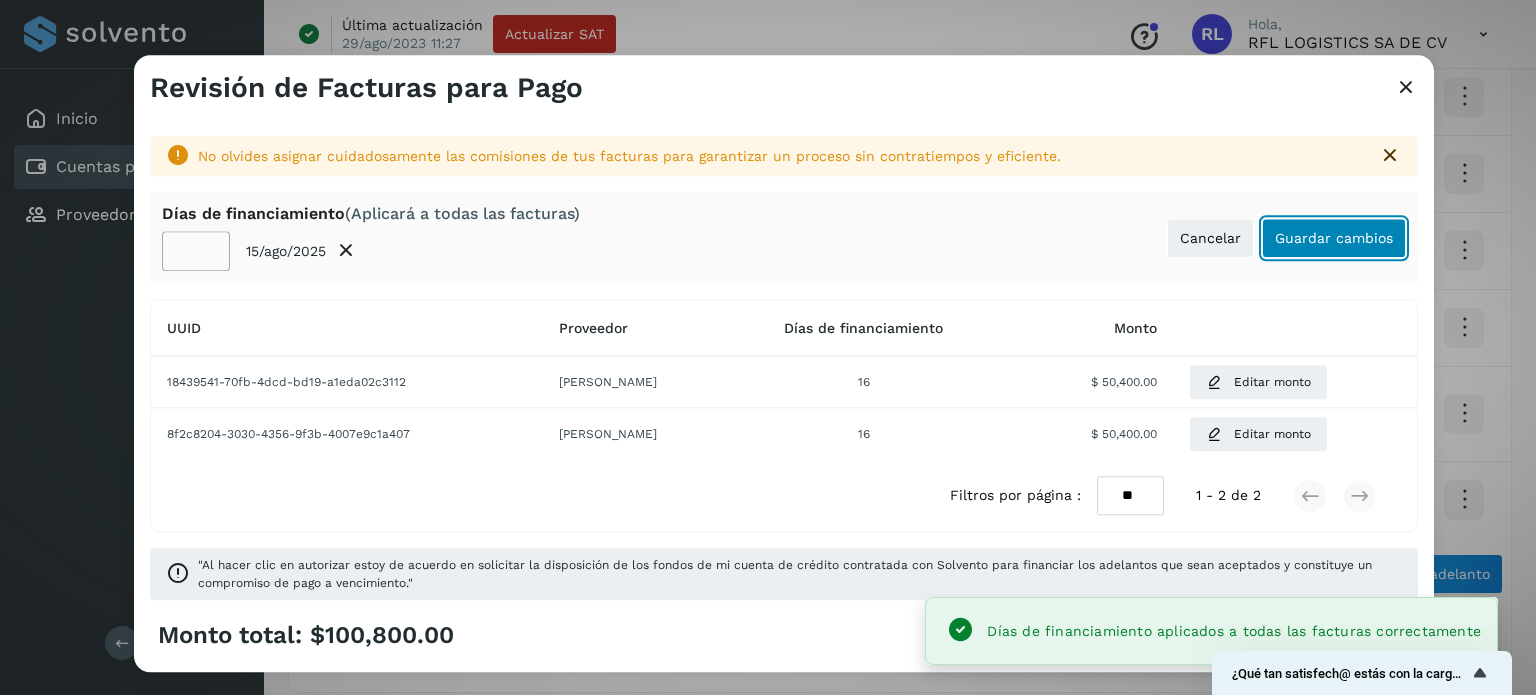 click on "Guardar cambios" 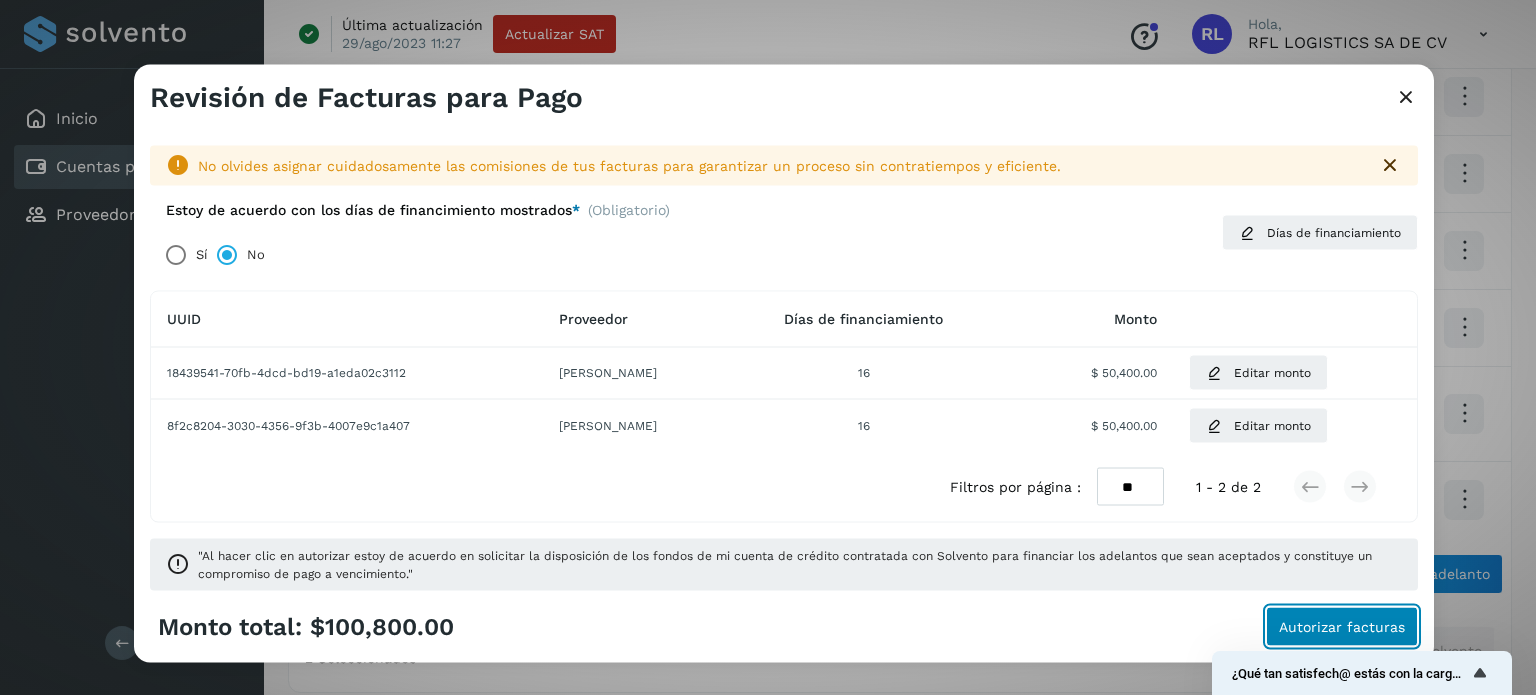 click on "Autorizar facturas" 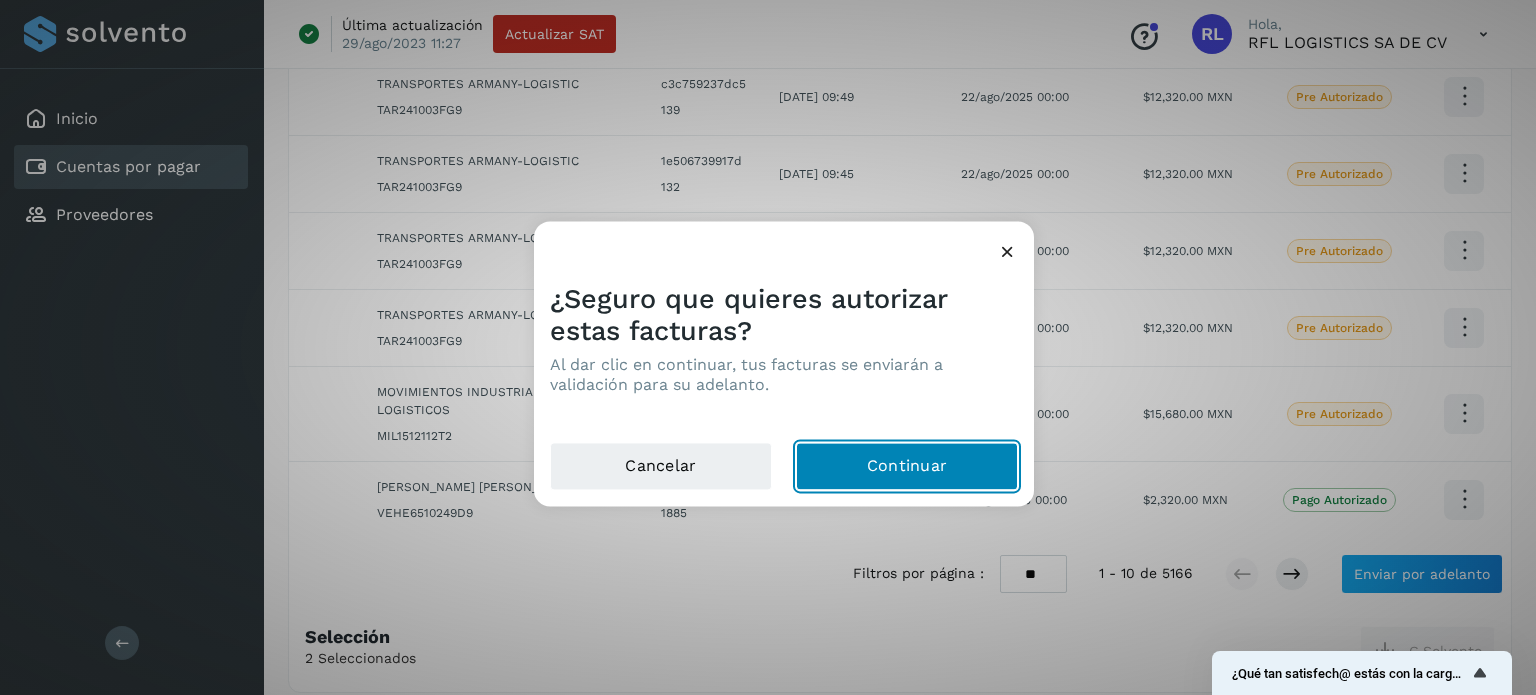 click on "Continuar" 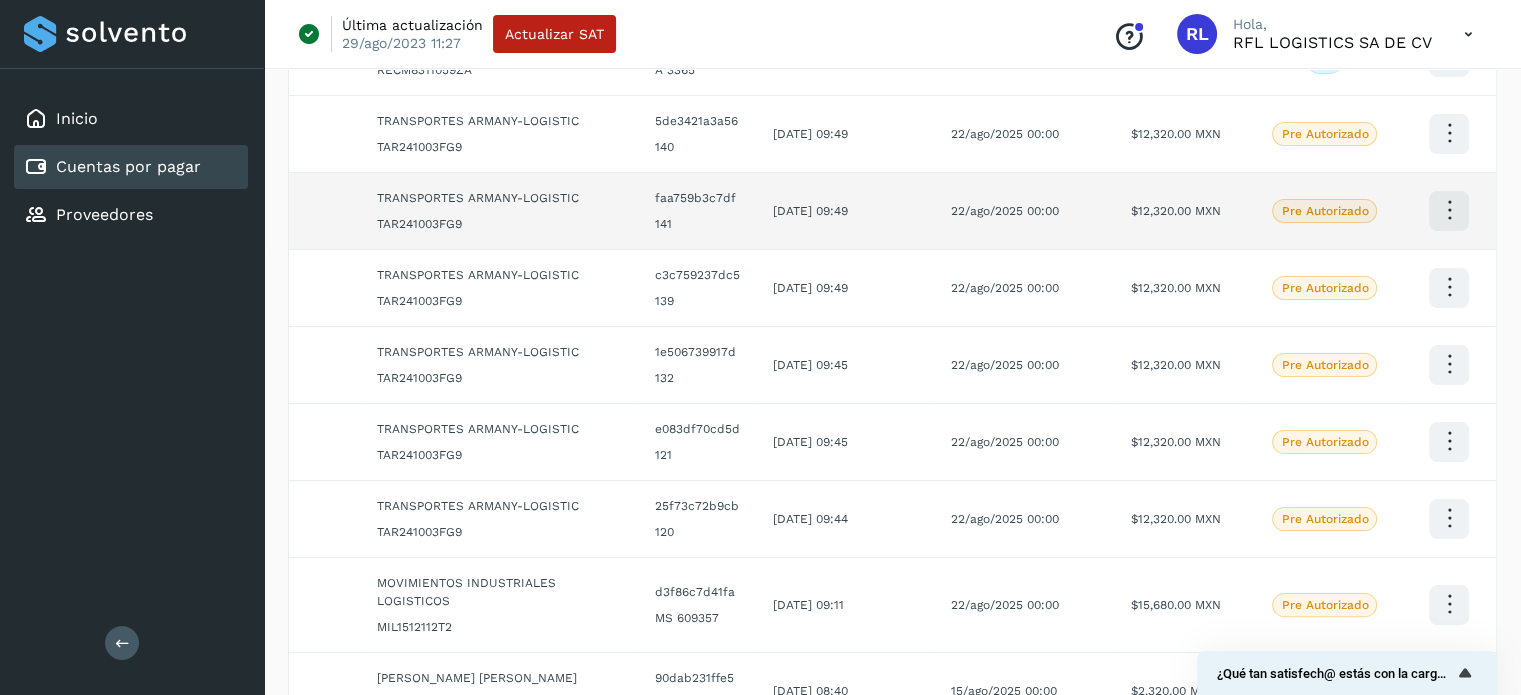 scroll, scrollTop: 0, scrollLeft: 0, axis: both 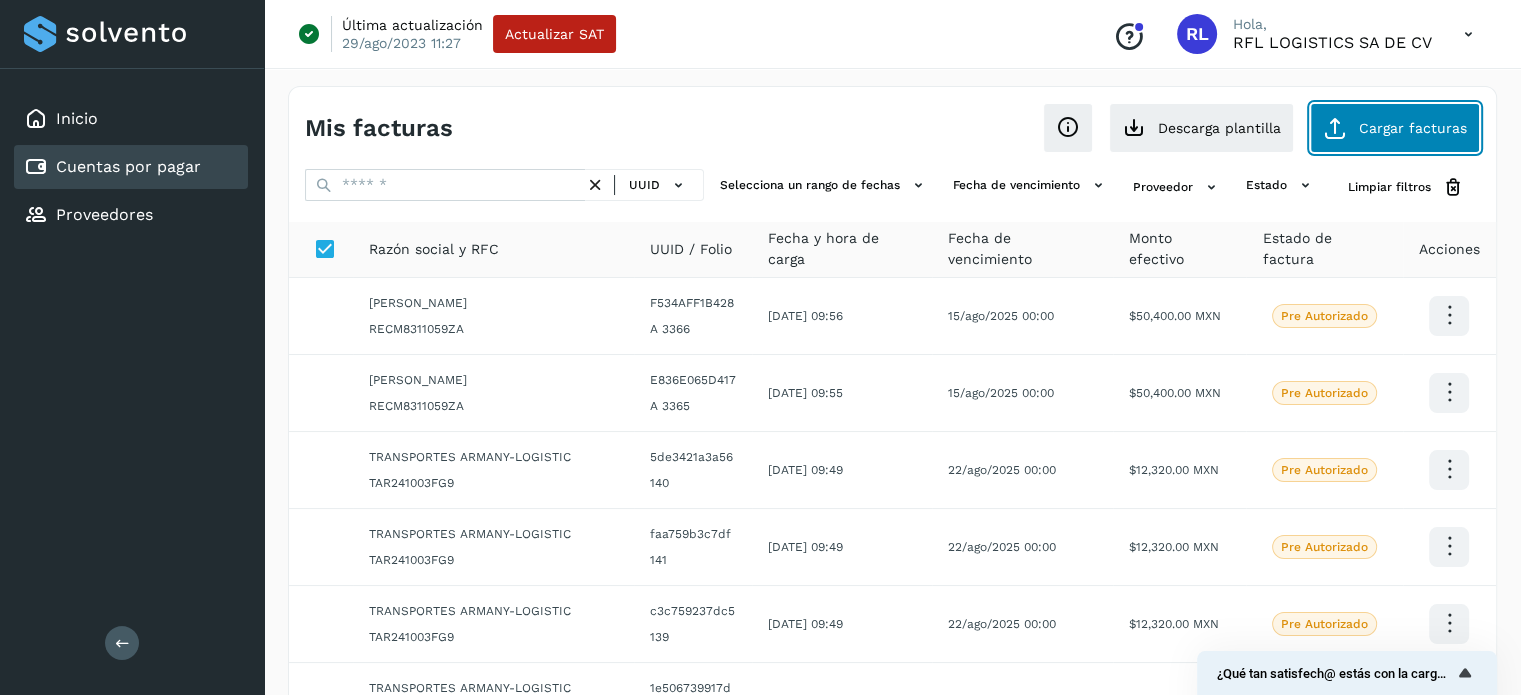 click on "Cargar facturas" 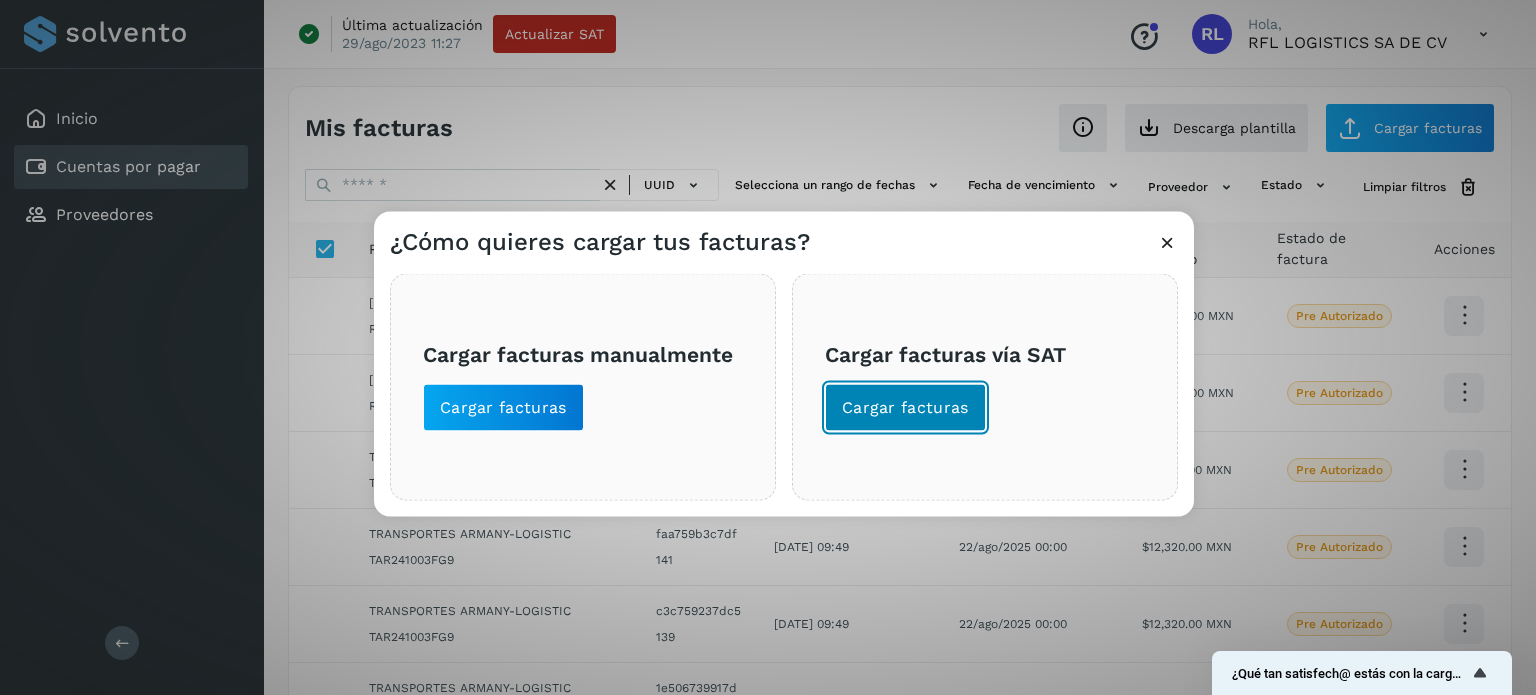 click on "Cargar facturas" at bounding box center (905, 407) 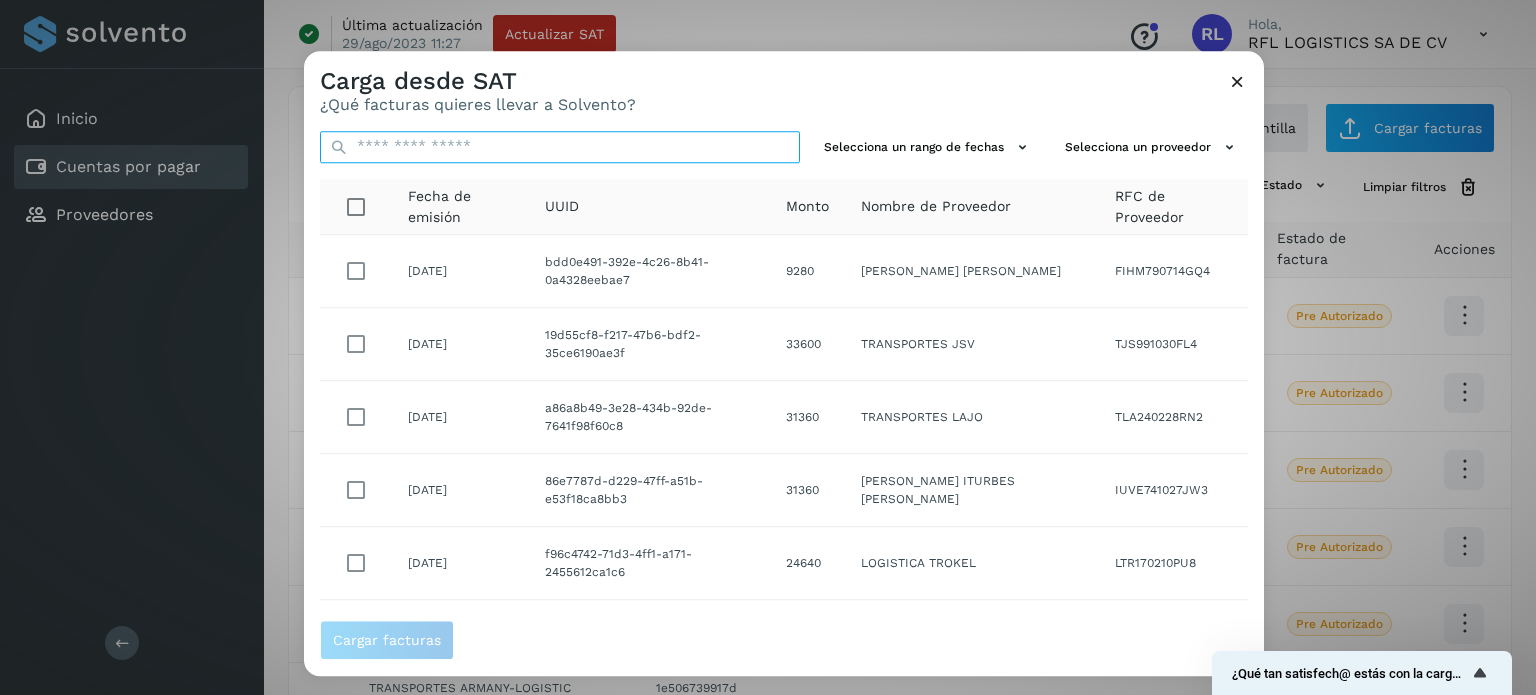 click at bounding box center [560, 147] 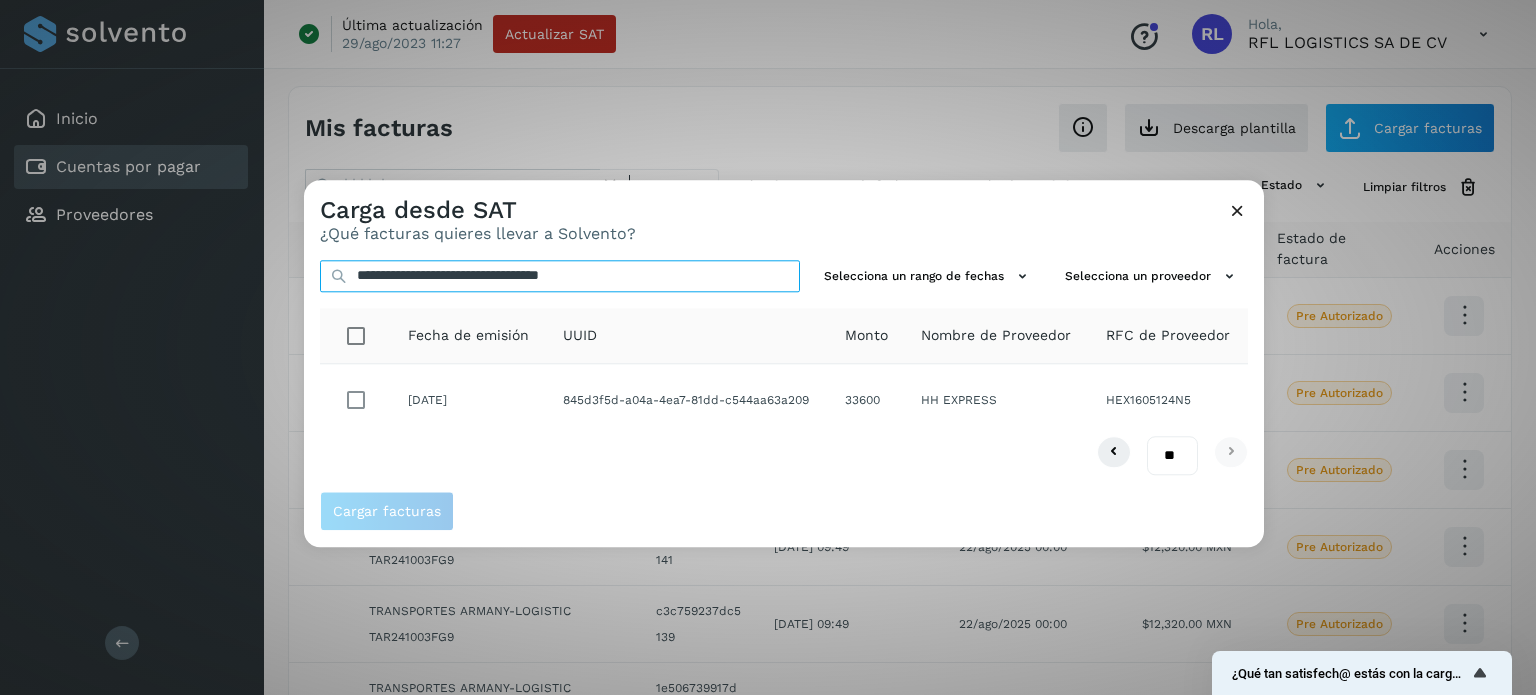 type on "**********" 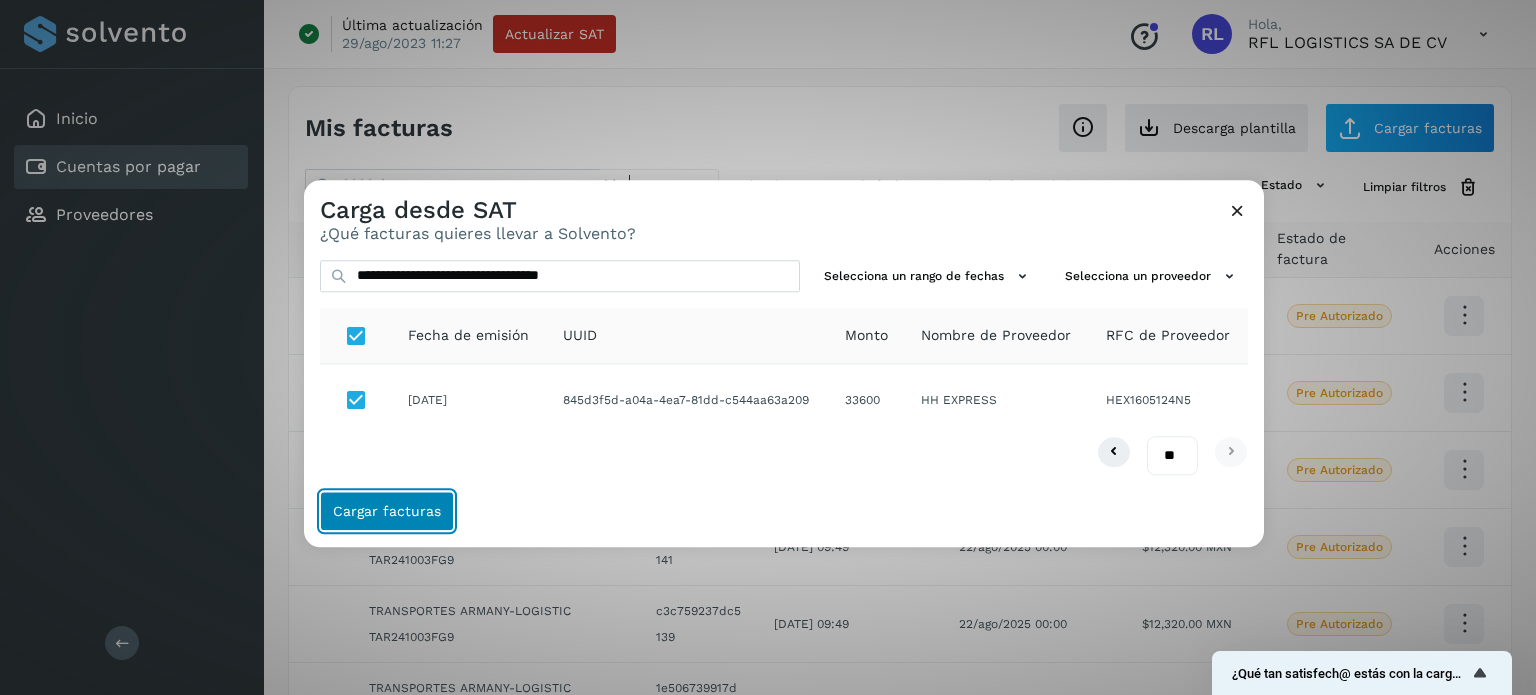 click on "Cargar facturas" at bounding box center (387, 511) 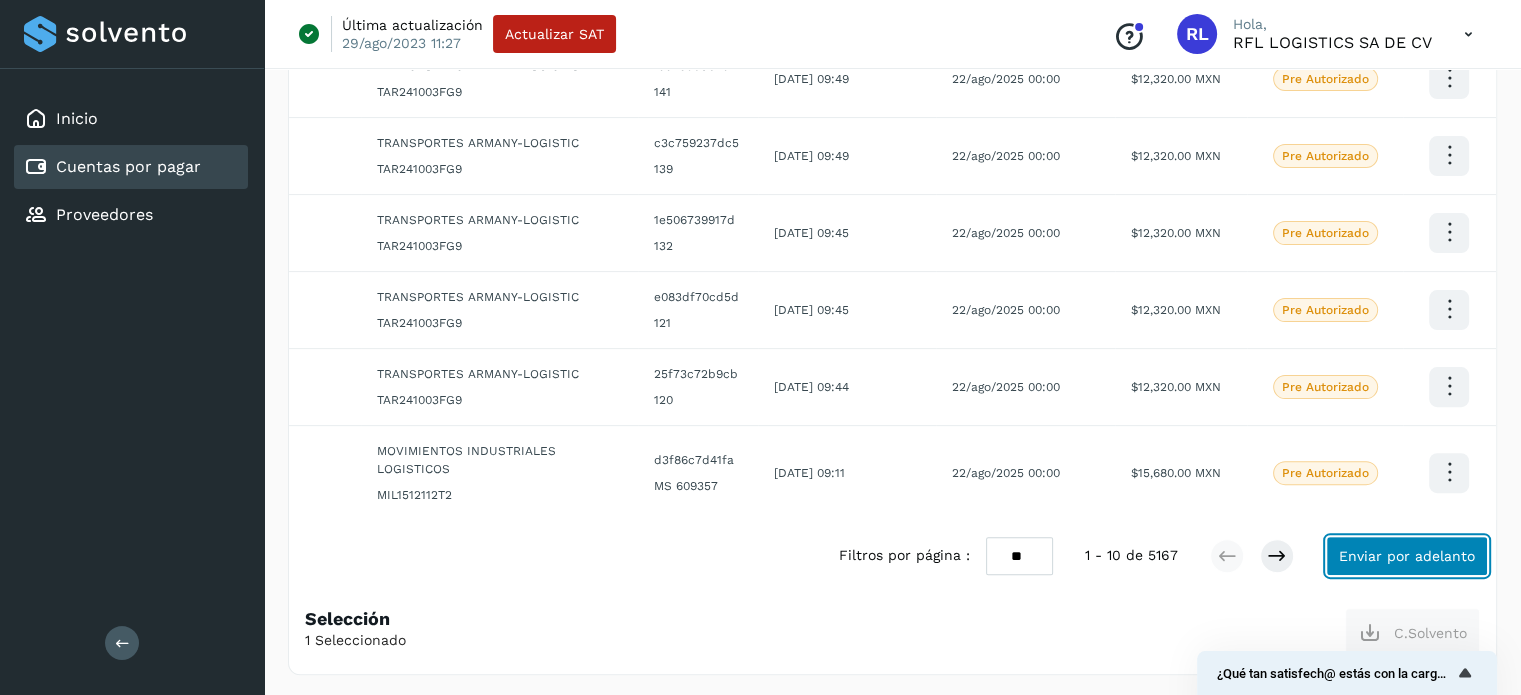 click on "Enviar por adelanto" 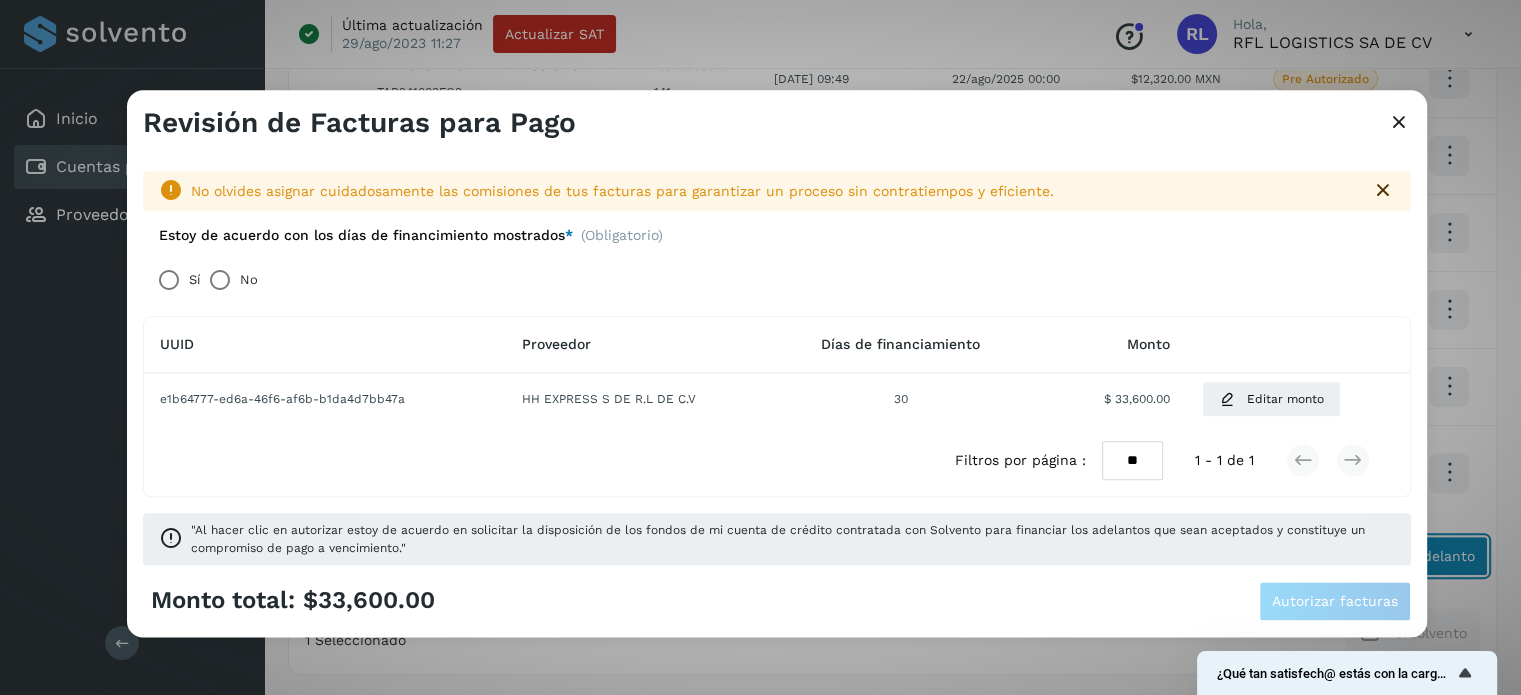 scroll, scrollTop: 527, scrollLeft: 0, axis: vertical 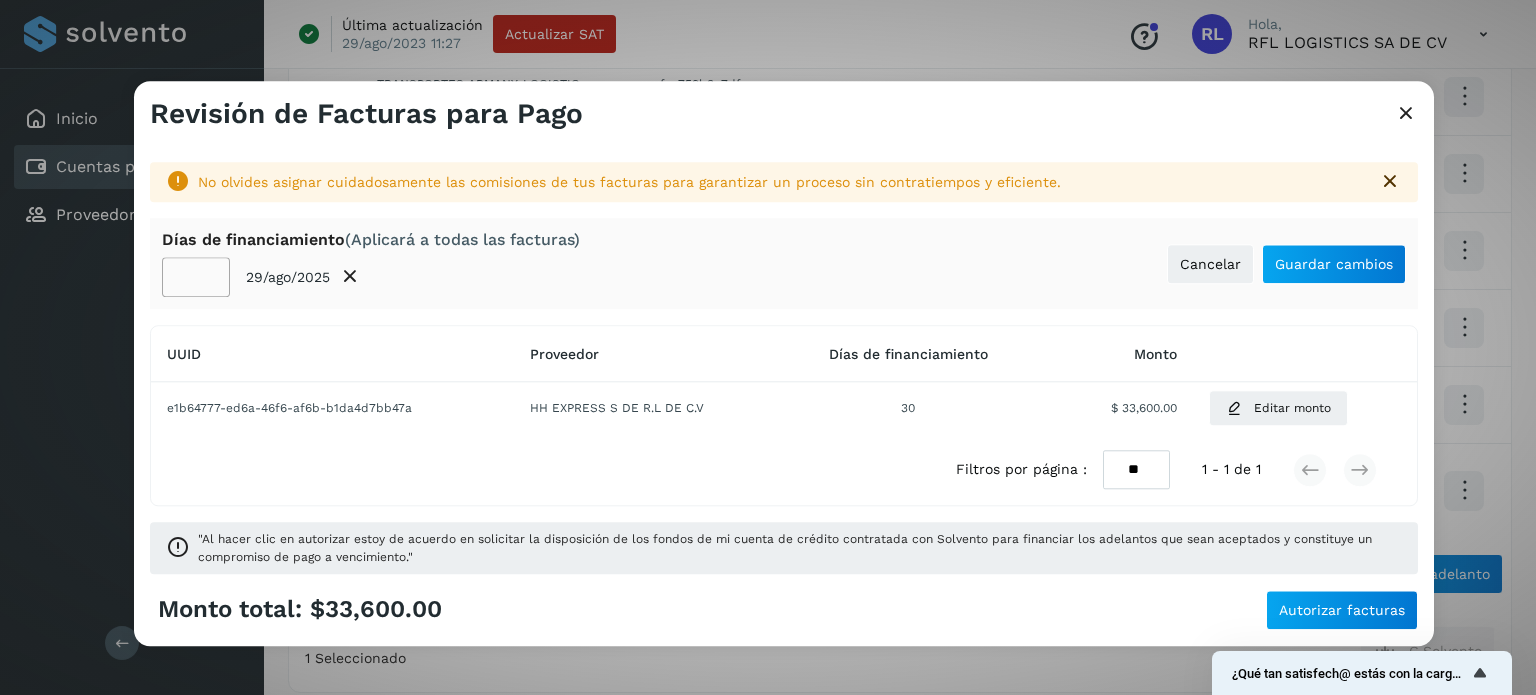 click on "**" 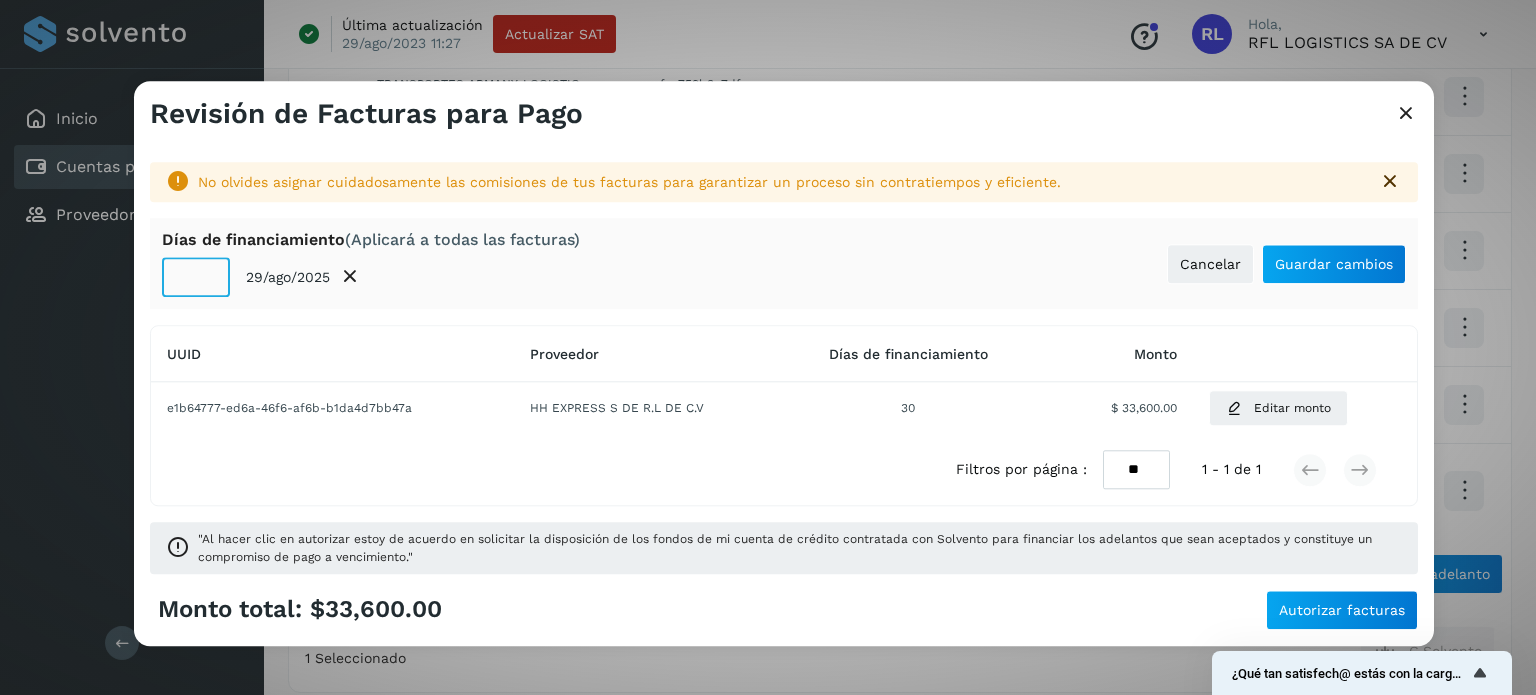 click on "**" 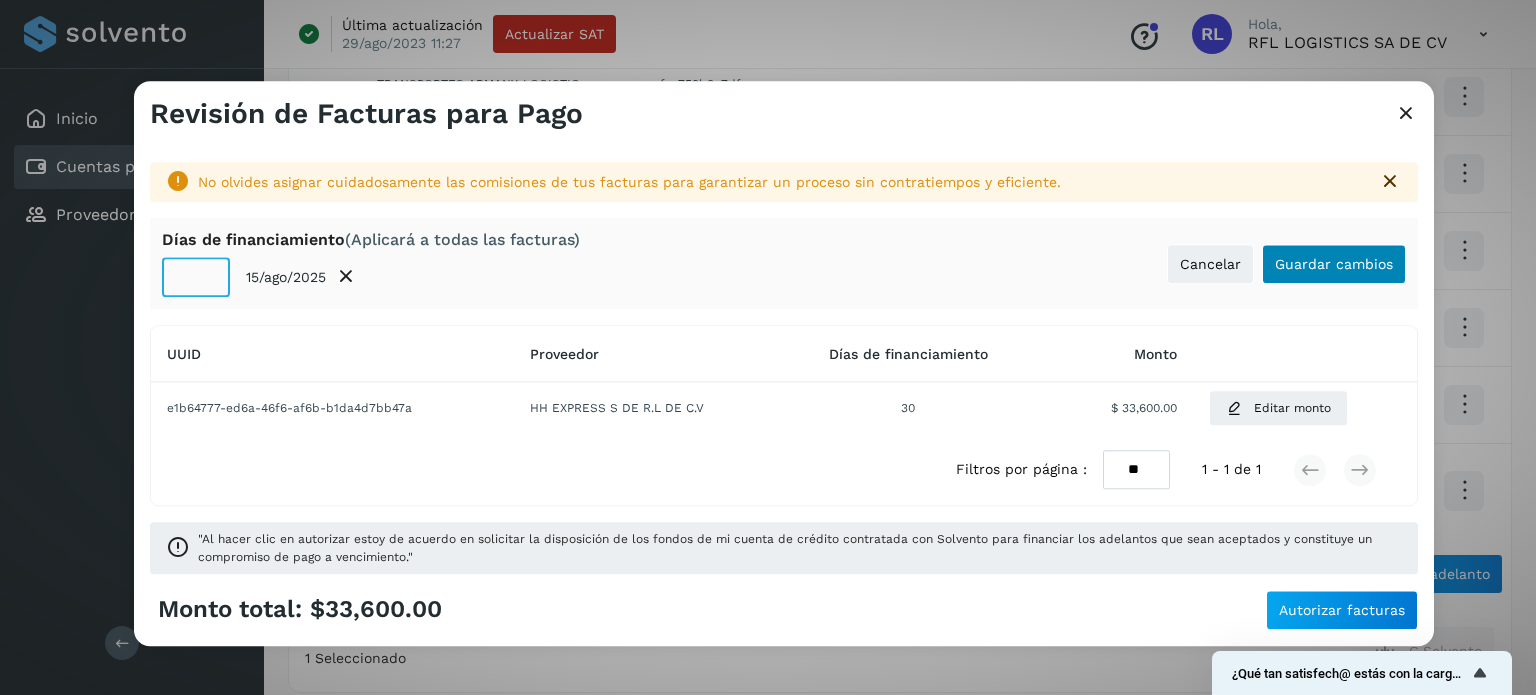 type on "**" 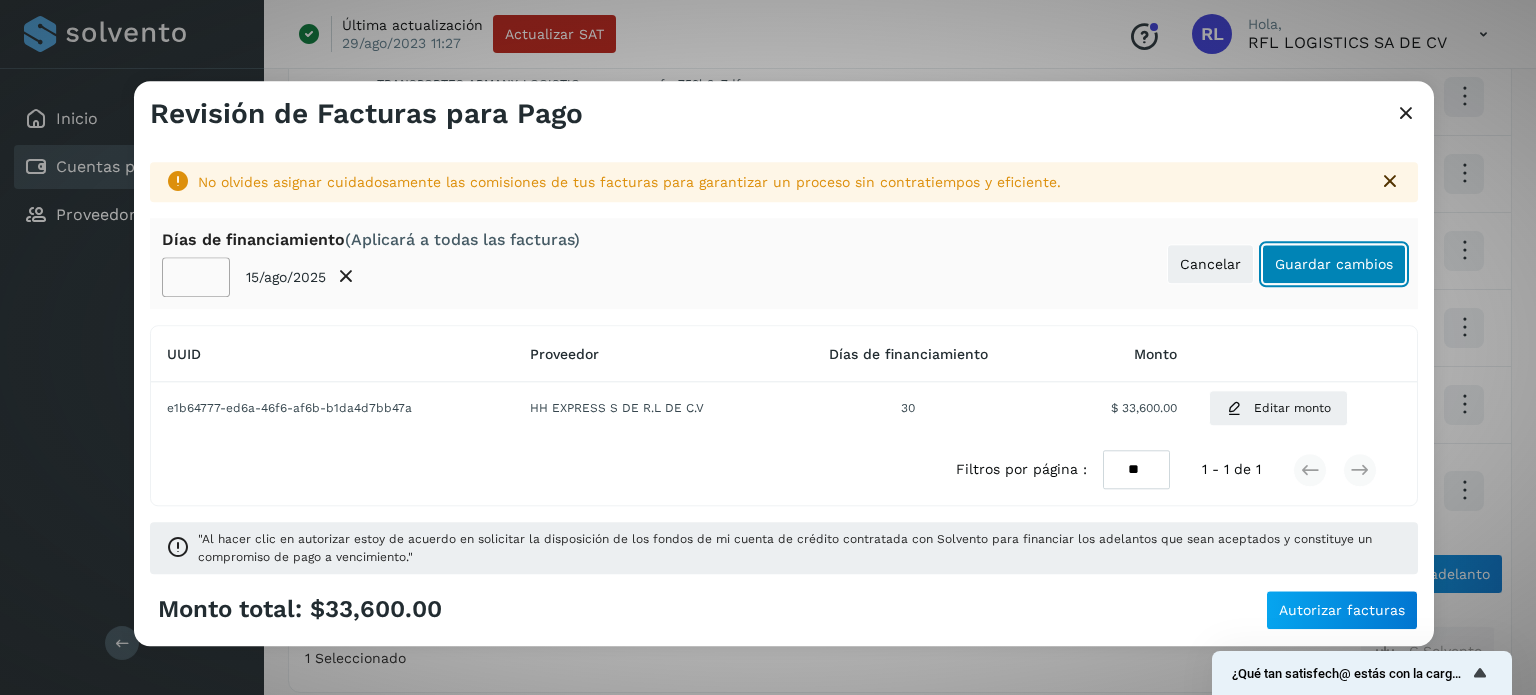 click on "Guardar cambios" 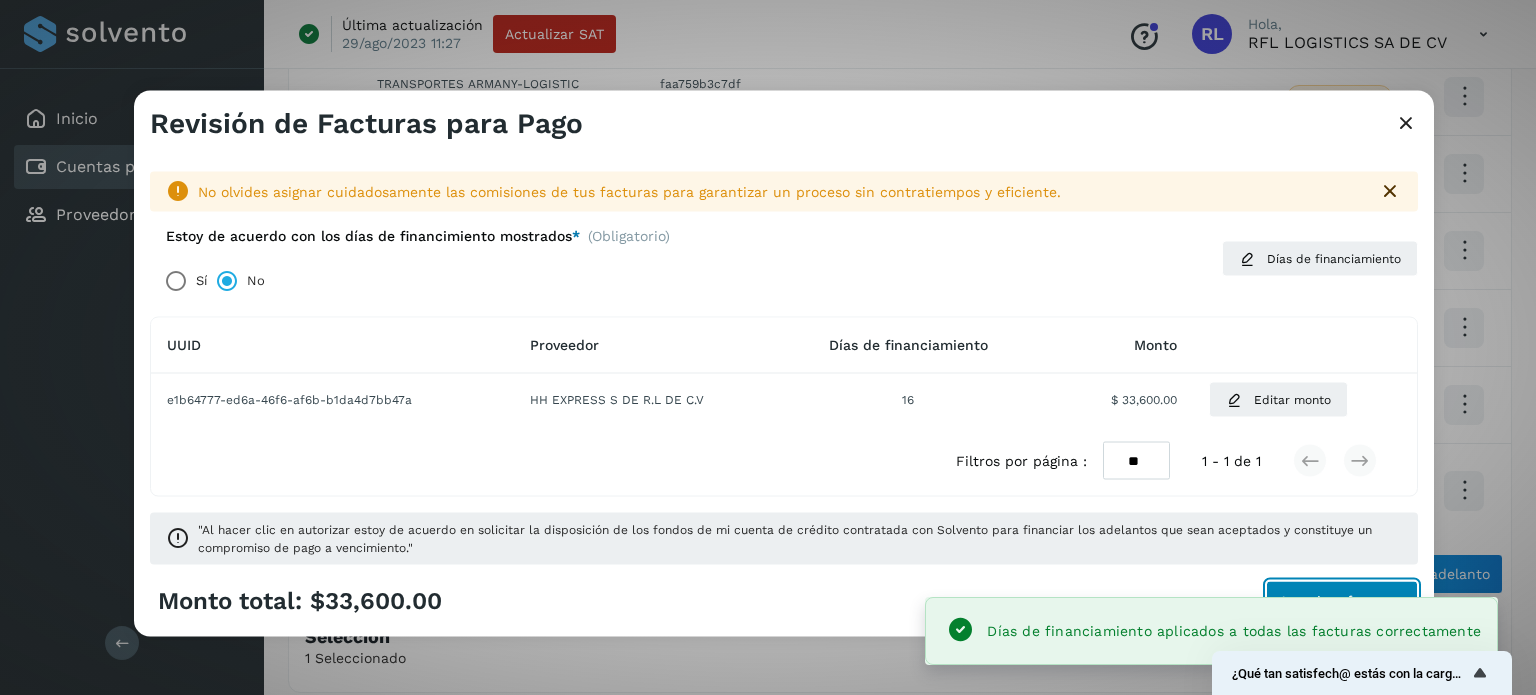 click on "Autorizar facturas" at bounding box center [1342, 601] 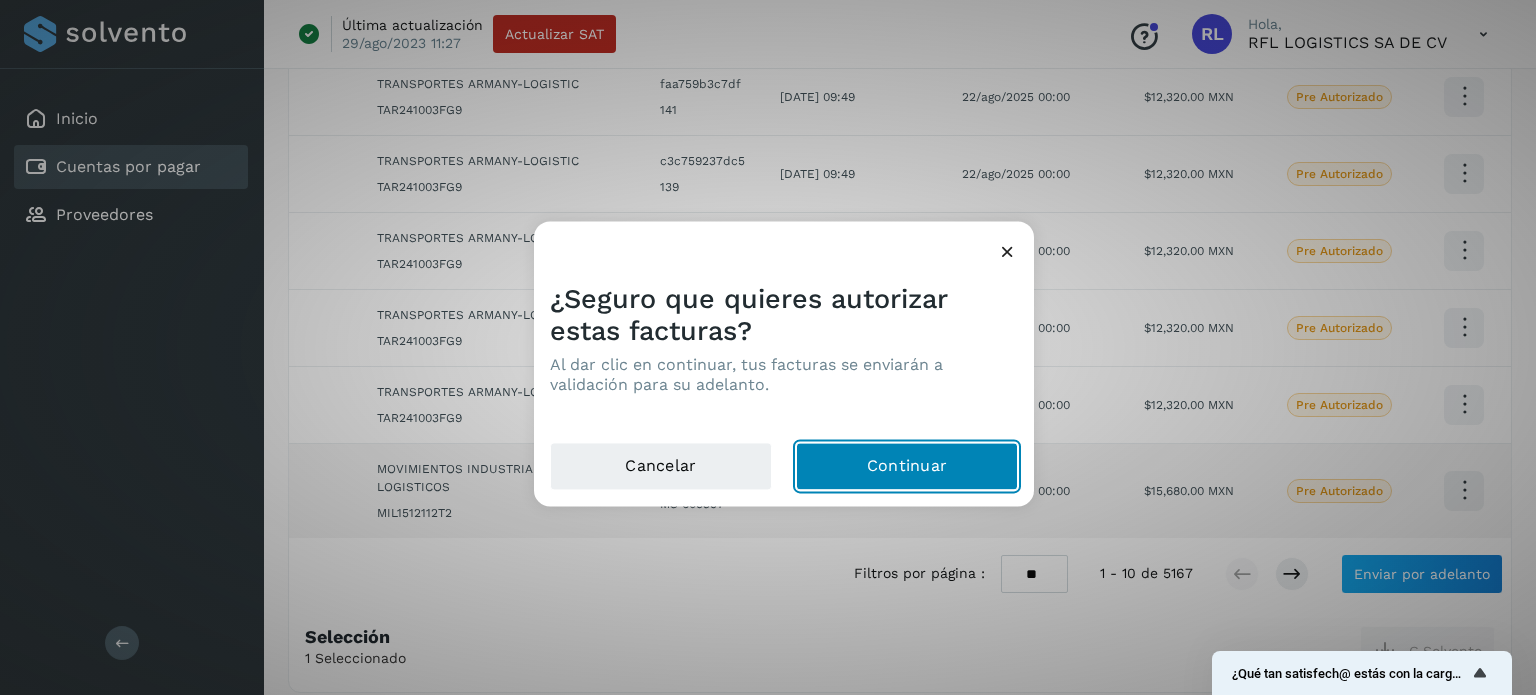click on "Continuar" 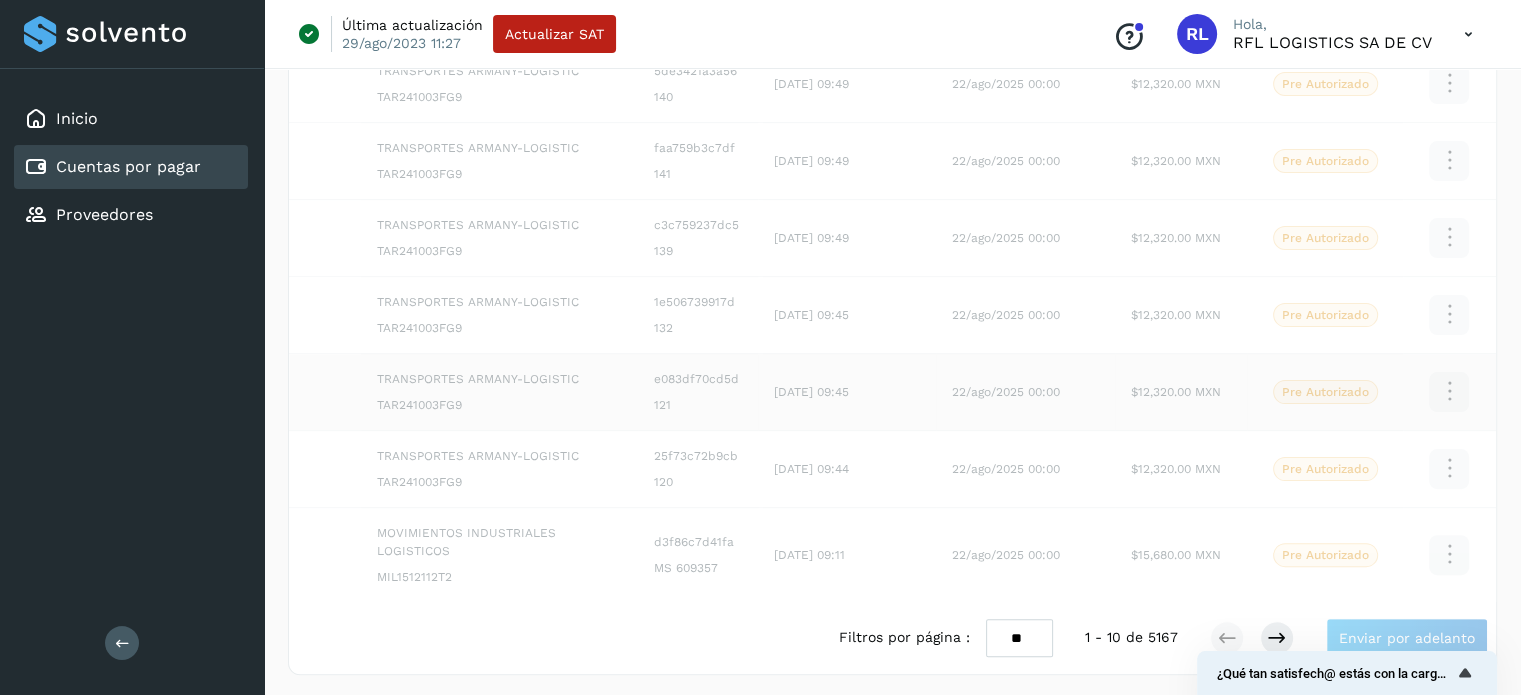 scroll, scrollTop: 0, scrollLeft: 0, axis: both 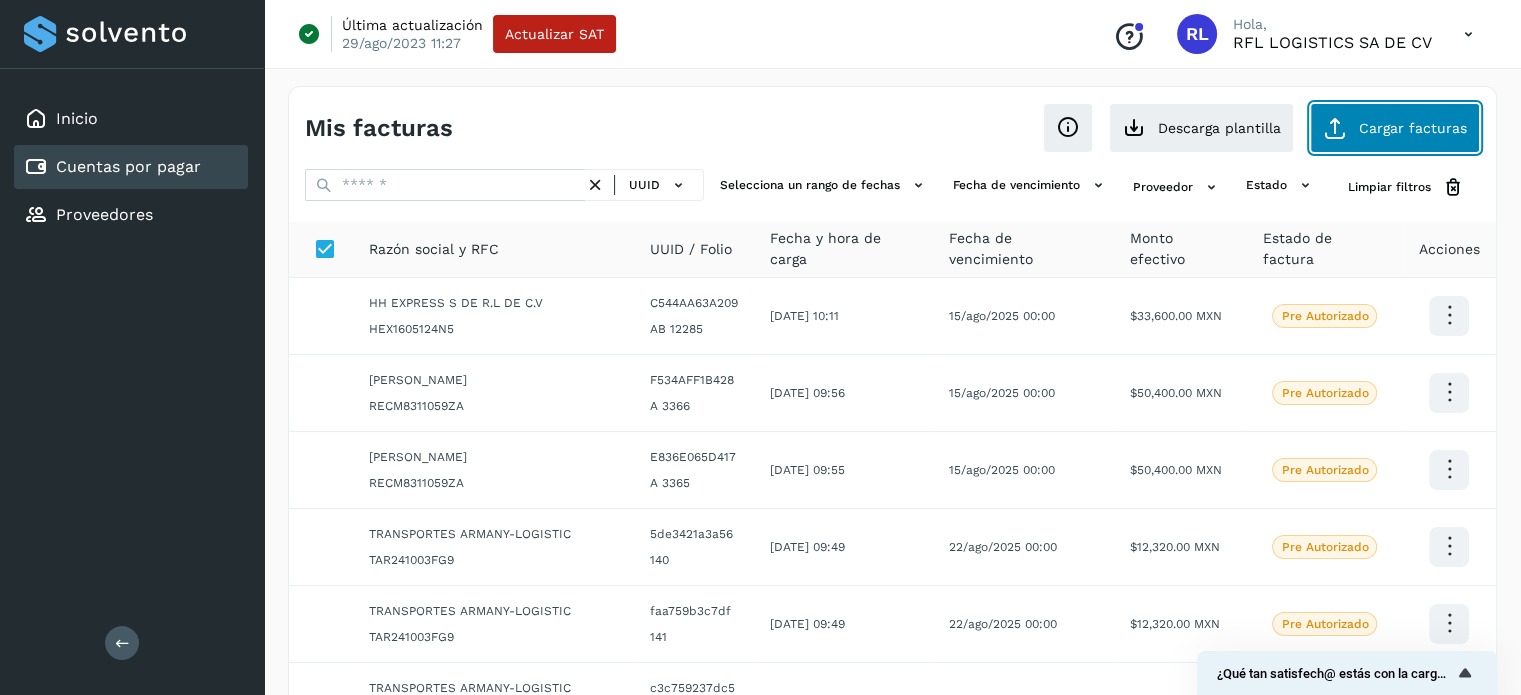 click on "Cargar facturas" 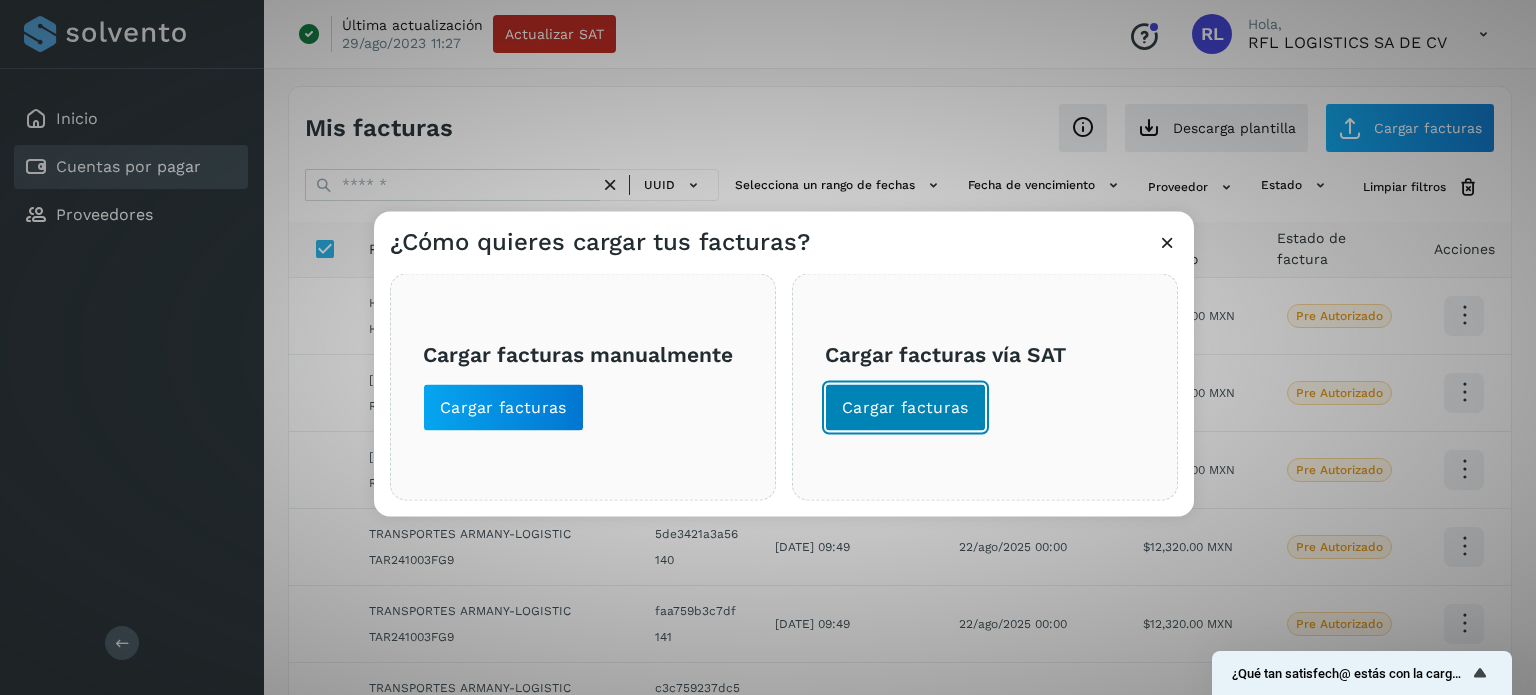 click on "Cargar facturas" at bounding box center [905, 407] 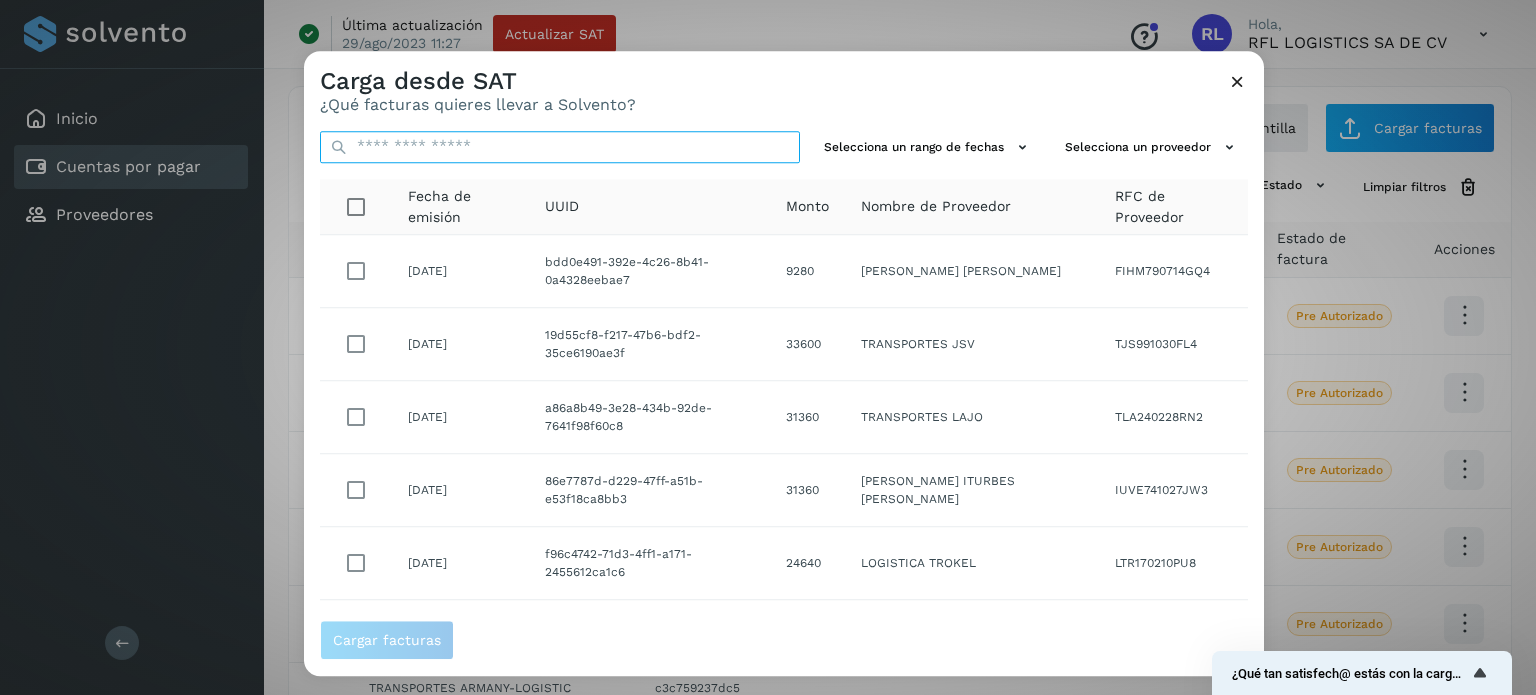 click at bounding box center (560, 147) 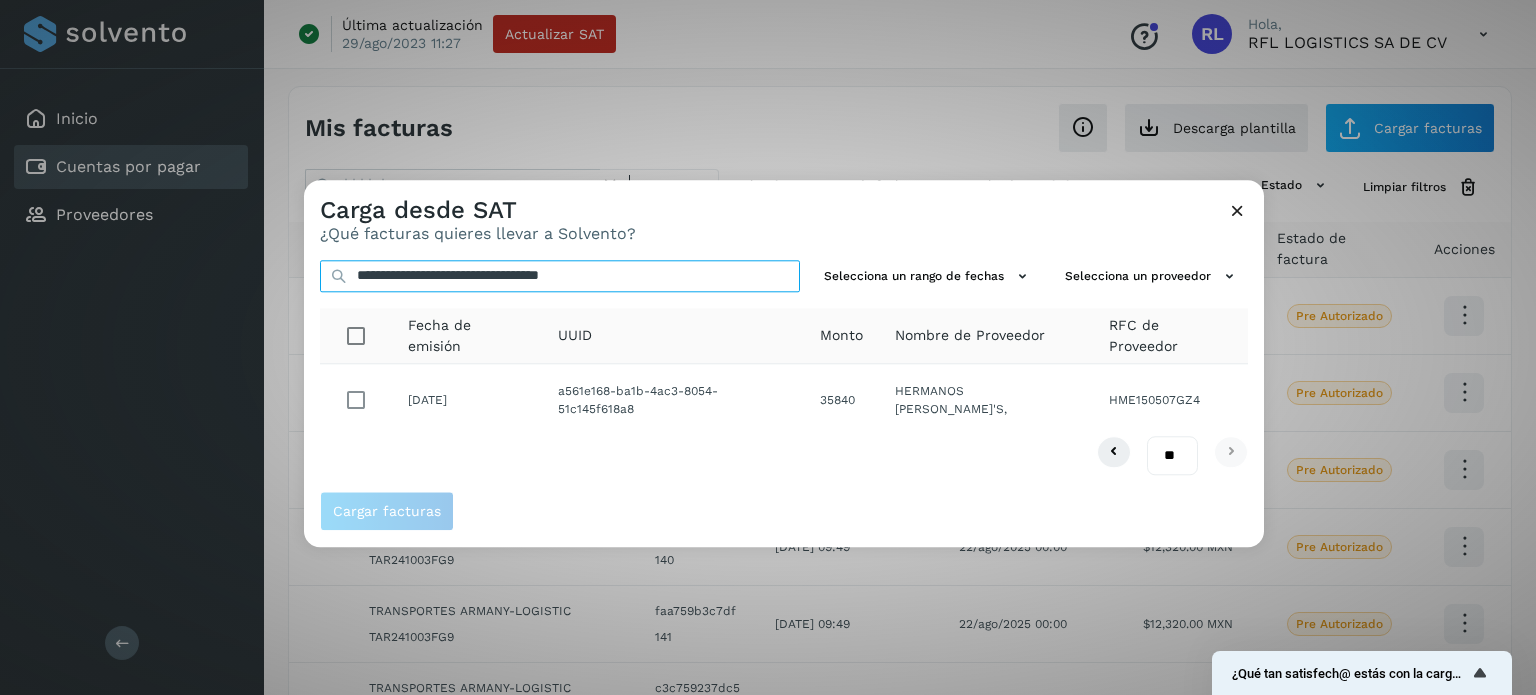 type on "**********" 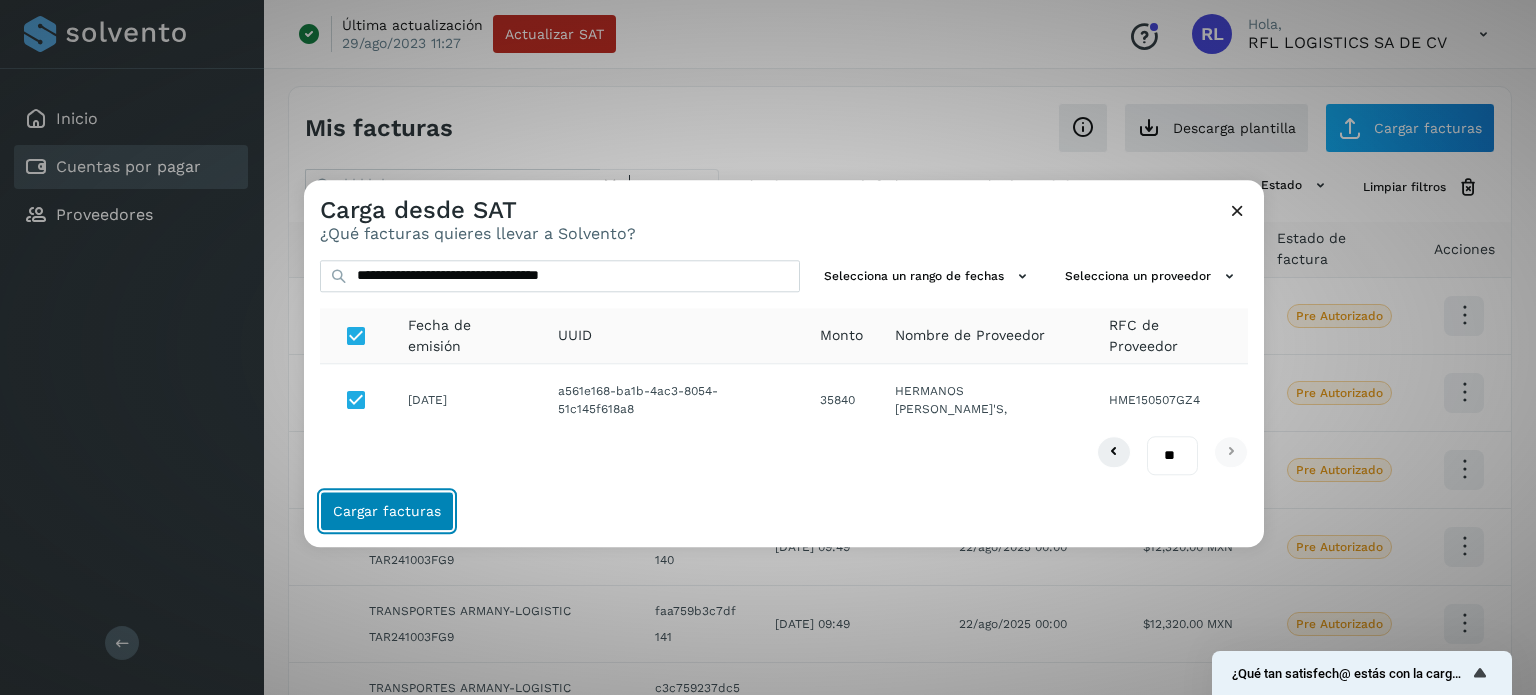 click on "Cargar facturas" 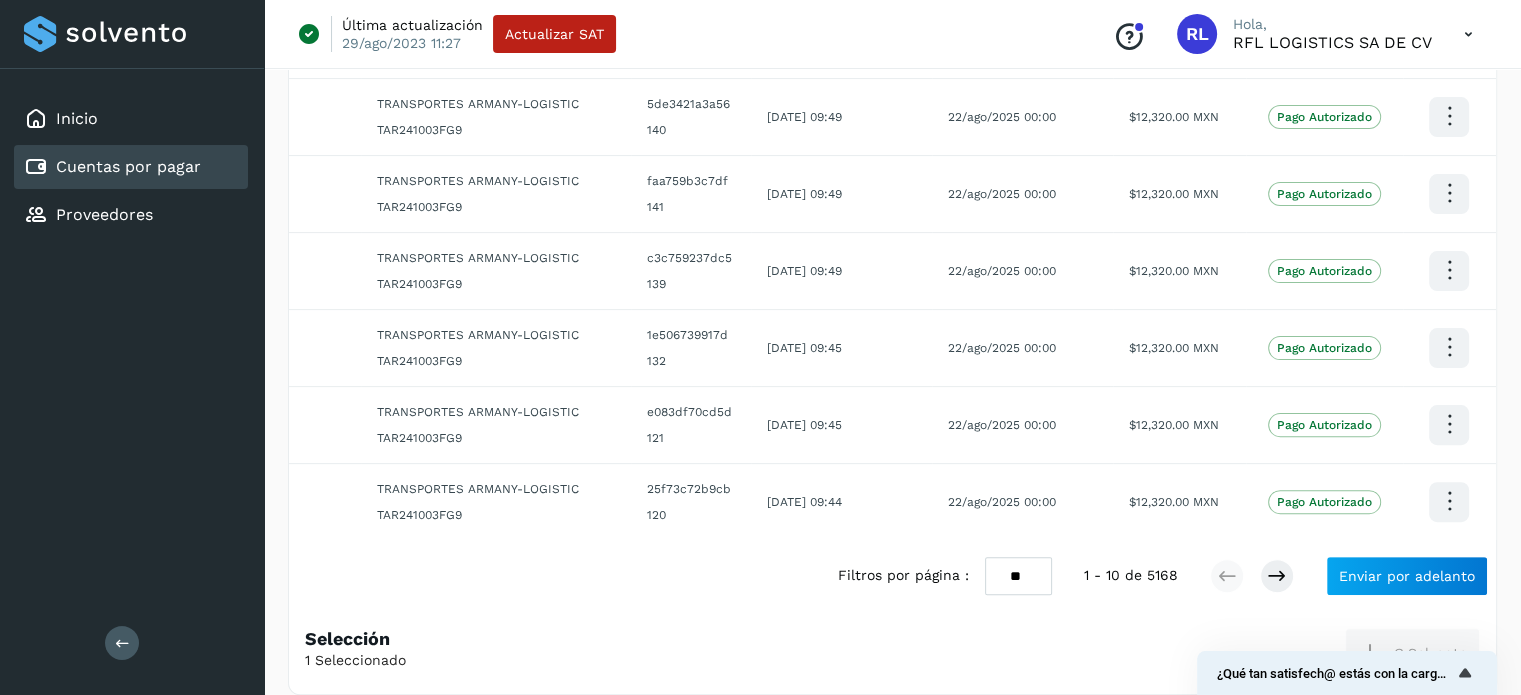 scroll, scrollTop: 527, scrollLeft: 0, axis: vertical 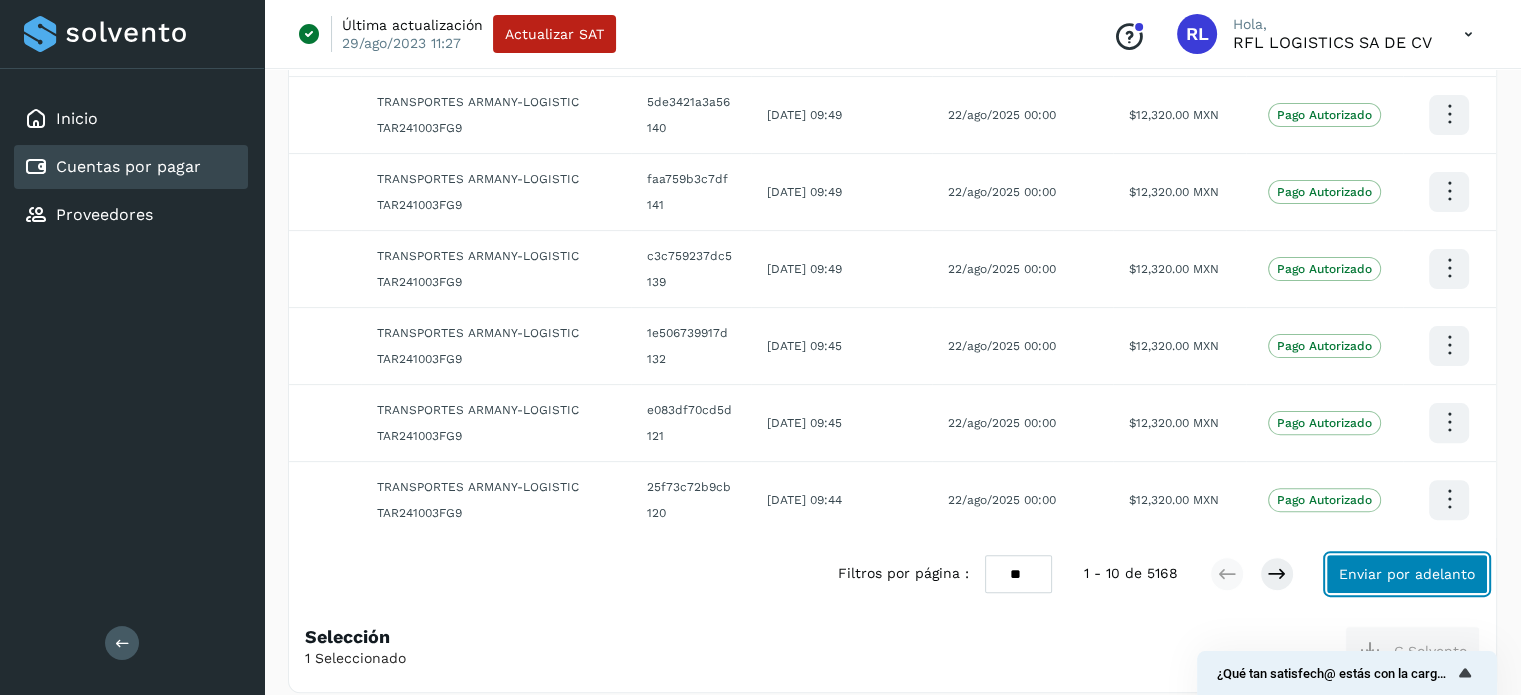 click on "Enviar por adelanto" 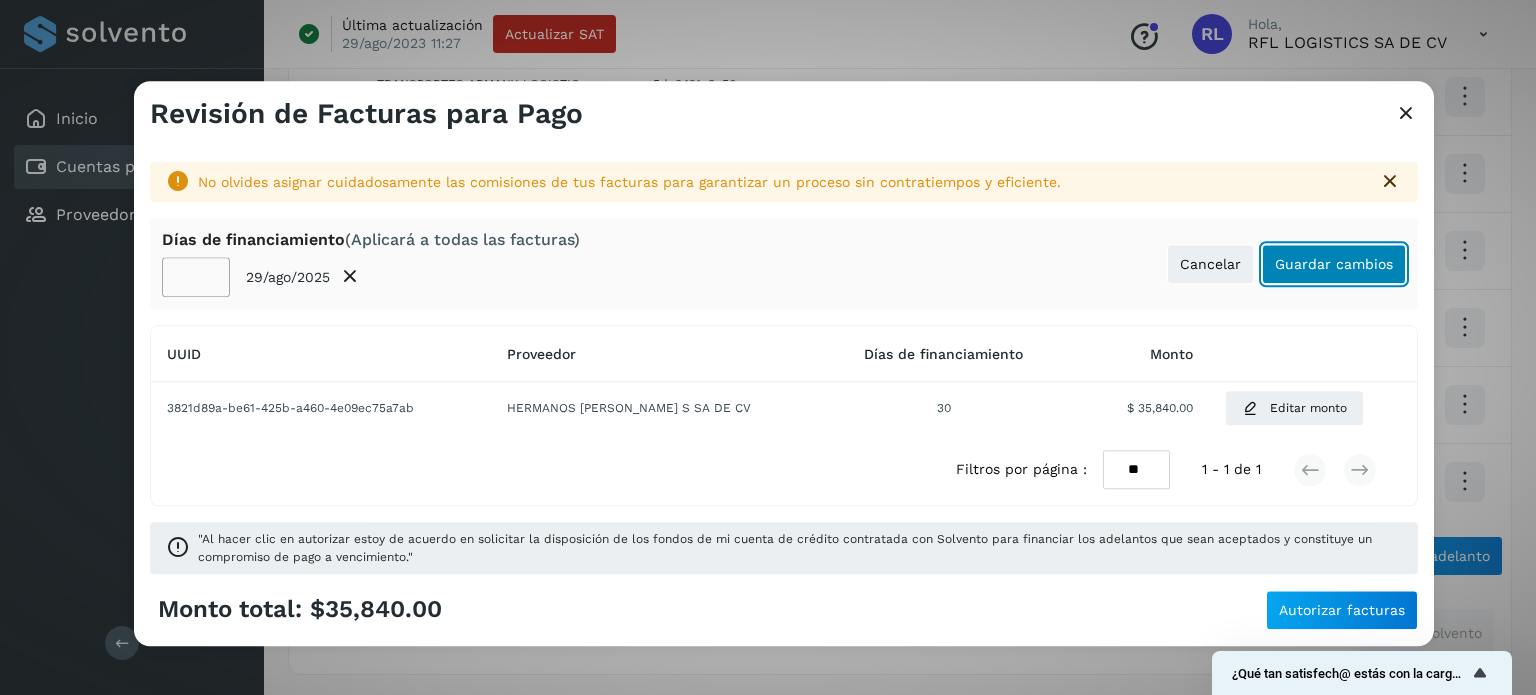 click on "Guardar cambios" at bounding box center [1334, 264] 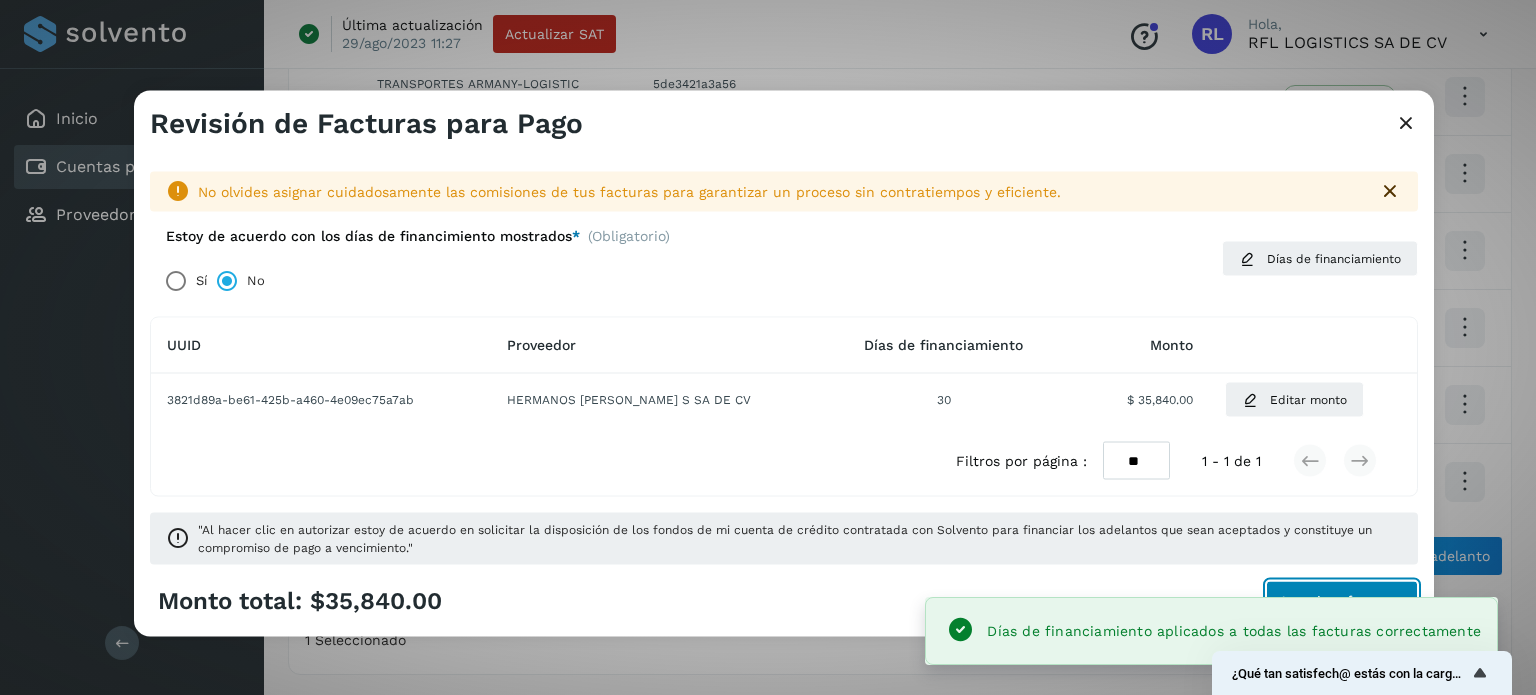 click on "Autorizar facturas" at bounding box center [1342, 601] 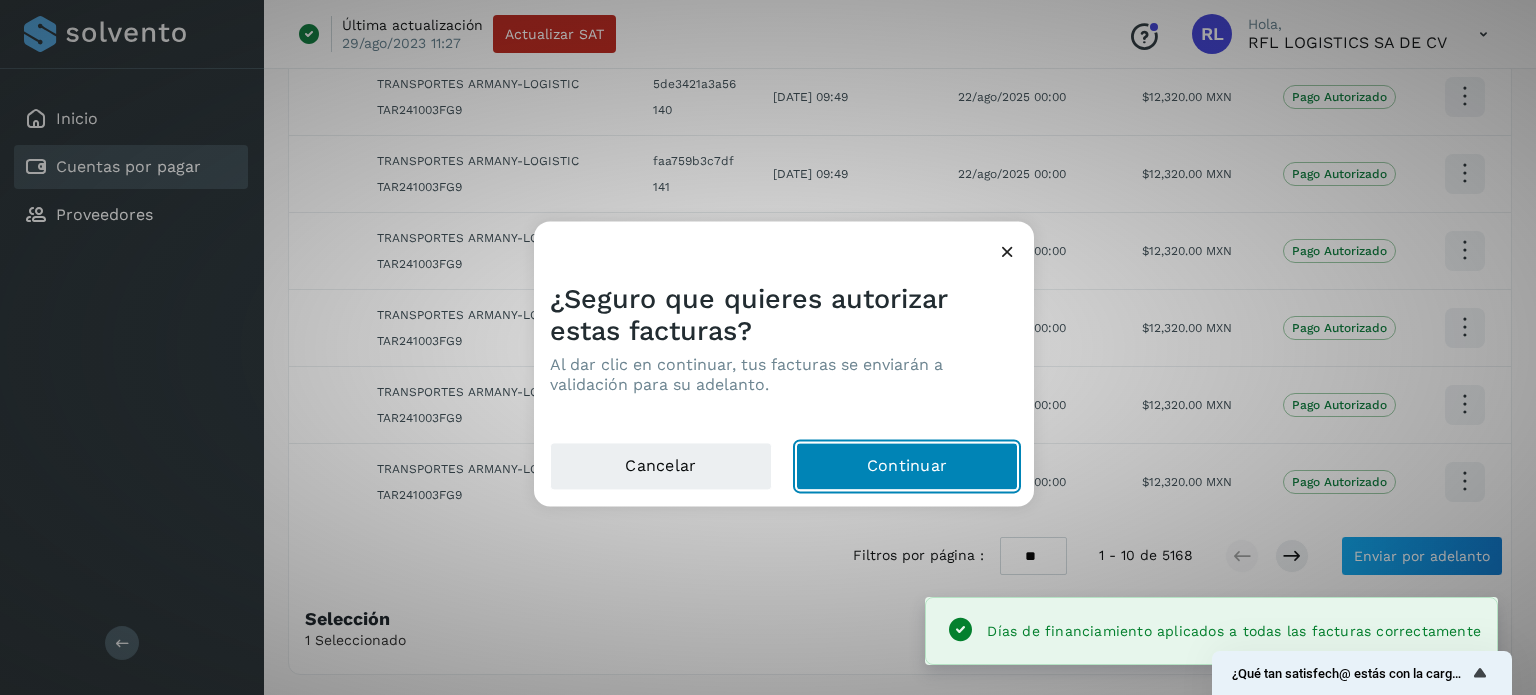 click on "Continuar" 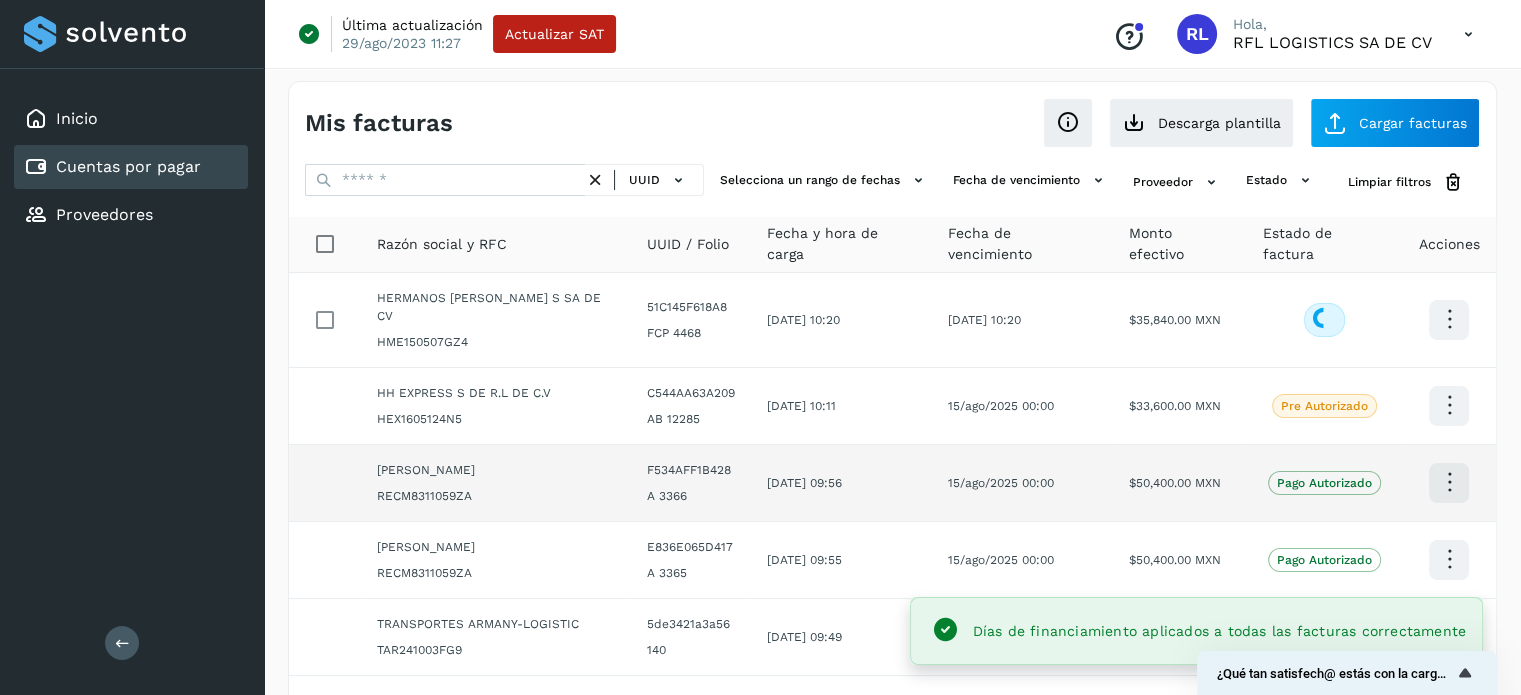 scroll, scrollTop: 0, scrollLeft: 0, axis: both 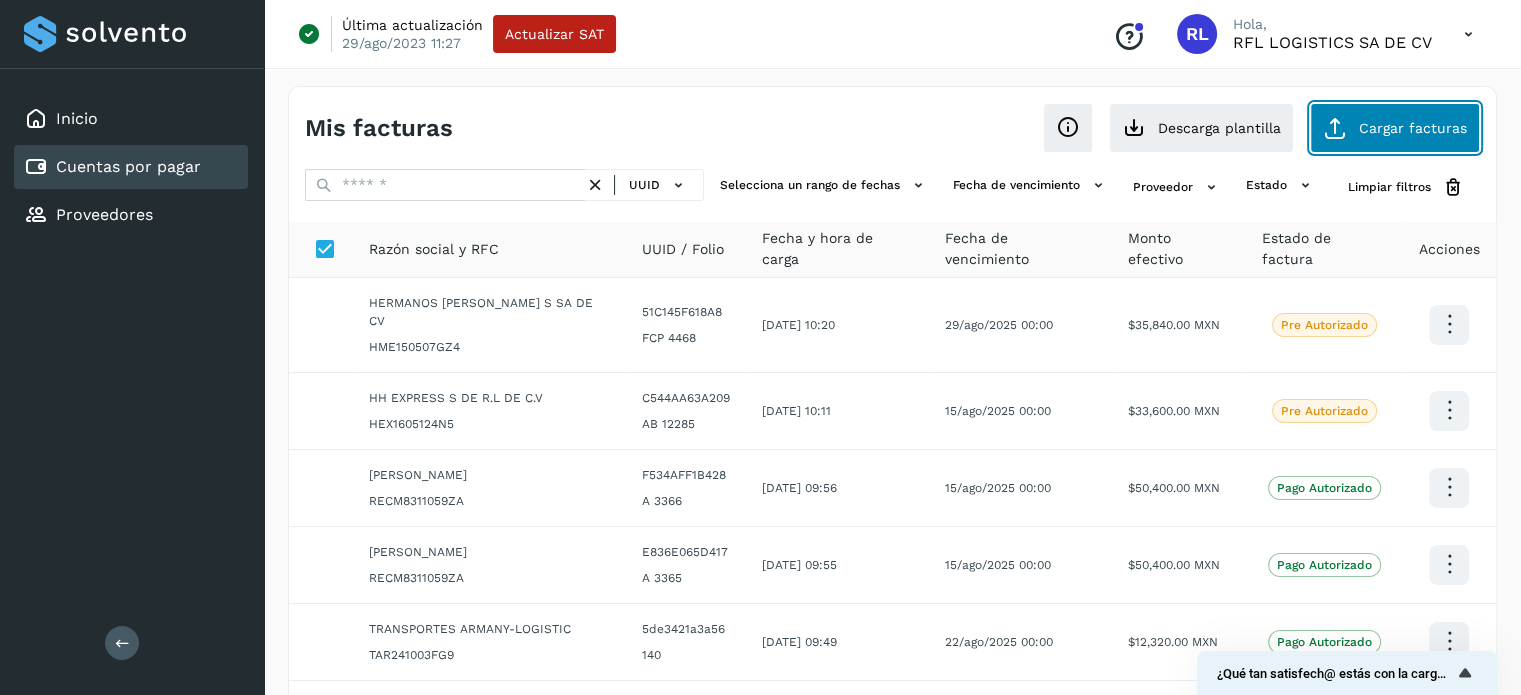 click on "Cargar facturas" 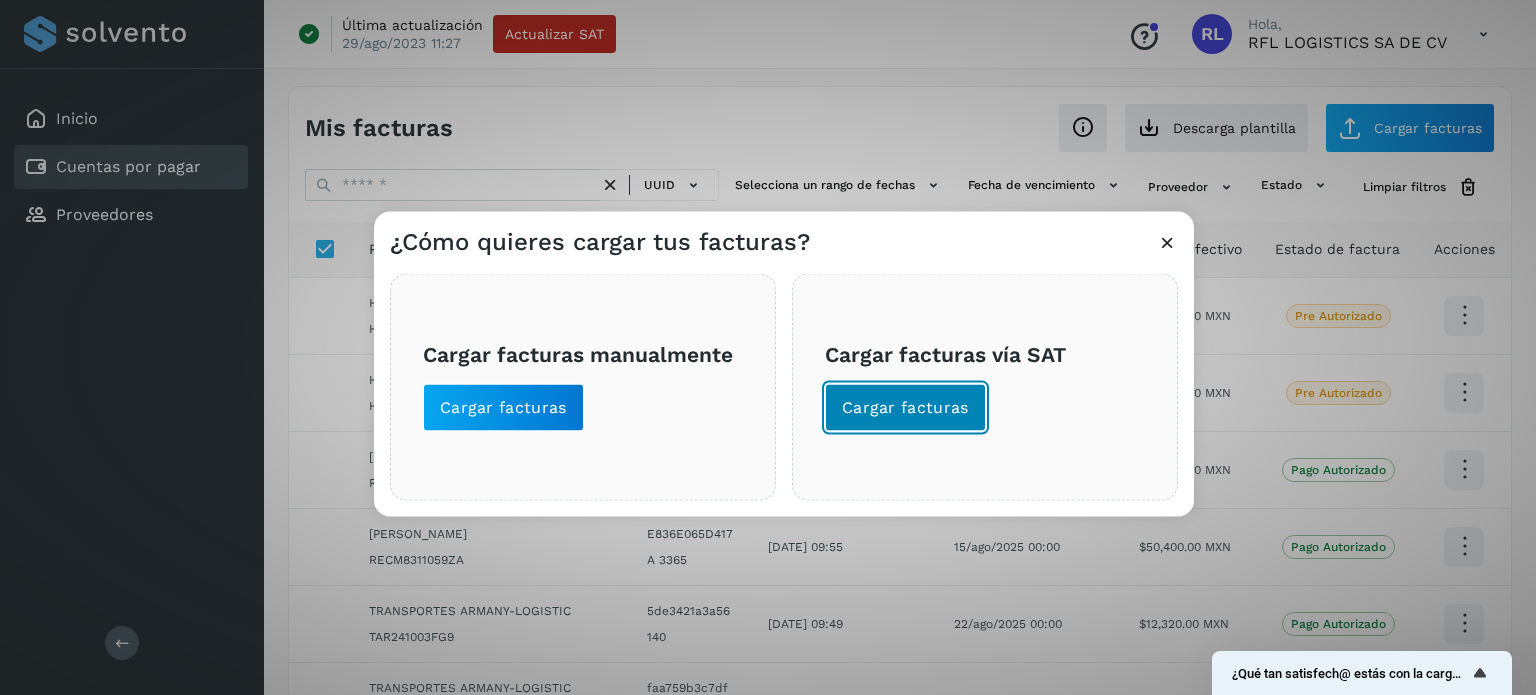 click on "Cargar facturas" at bounding box center (905, 407) 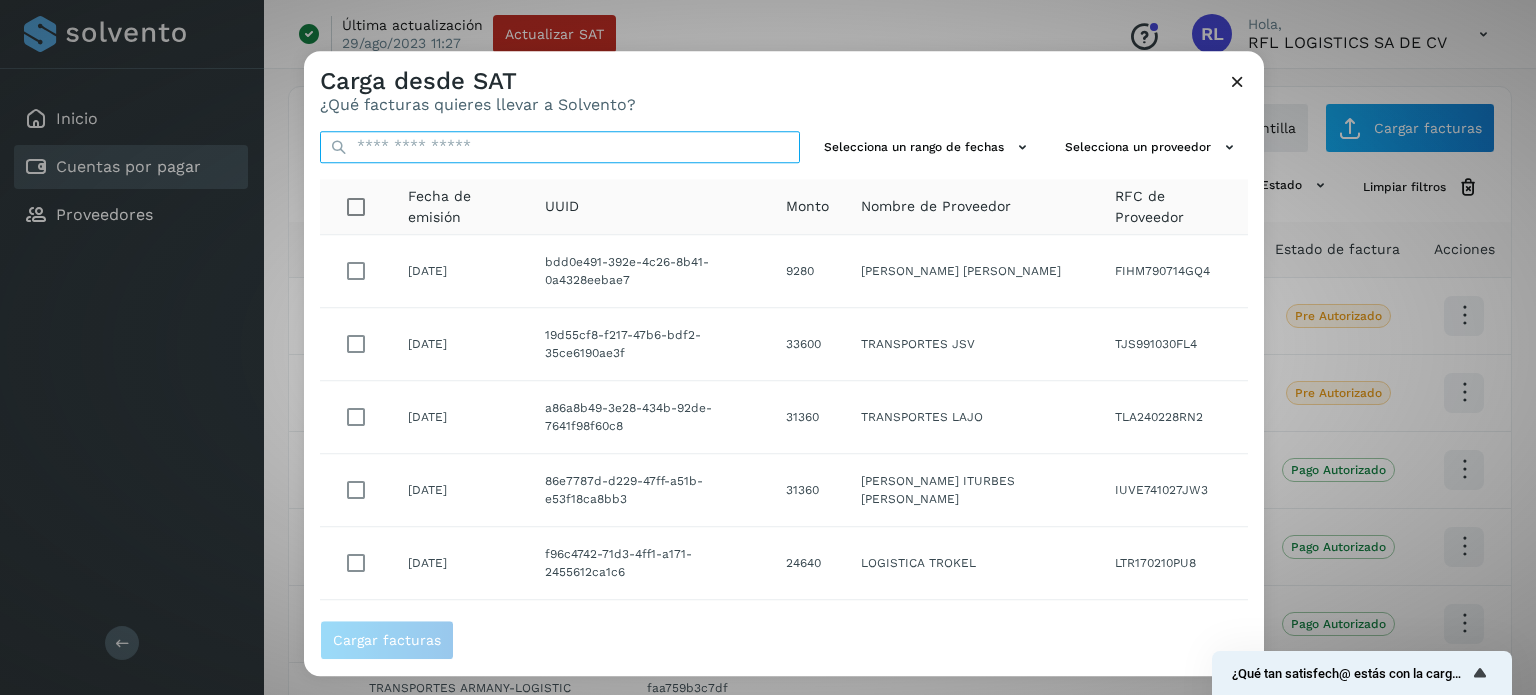 click at bounding box center [560, 147] 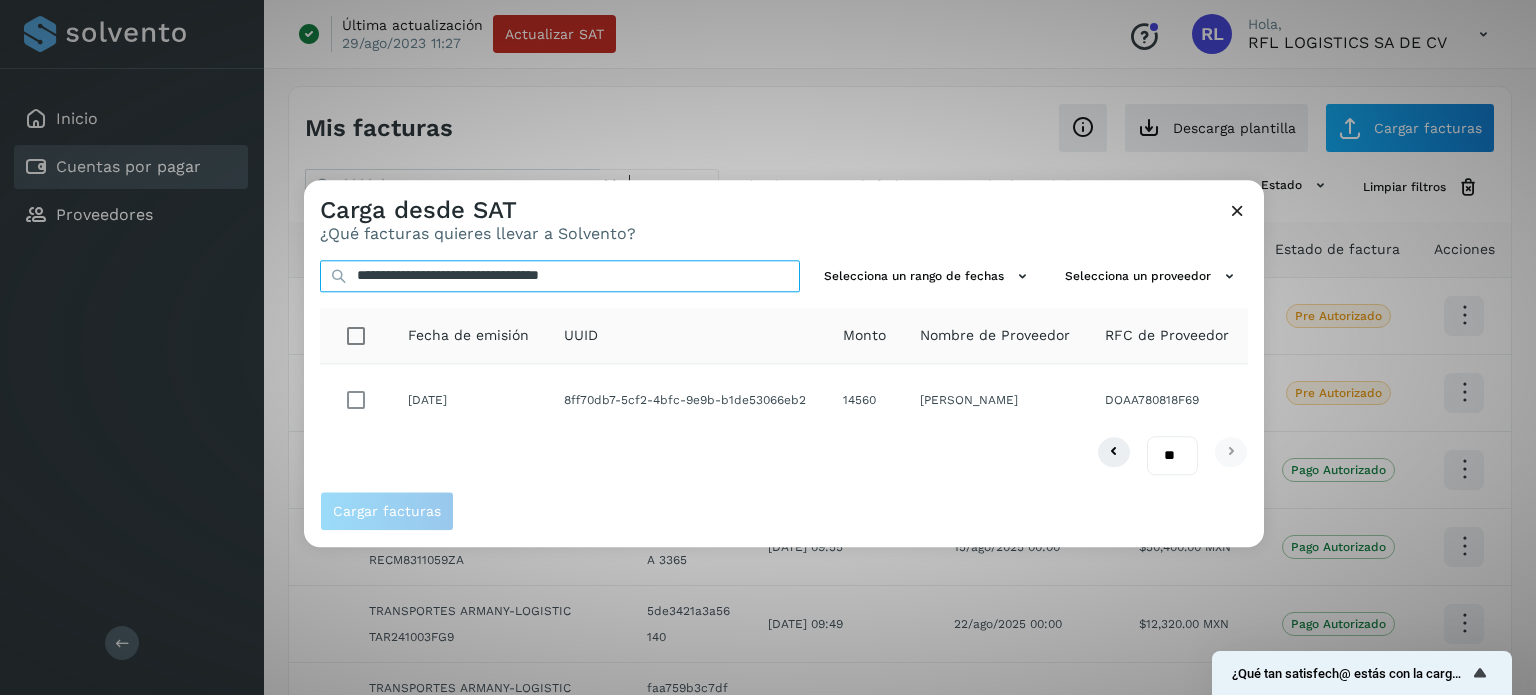 type on "**********" 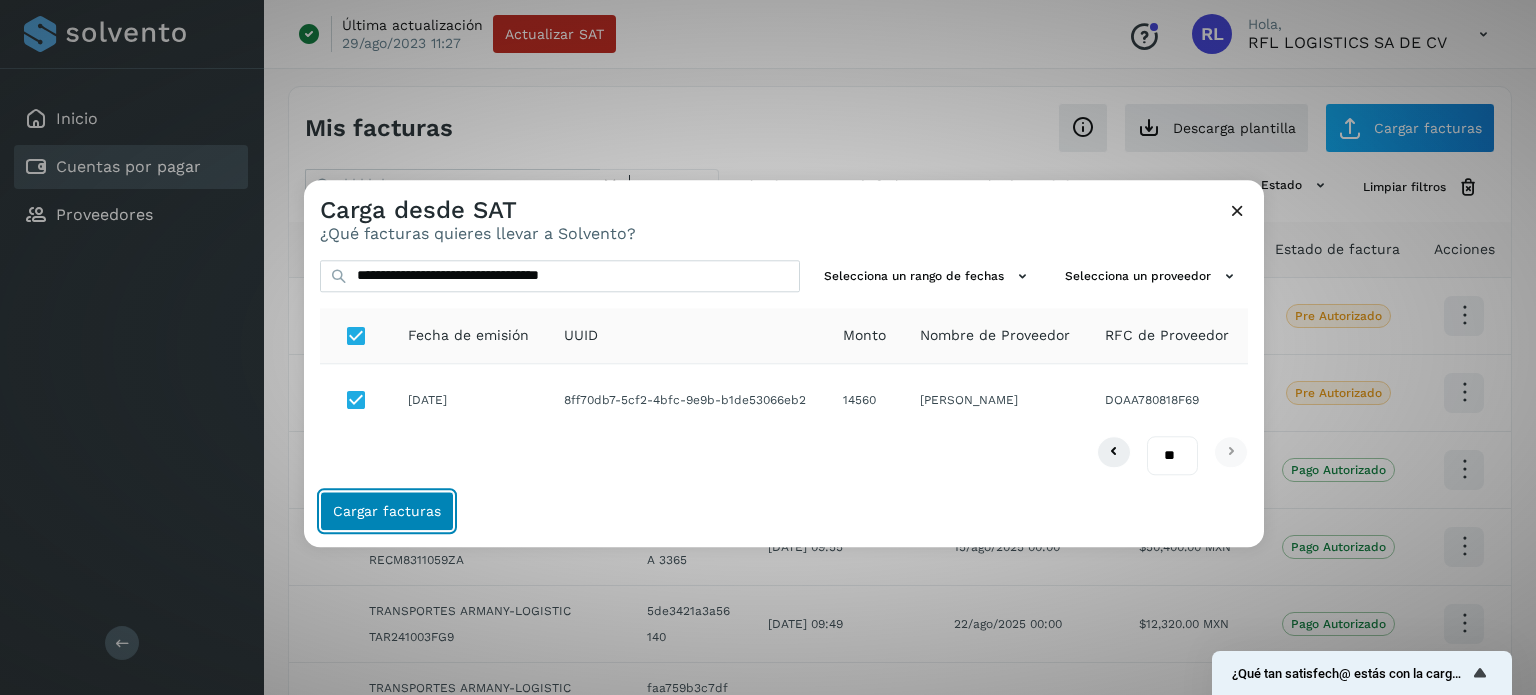 click on "Cargar facturas" at bounding box center (387, 511) 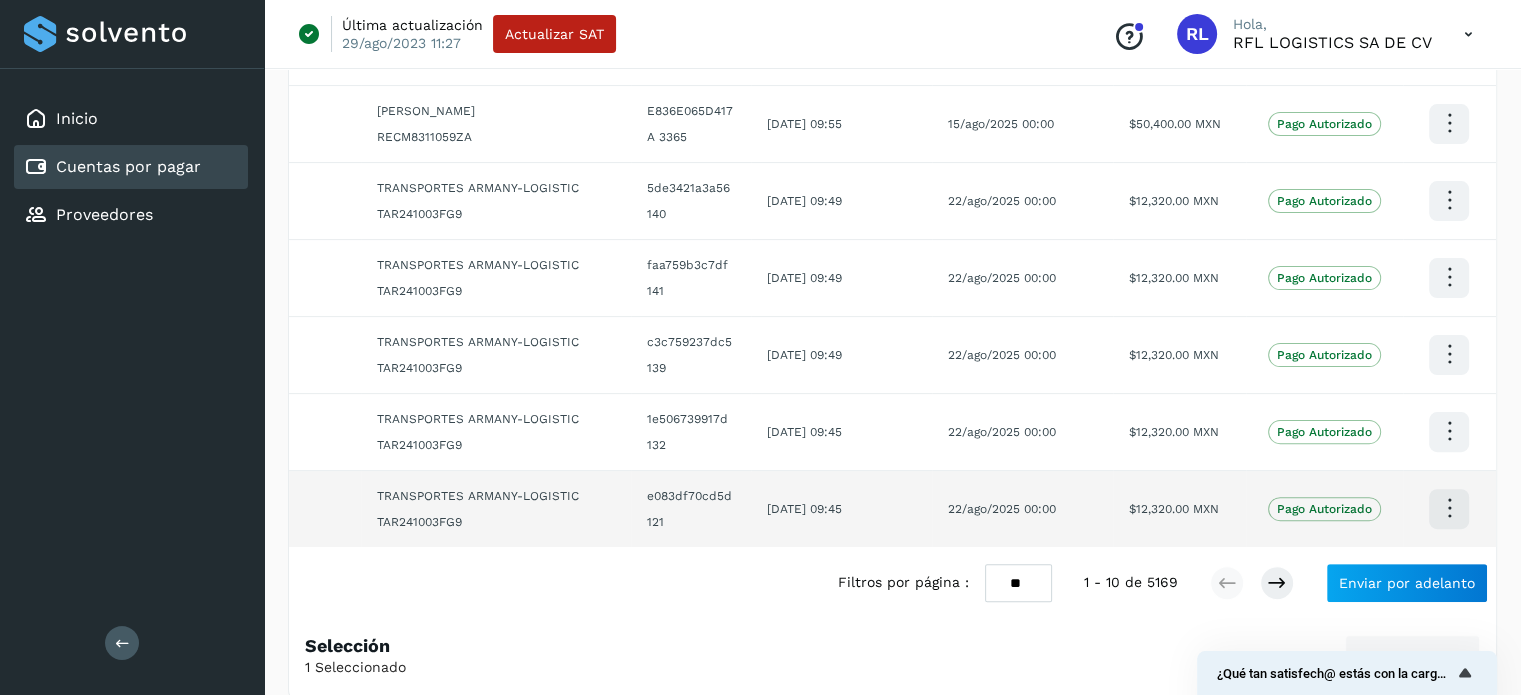 scroll, scrollTop: 527, scrollLeft: 0, axis: vertical 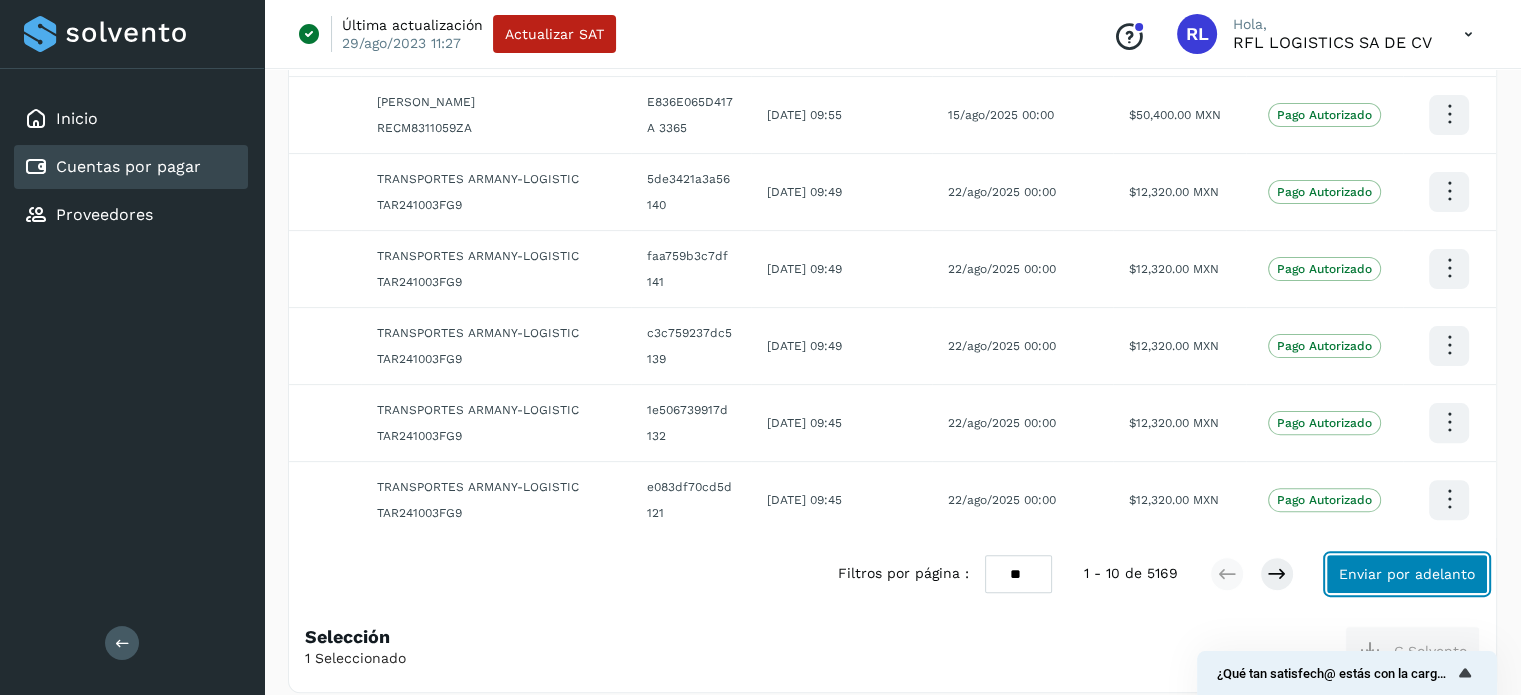 click on "Enviar por adelanto" 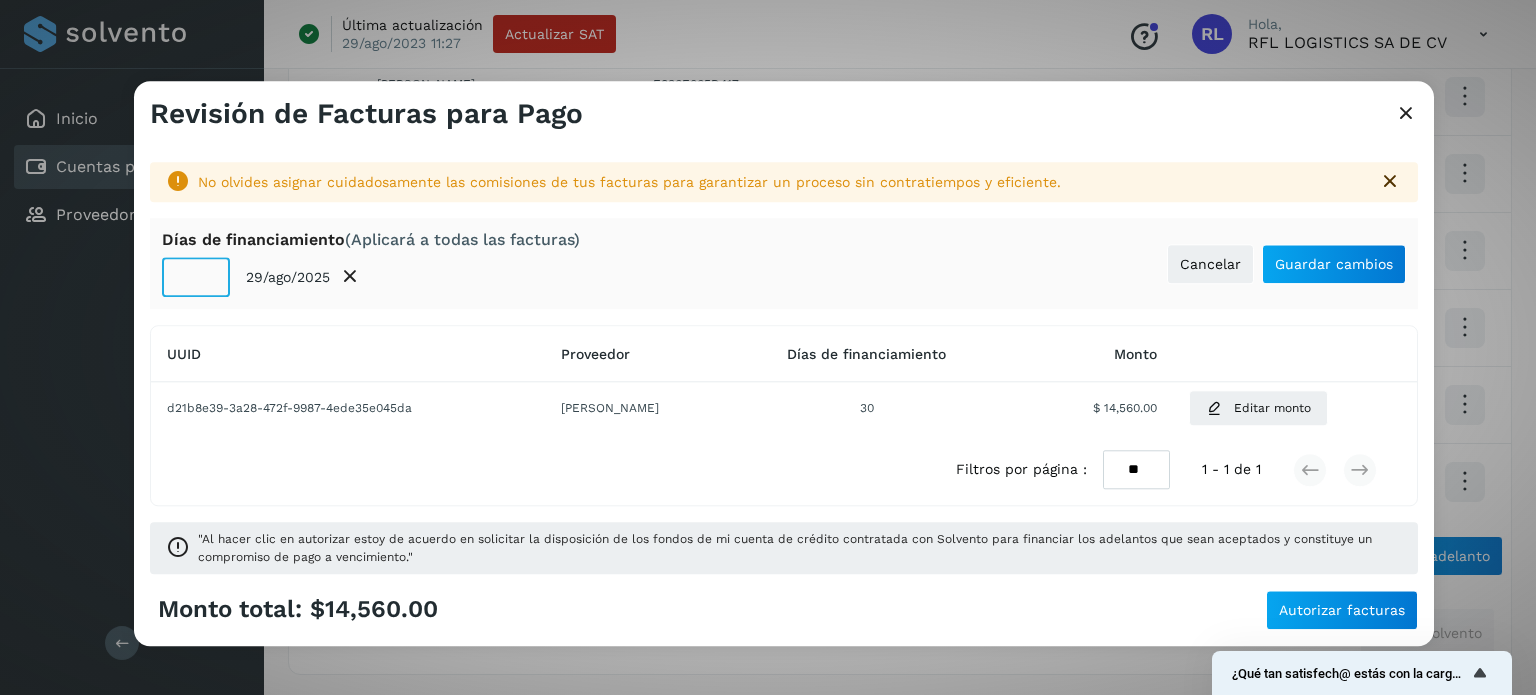 click on "**" 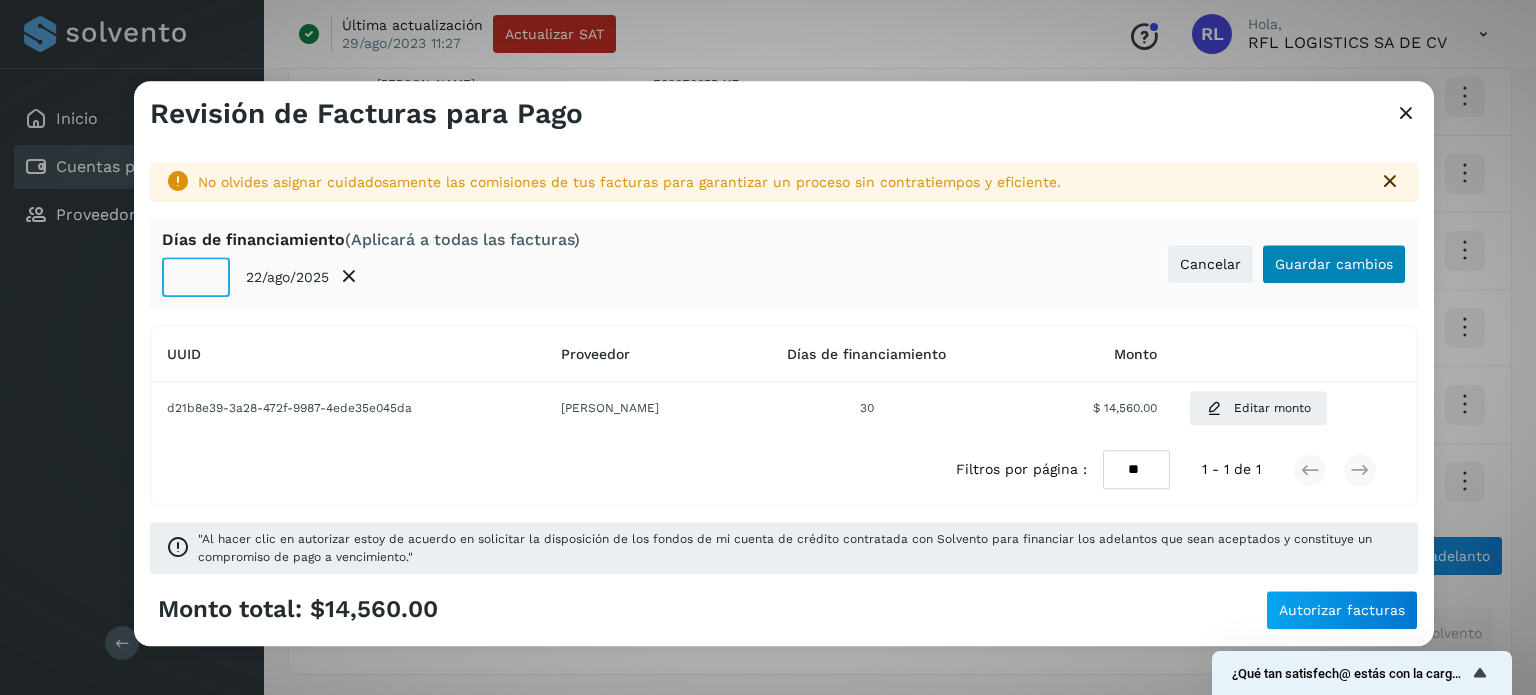 type on "**" 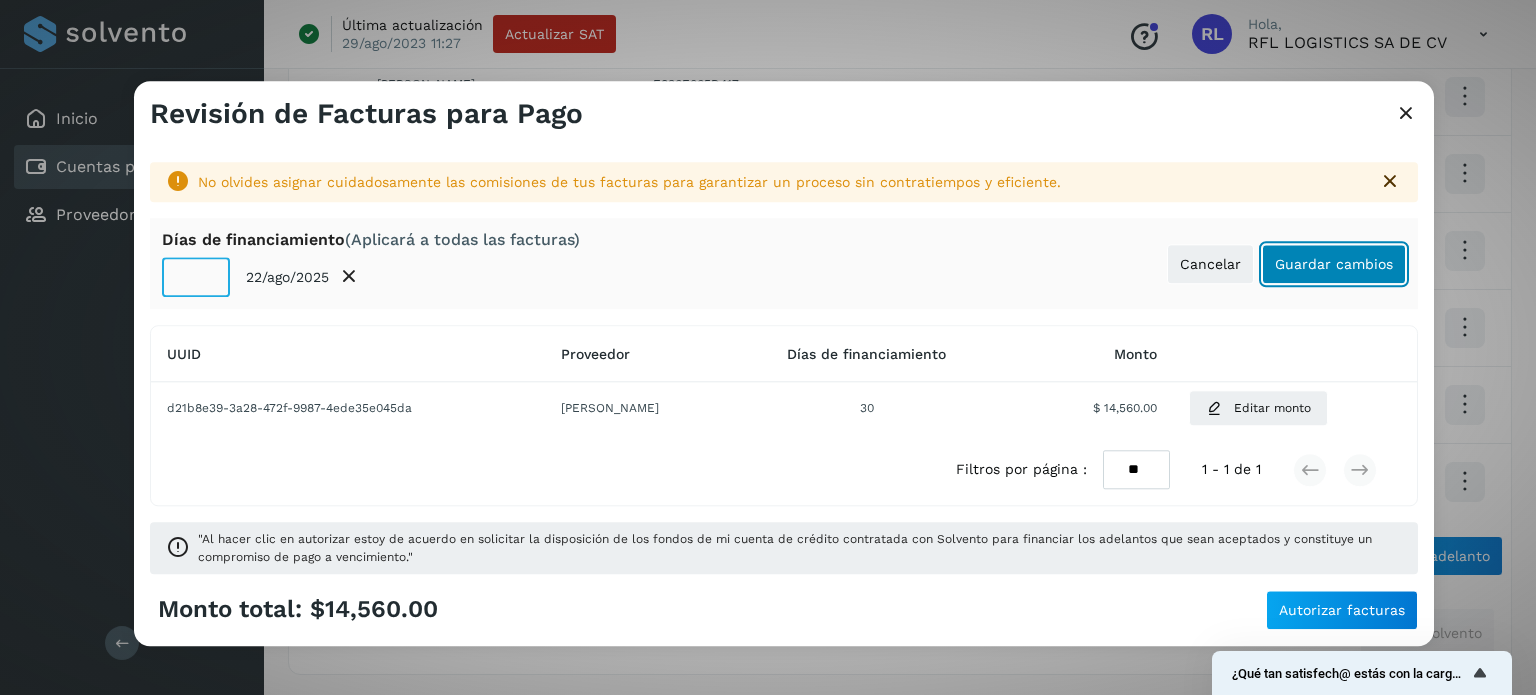 click on "Guardar cambios" 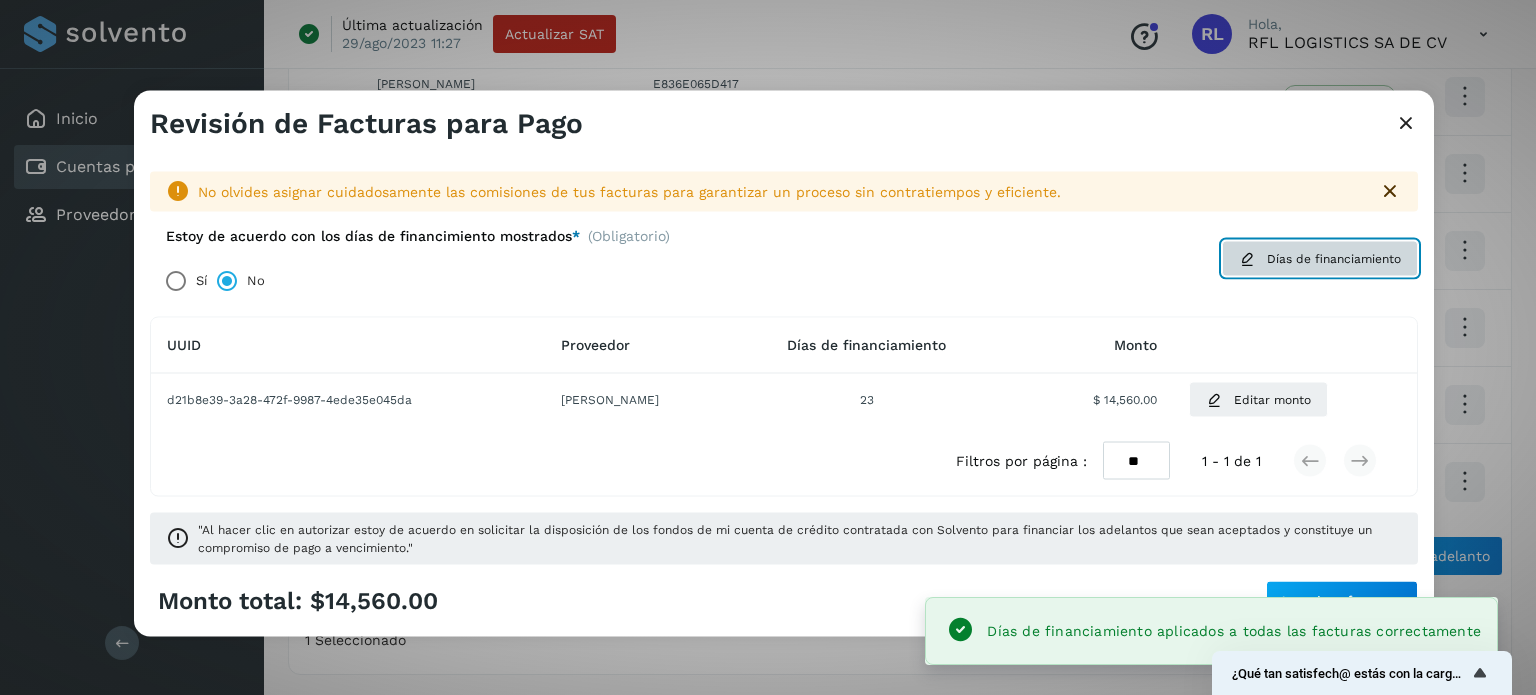 click on "Días de financiamiento" 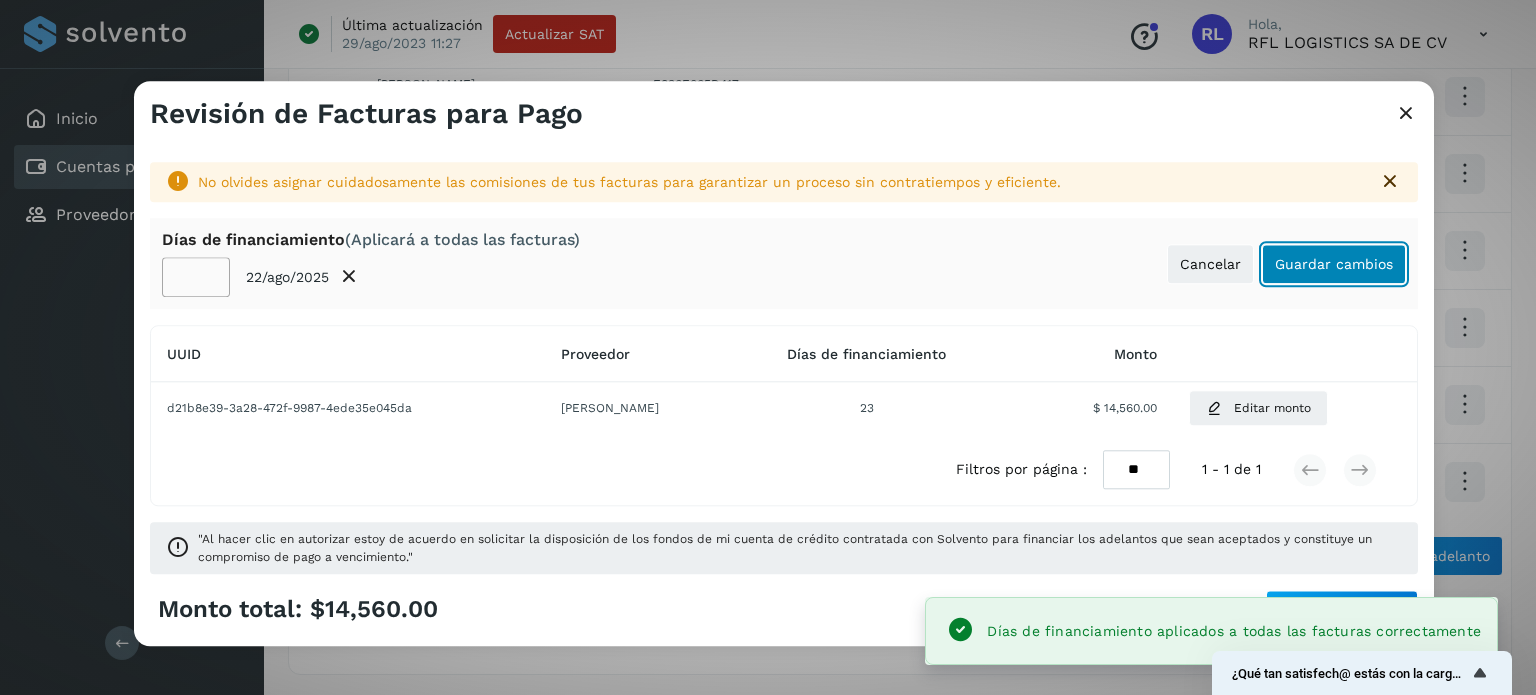 click on "Guardar cambios" 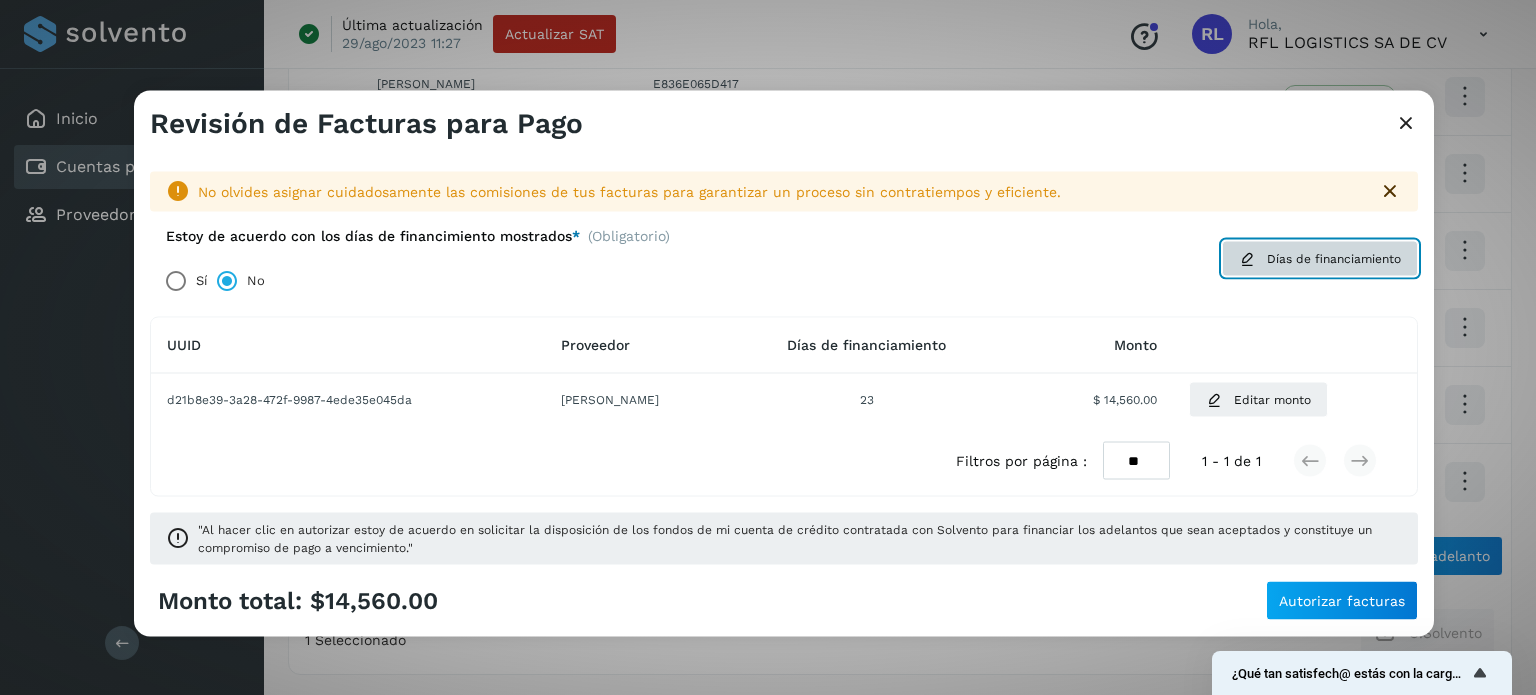 click on "Días de financiamiento" 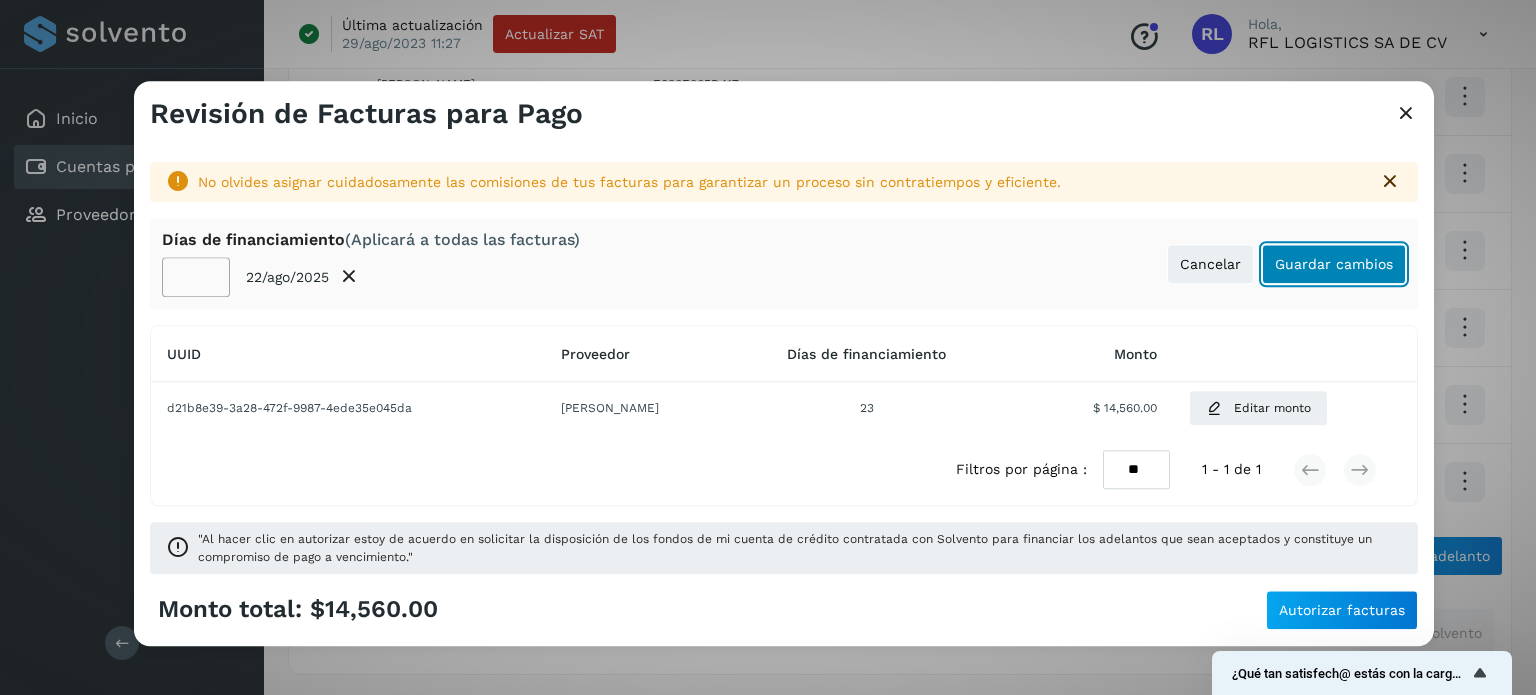 click on "Guardar cambios" 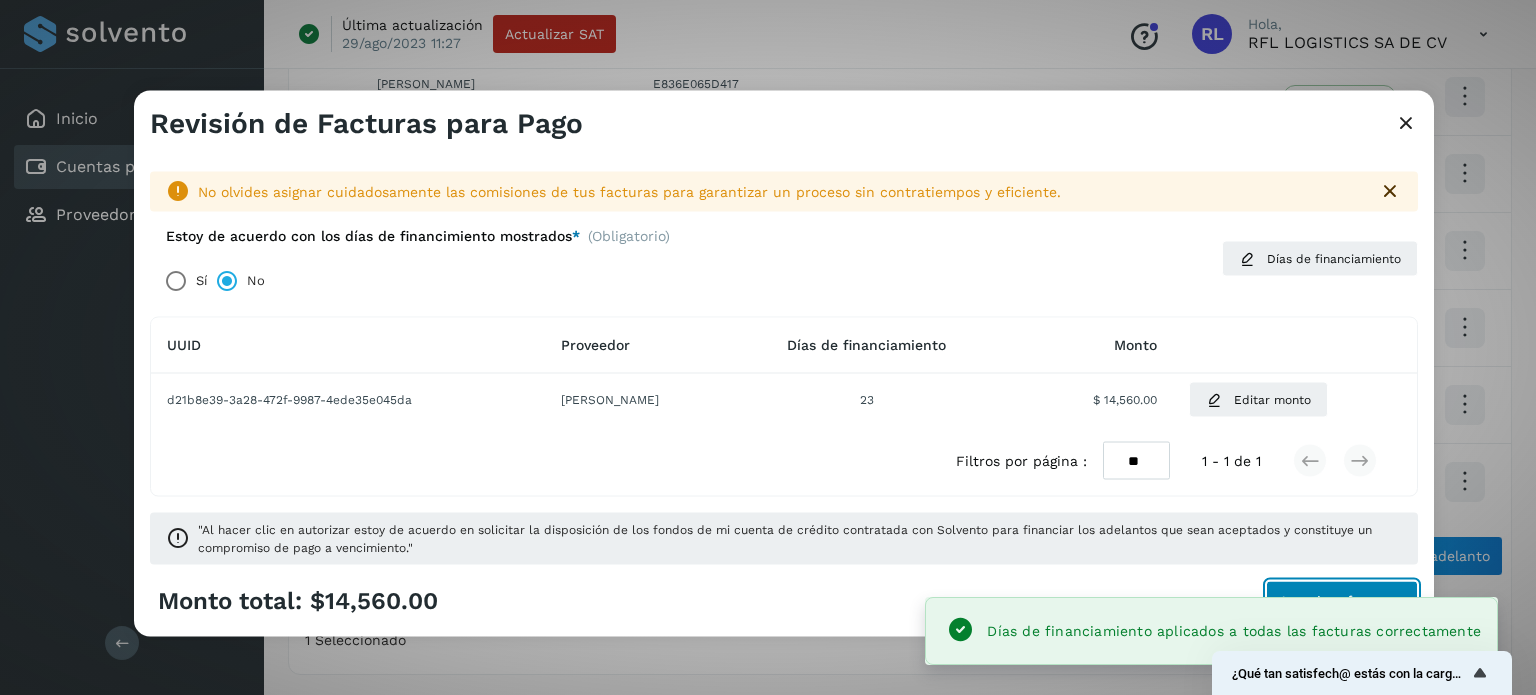 click on "Autorizar facturas" 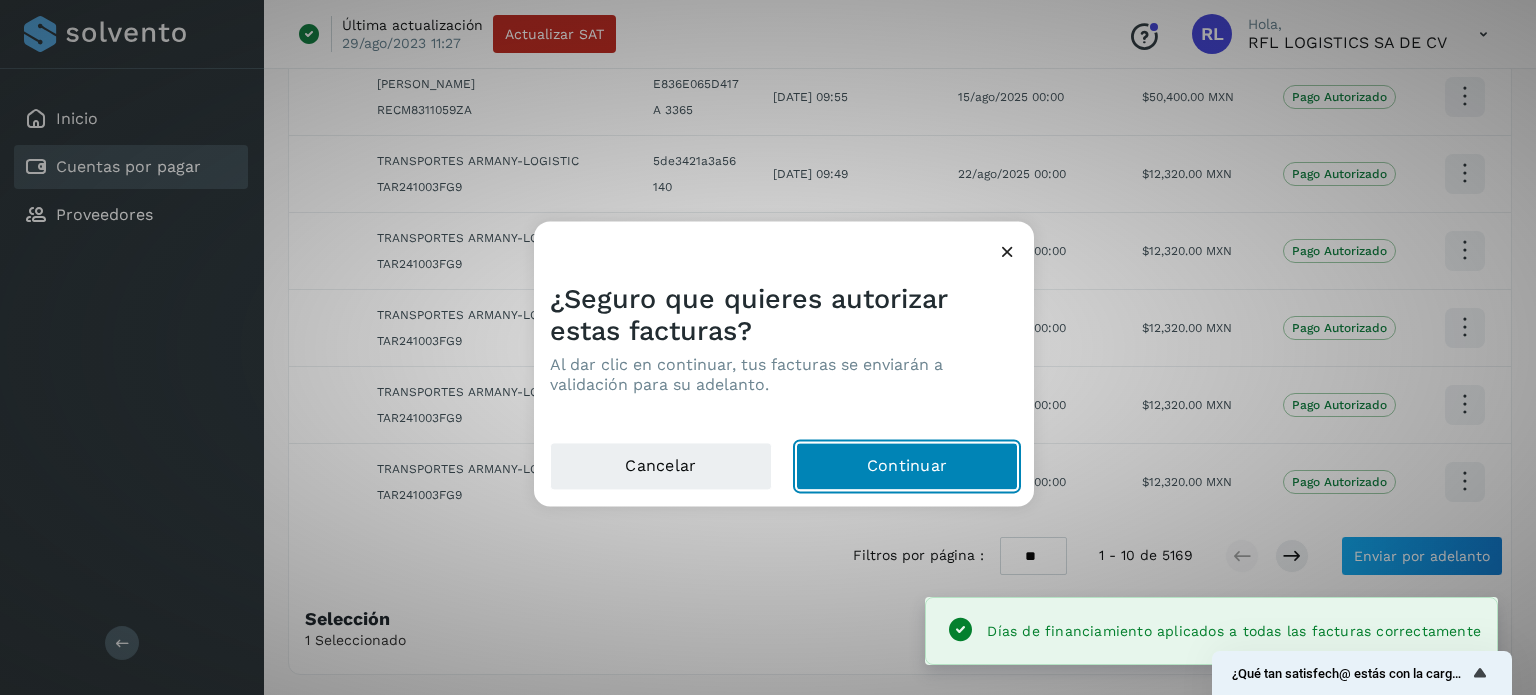 click on "Continuar" 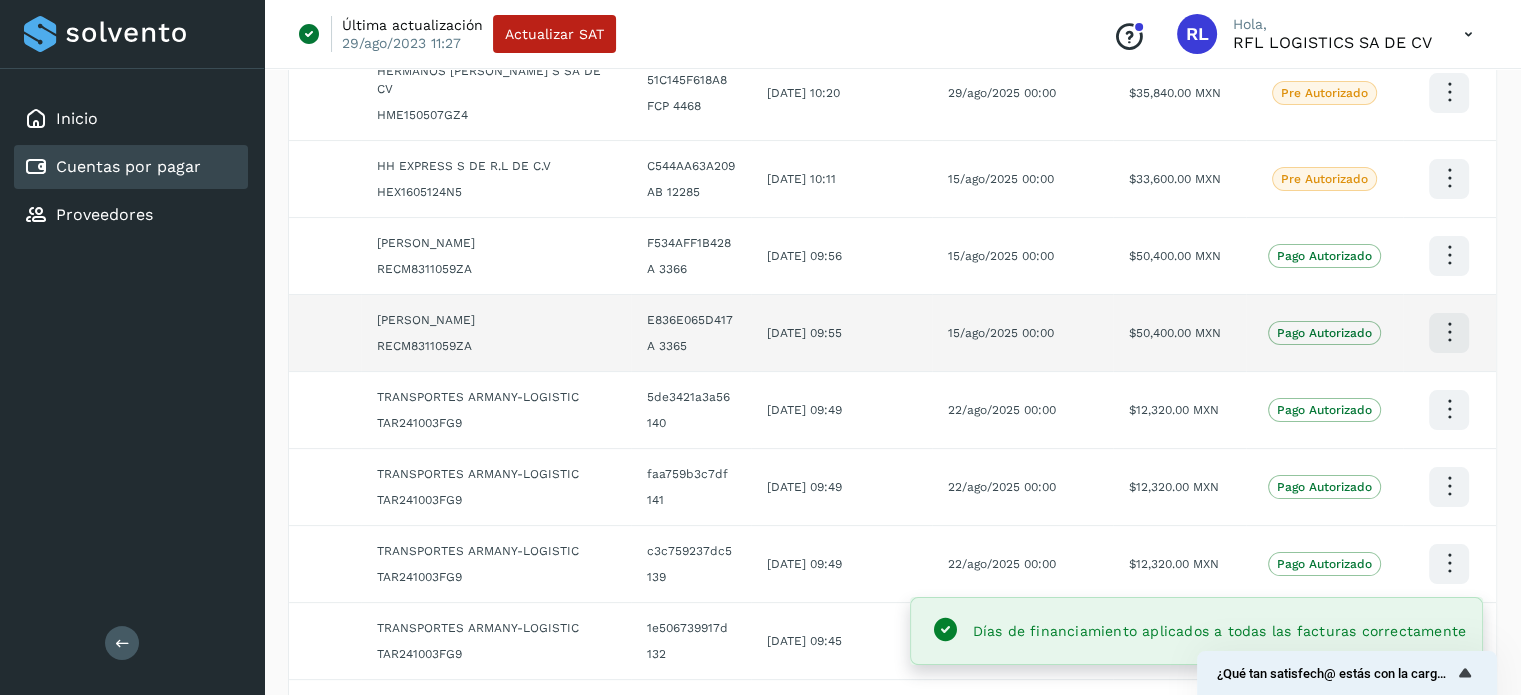 scroll, scrollTop: 0, scrollLeft: 0, axis: both 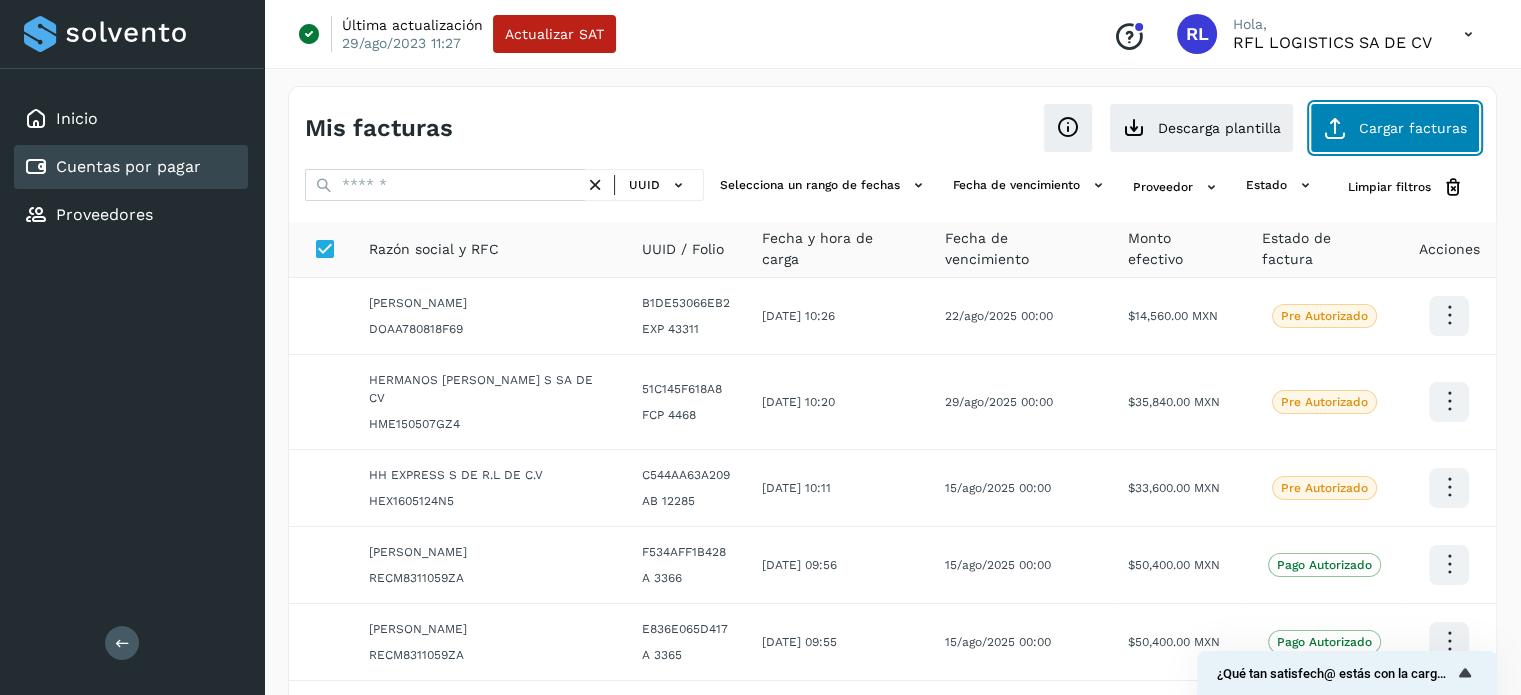 click on "Cargar facturas" 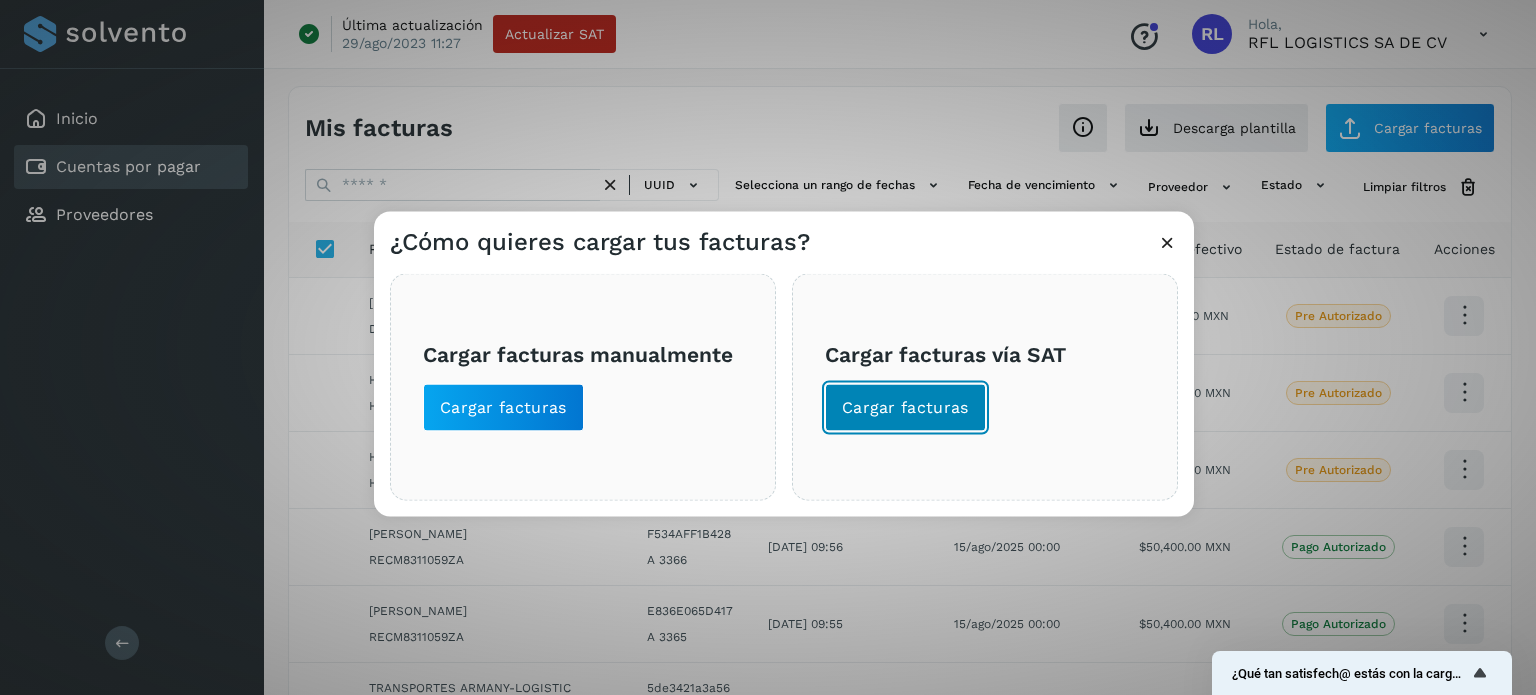 click on "Cargar facturas" 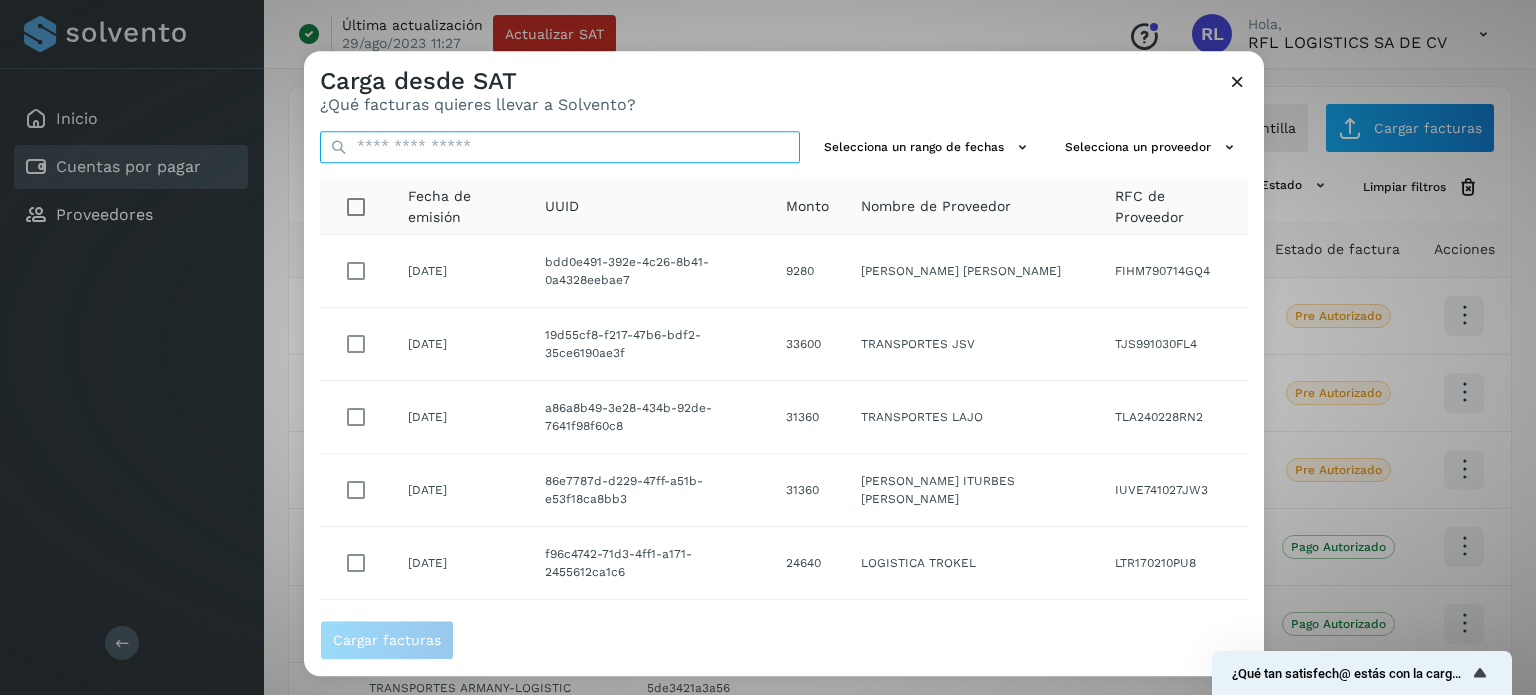 click at bounding box center [560, 147] 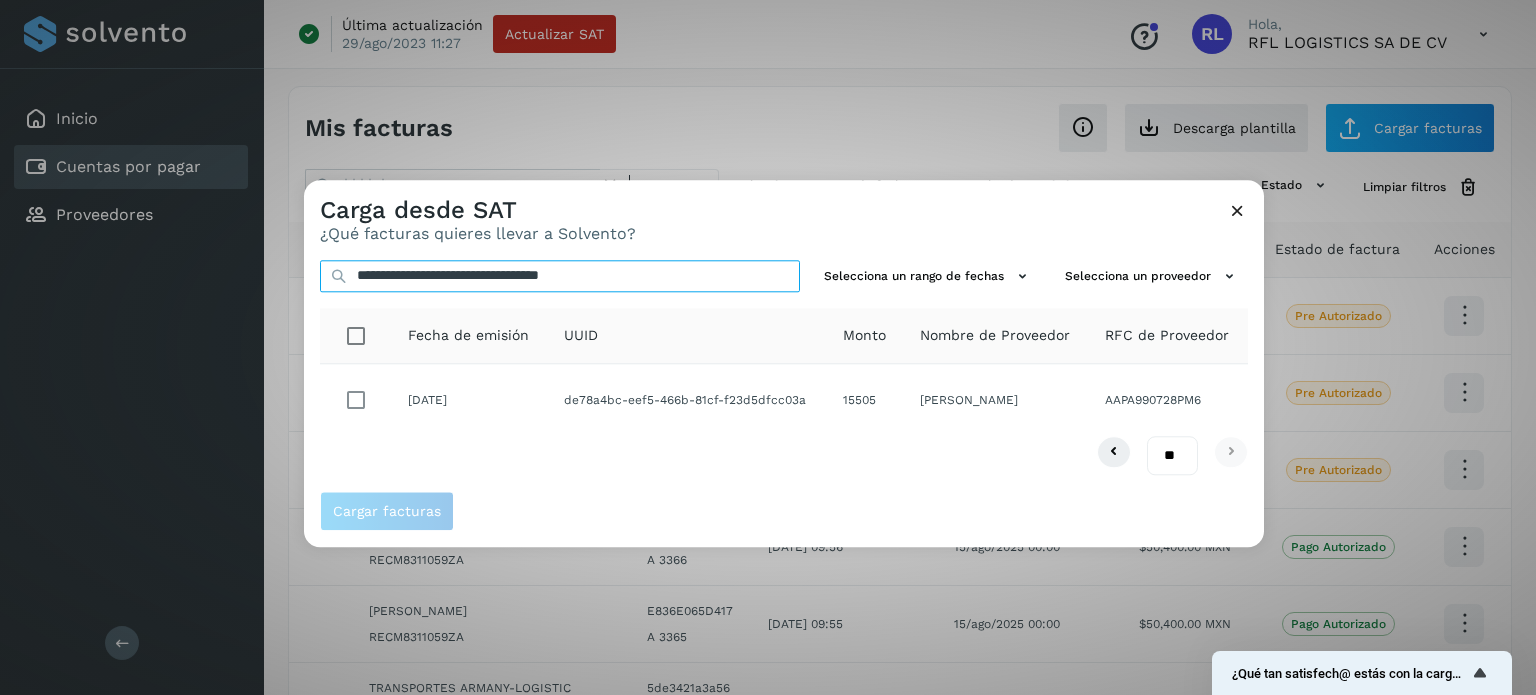 type on "**********" 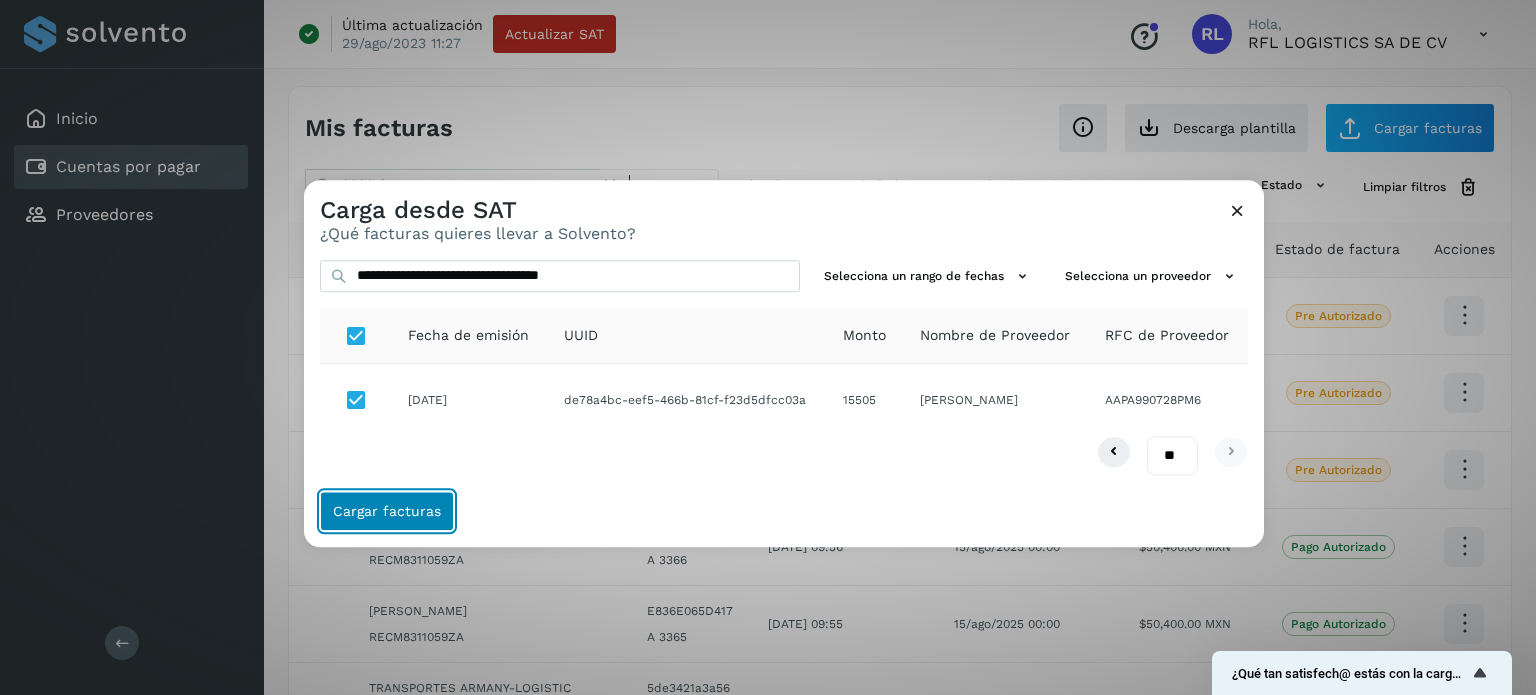 click on "Cargar facturas" at bounding box center [387, 511] 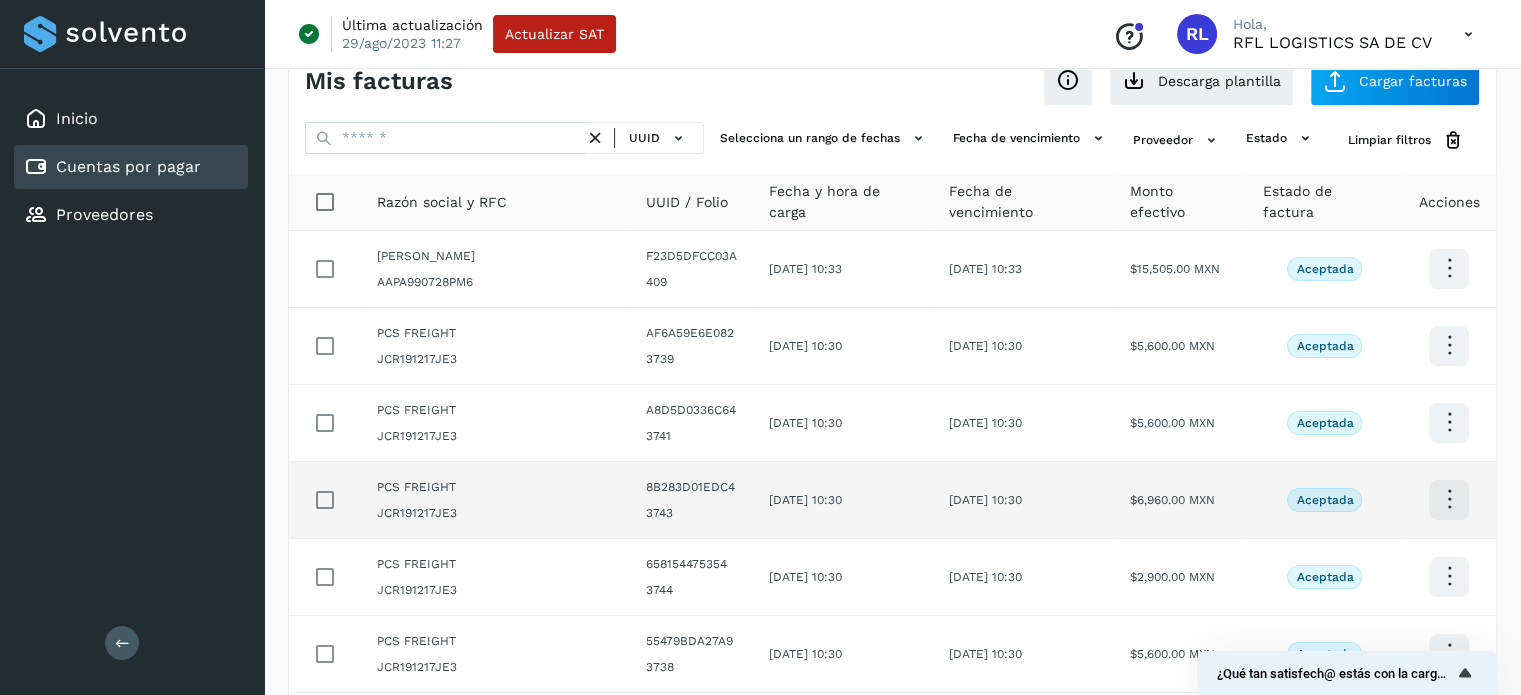 scroll, scrollTop: 45, scrollLeft: 0, axis: vertical 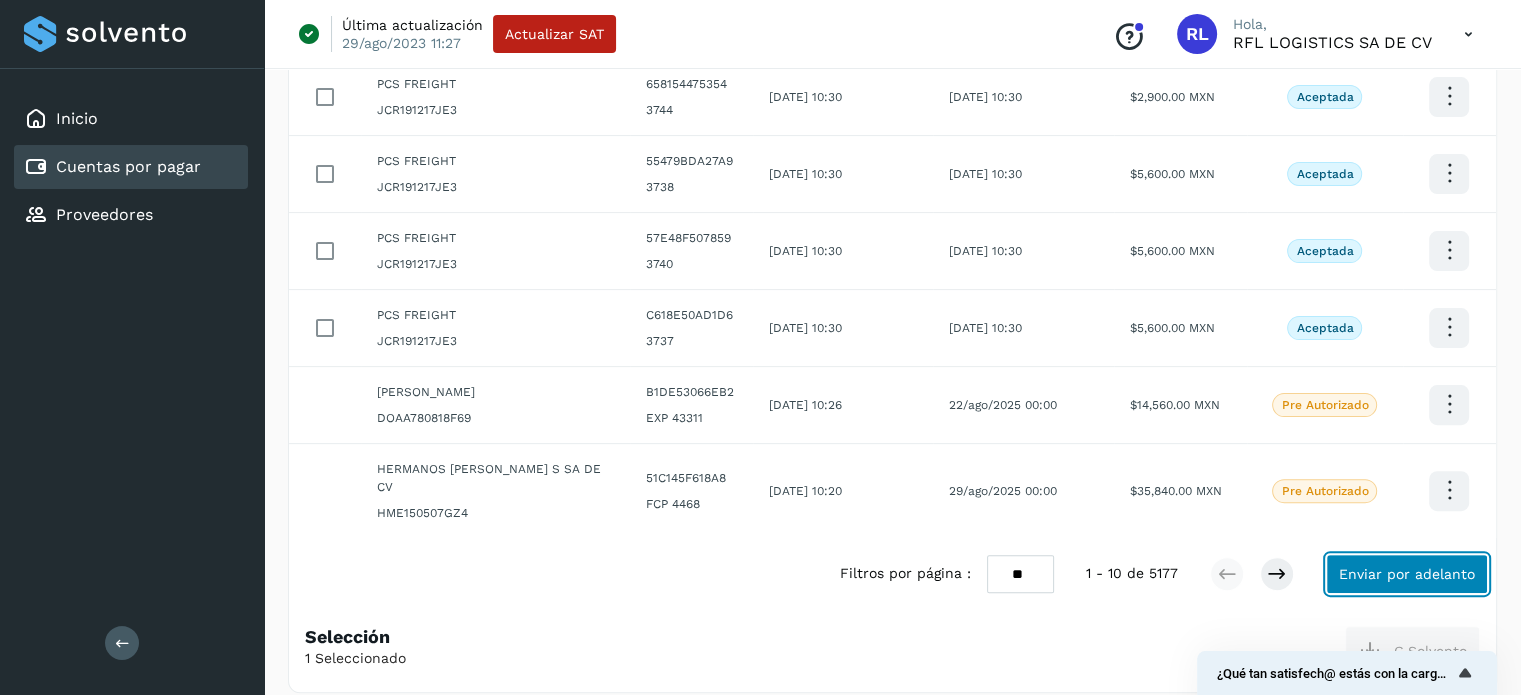 click on "Enviar por adelanto" 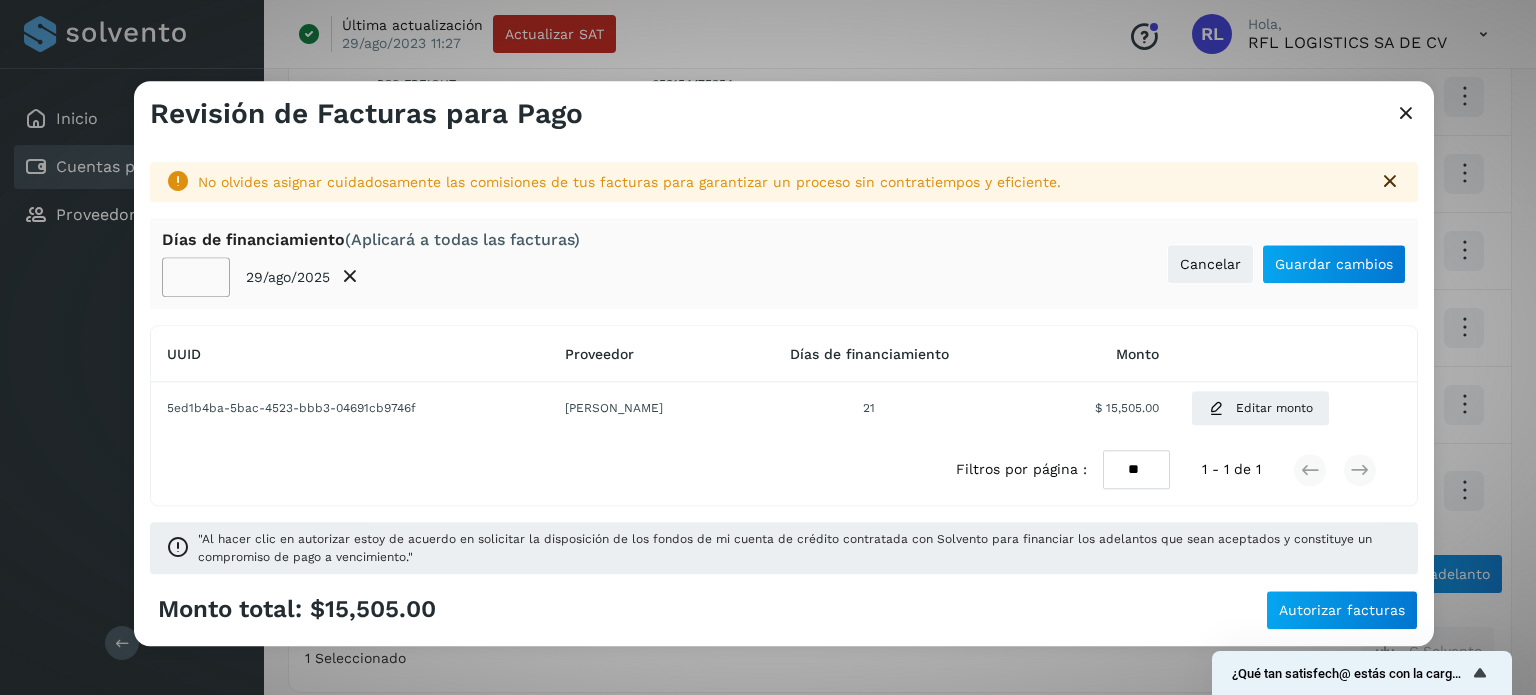 click on "**" 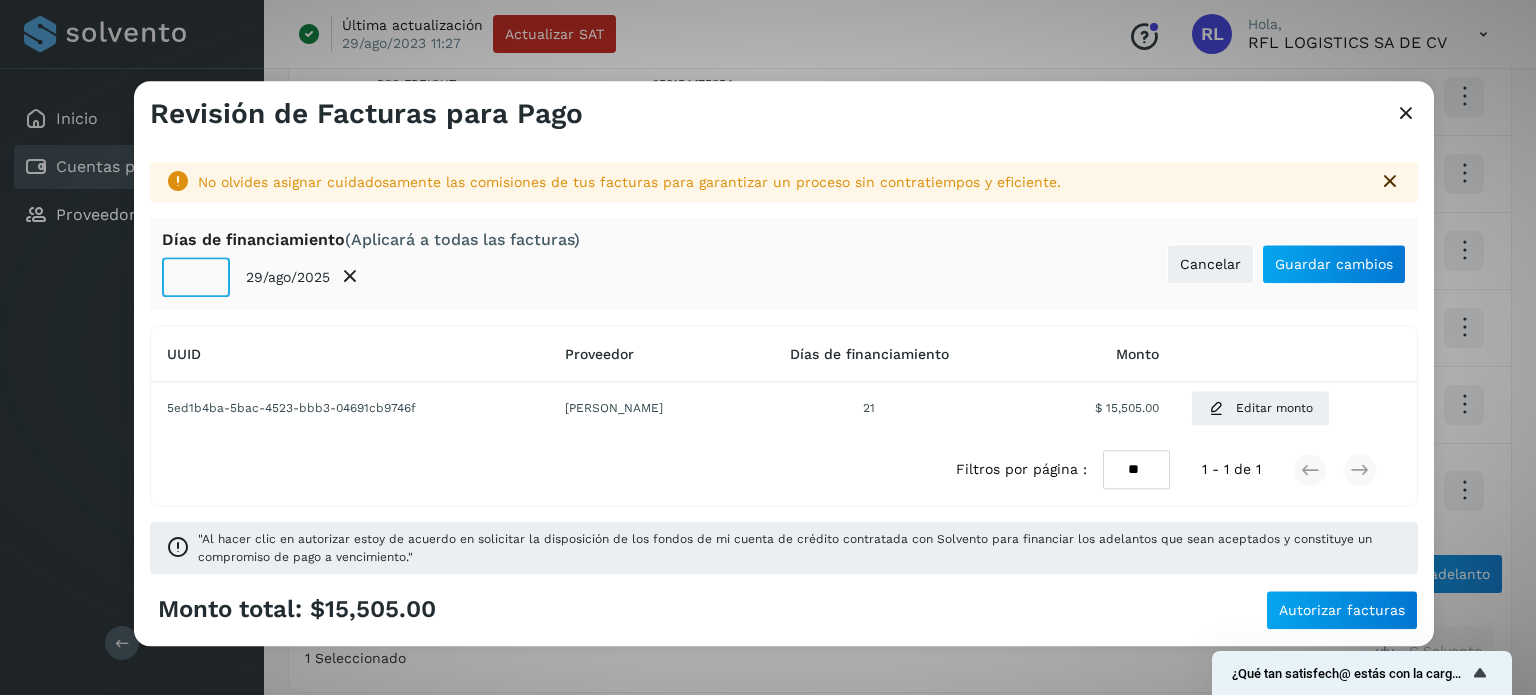 click on "**" 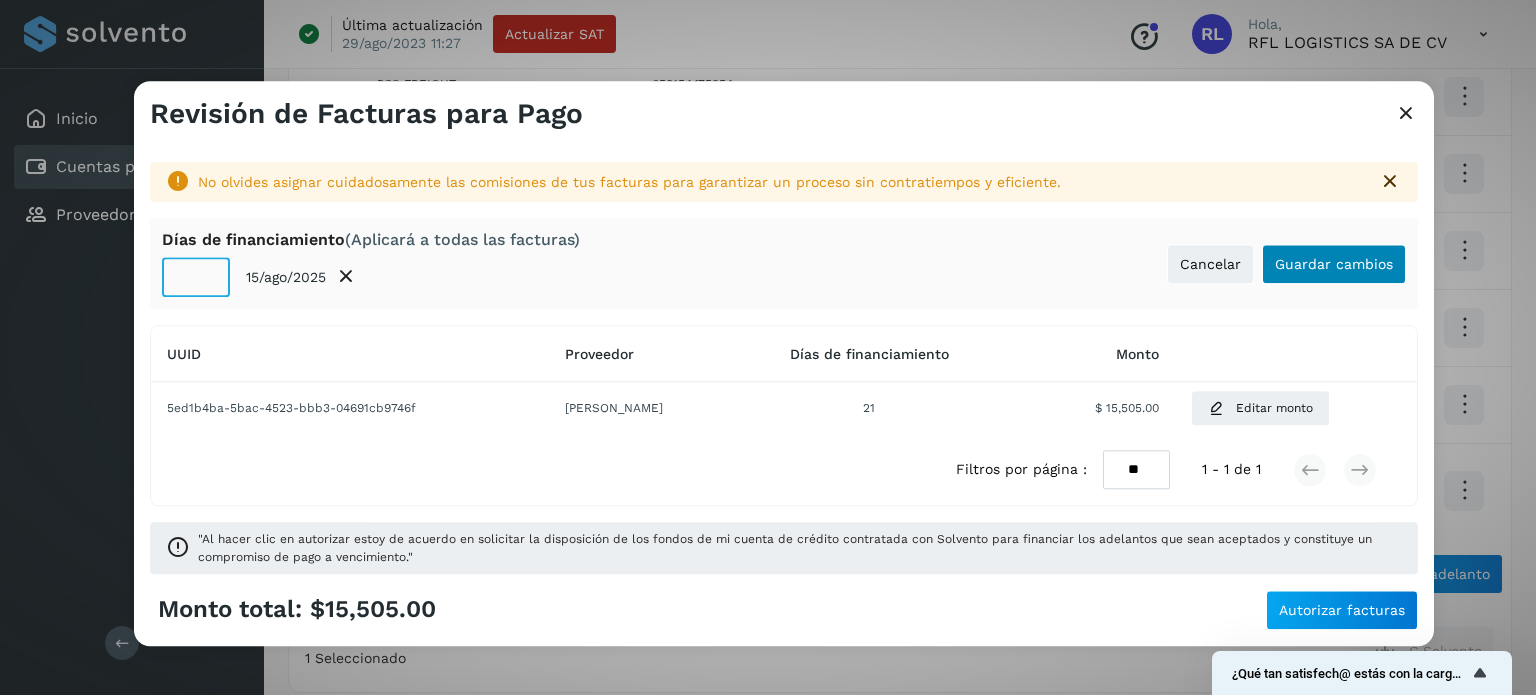 type on "**" 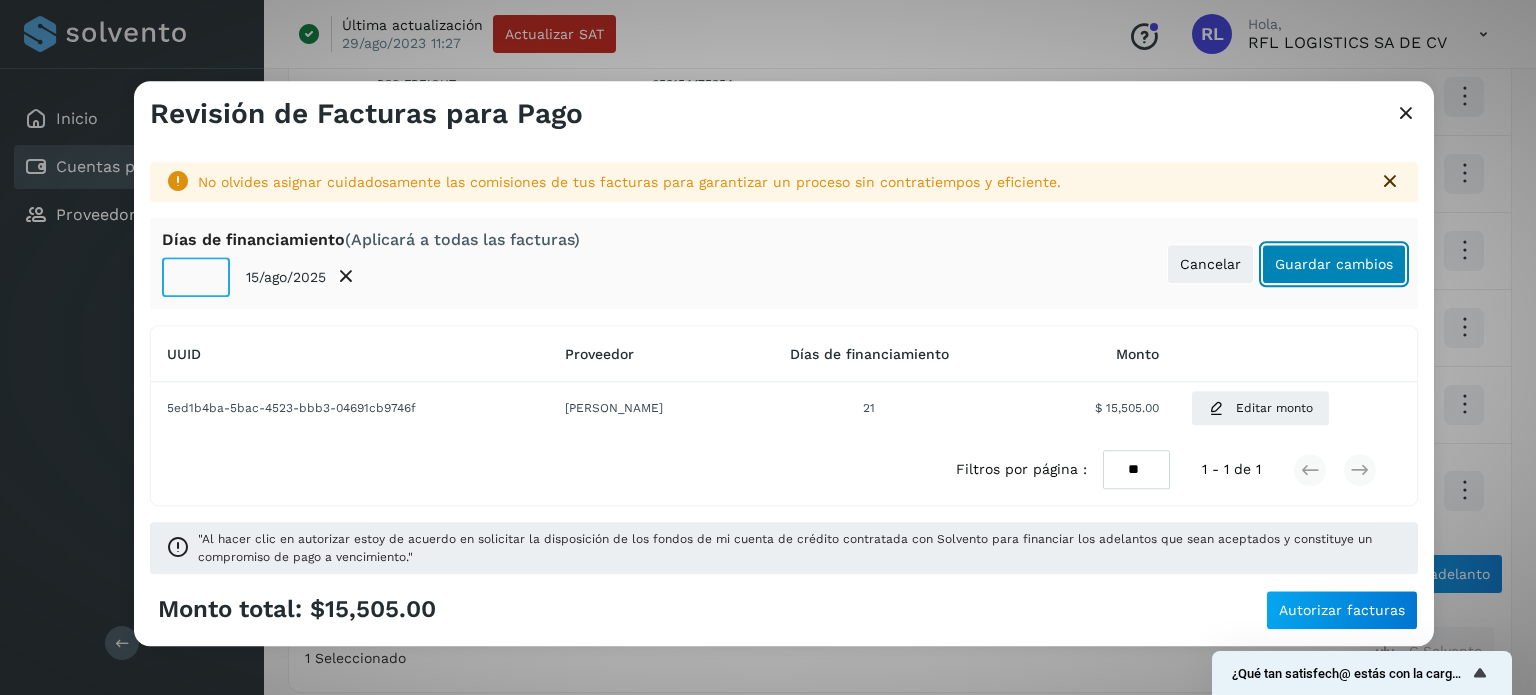 click on "Guardar cambios" 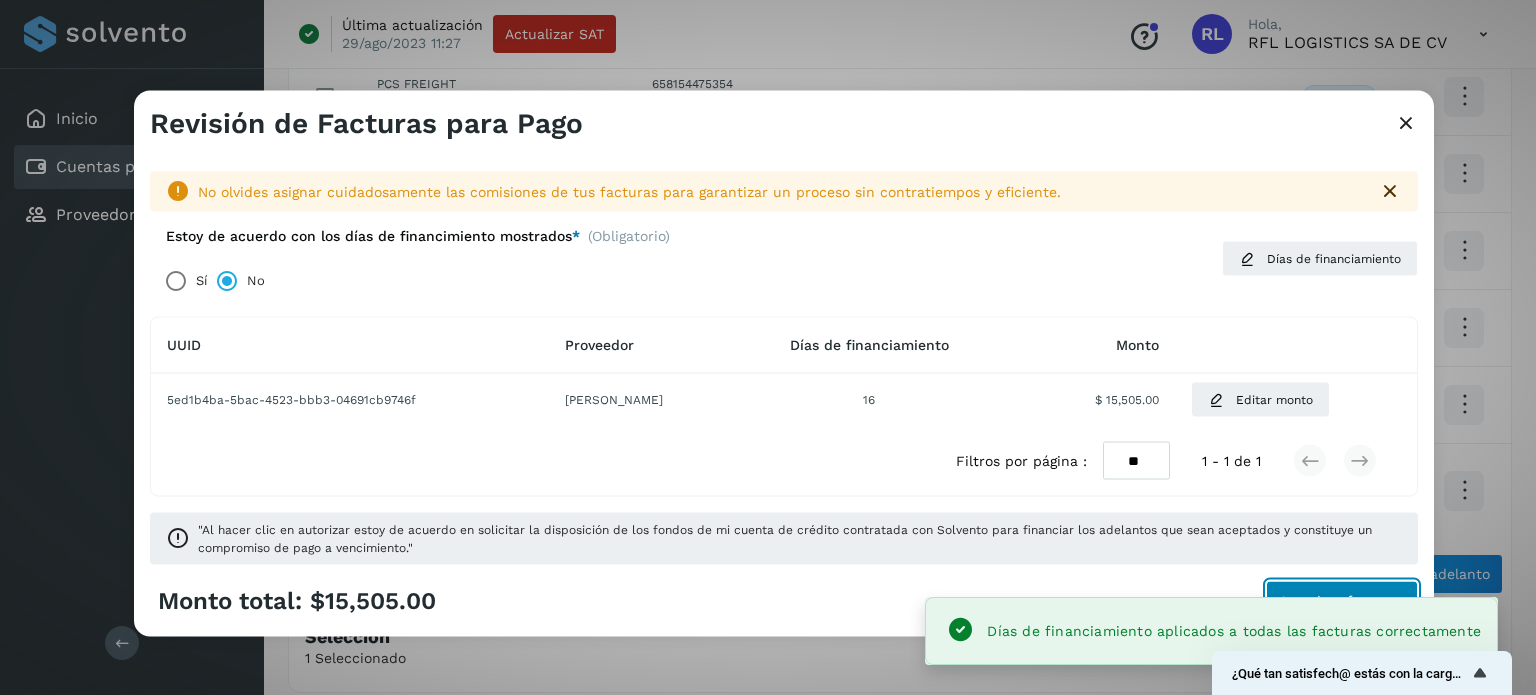click on "Autorizar facturas" at bounding box center (1342, 601) 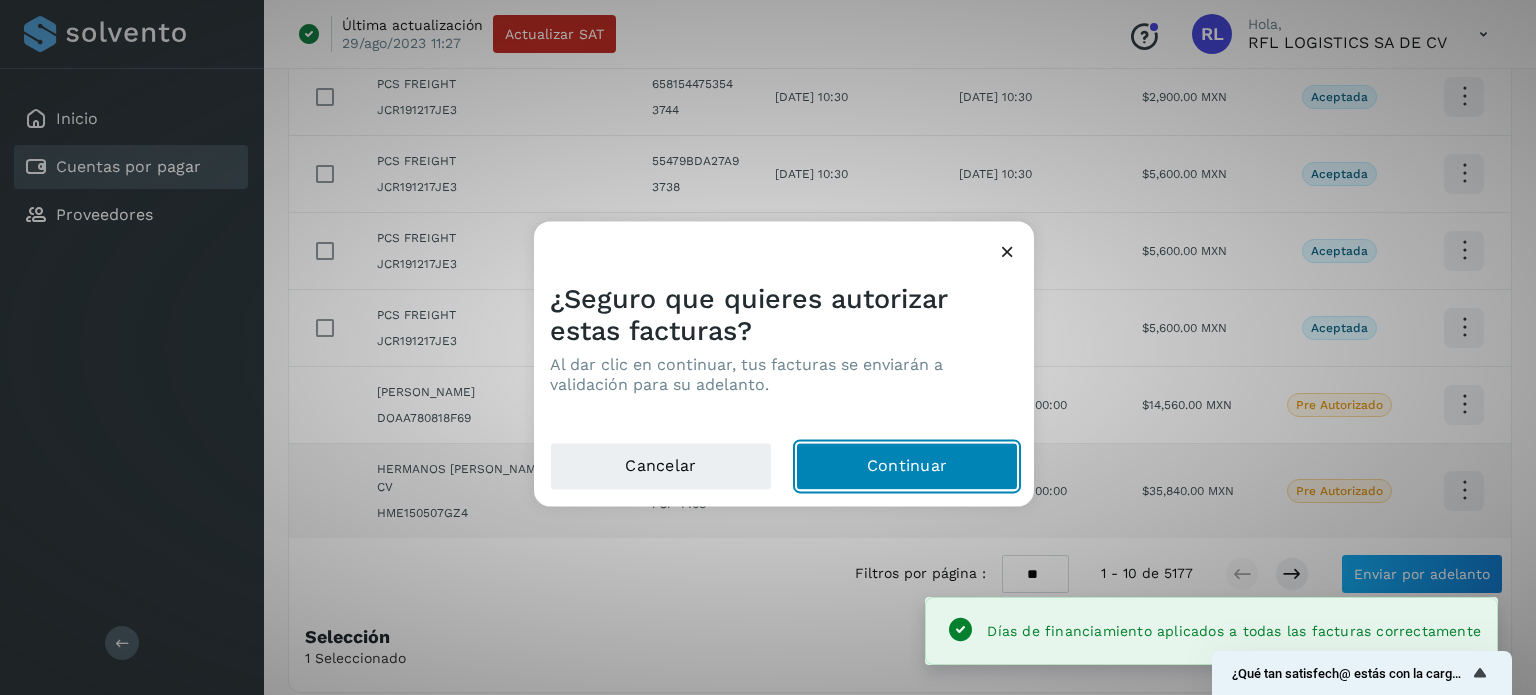click on "Continuar" 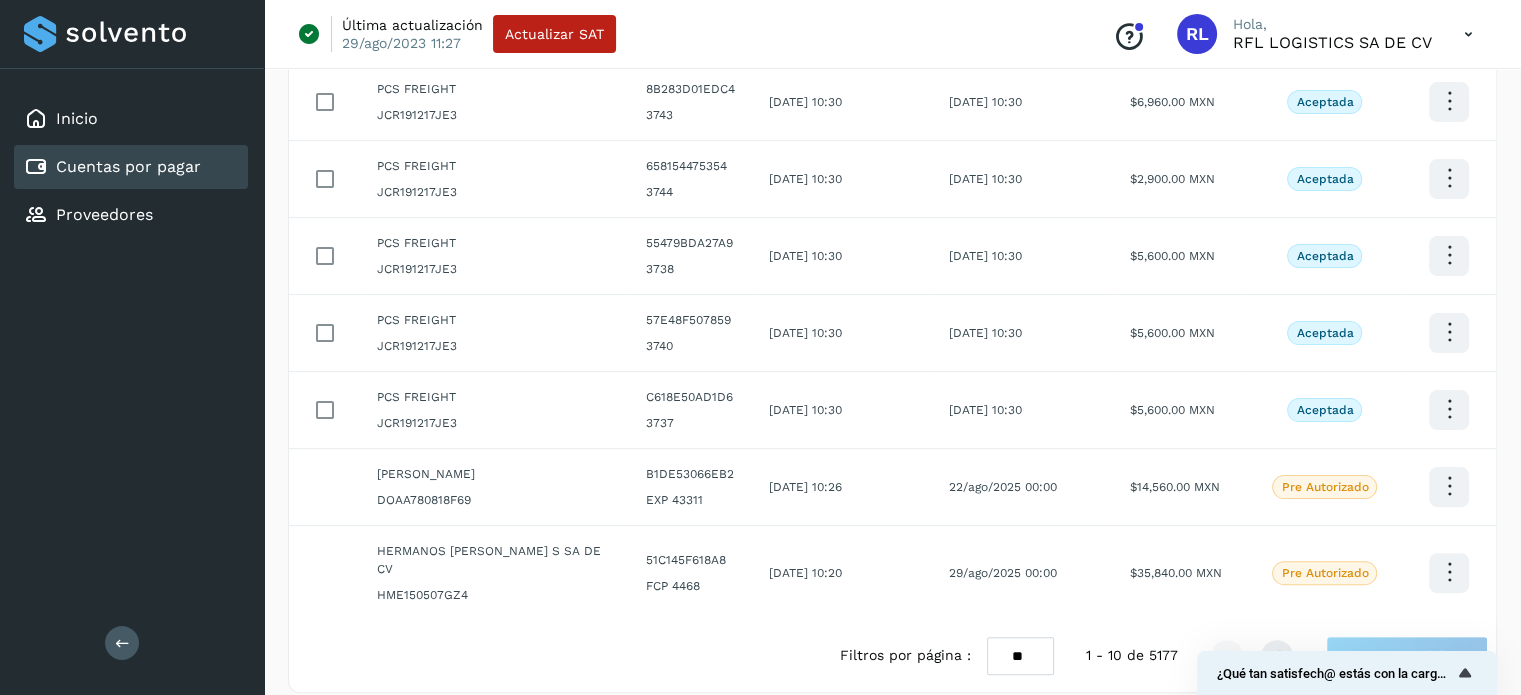 scroll, scrollTop: 0, scrollLeft: 0, axis: both 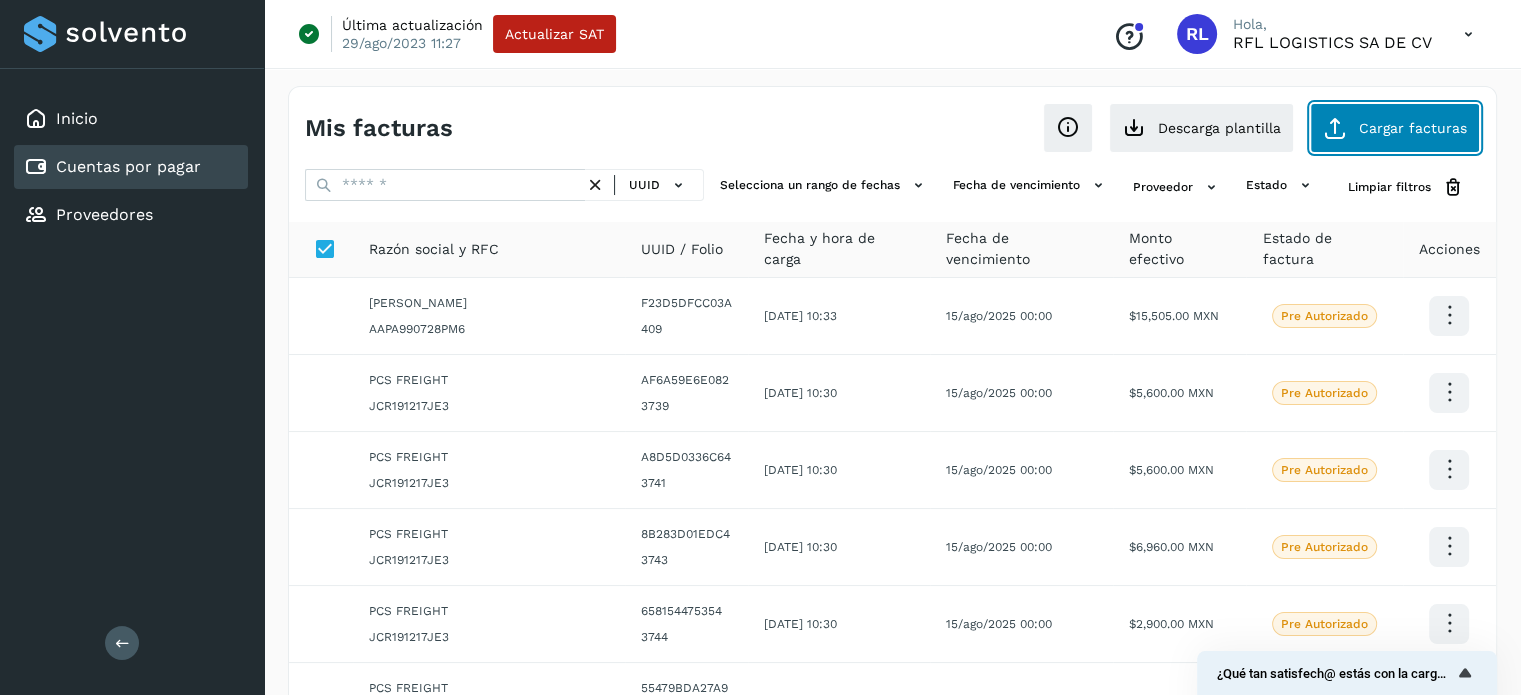 click on "Cargar facturas" 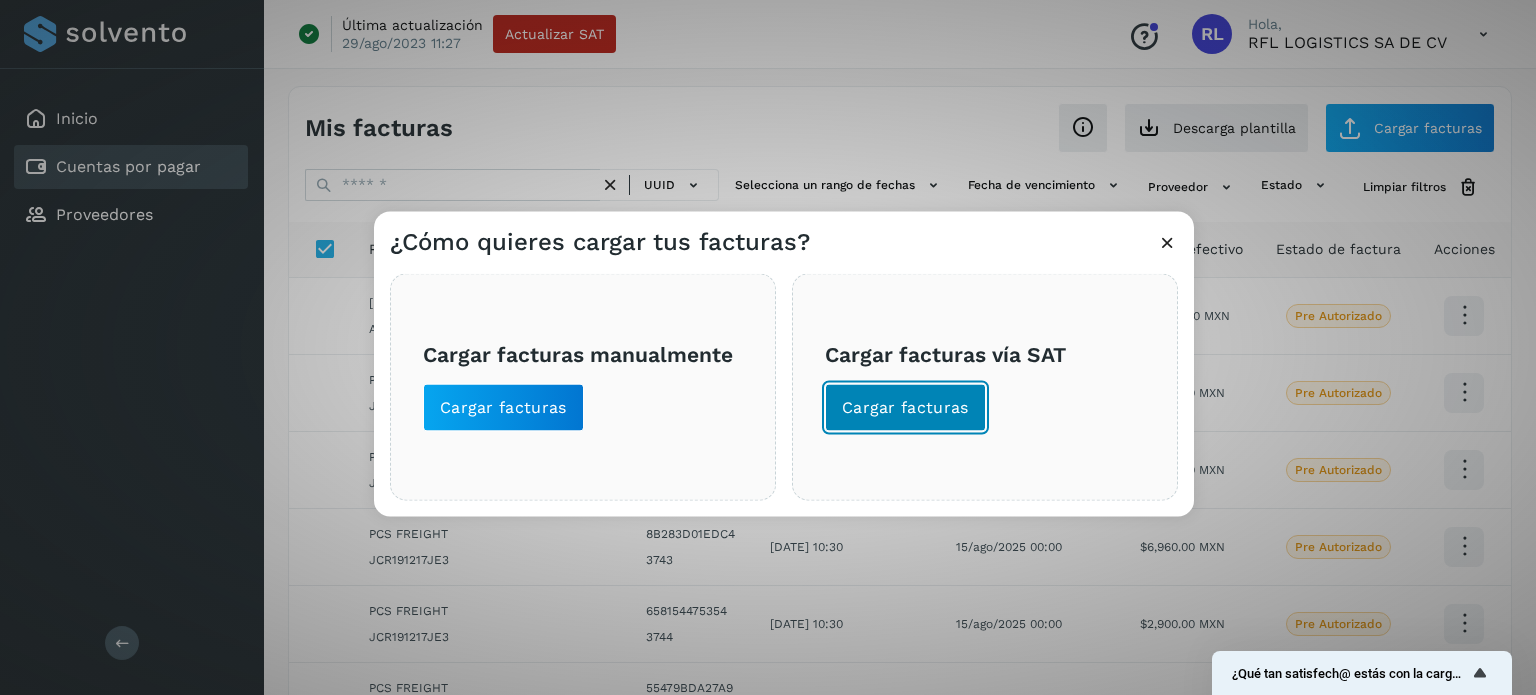 click on "Cargar facturas" at bounding box center (905, 407) 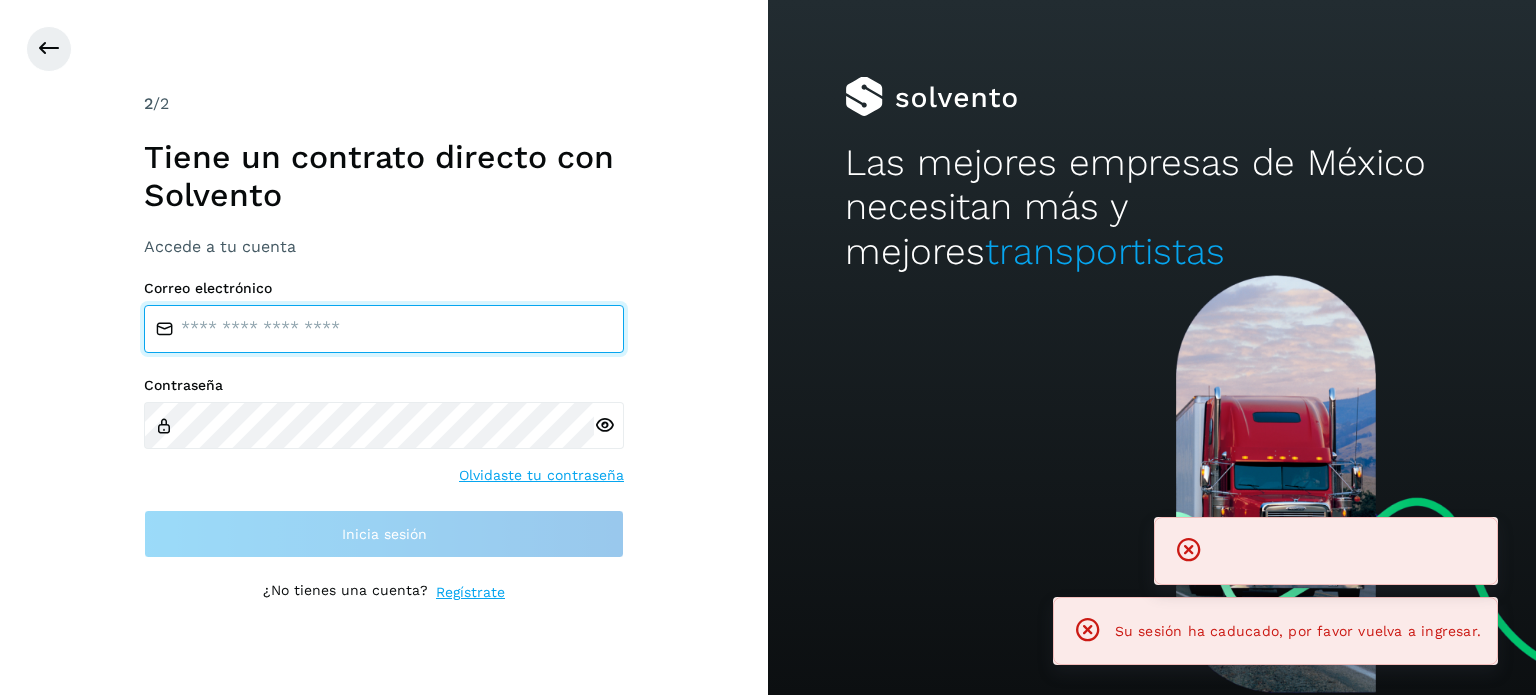 type on "**********" 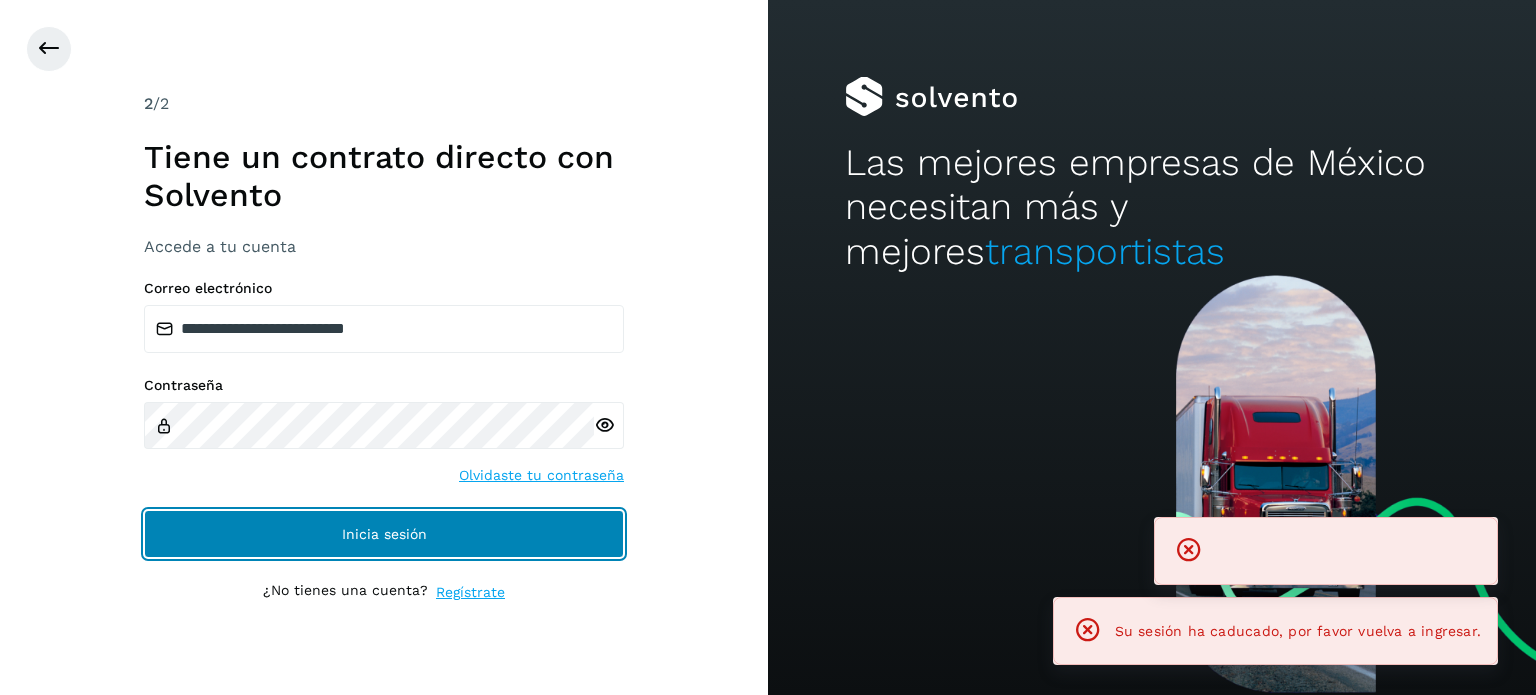 click on "Inicia sesión" at bounding box center [384, 534] 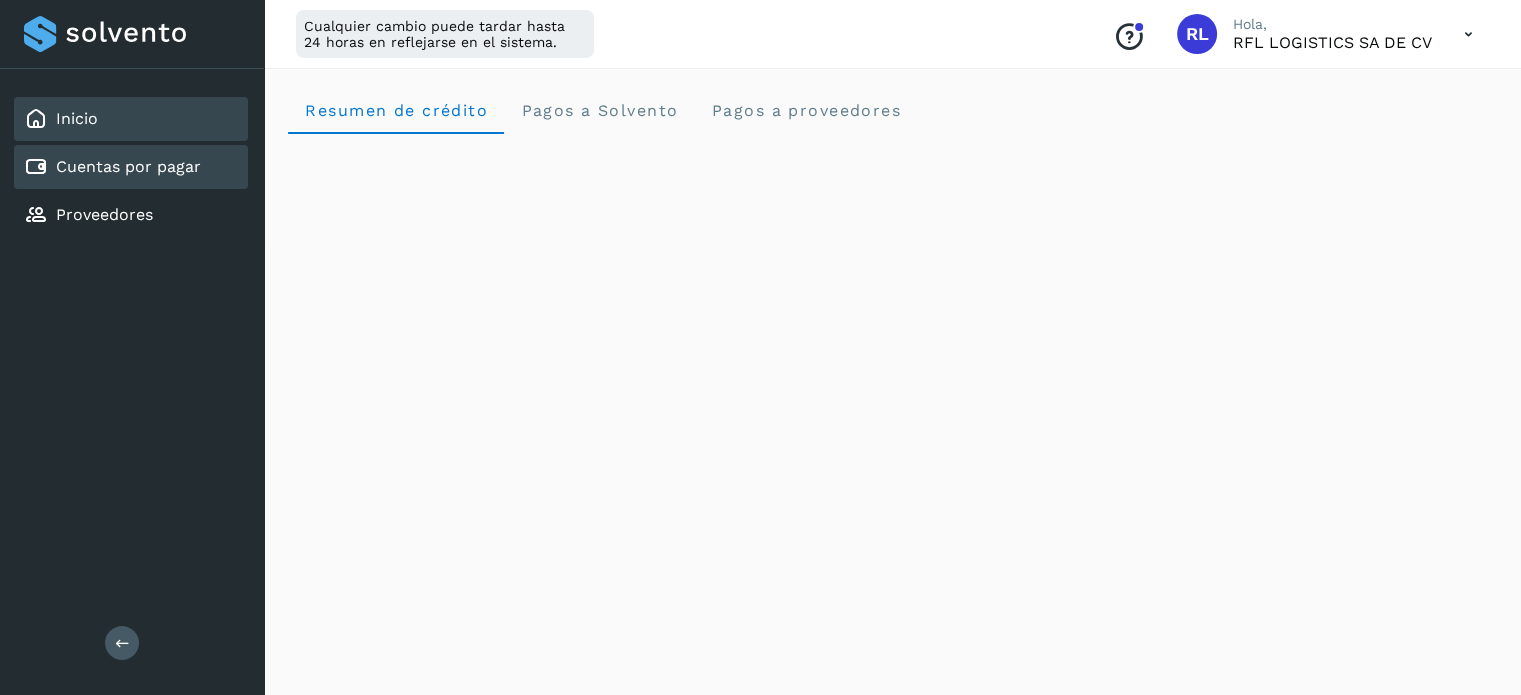 click on "Cuentas por pagar" at bounding box center [128, 166] 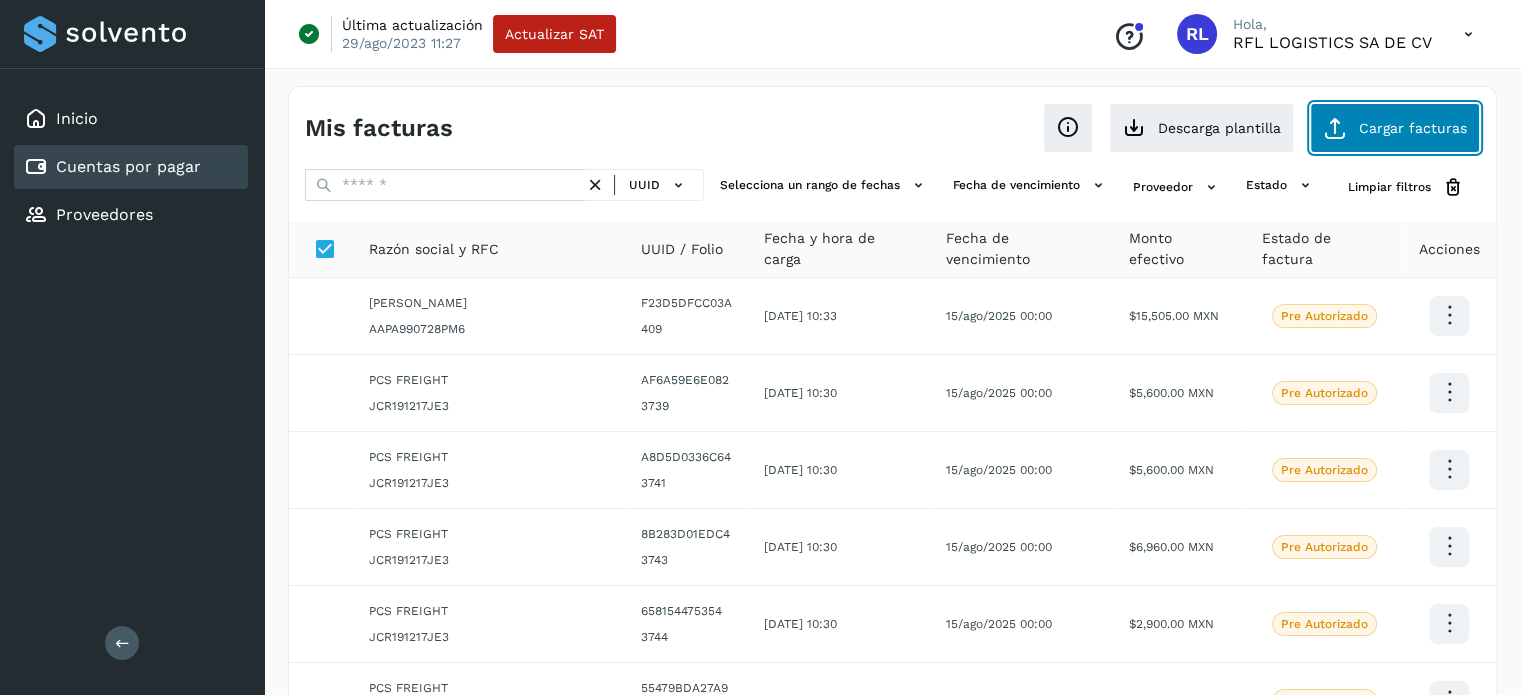 click on "Cargar facturas" 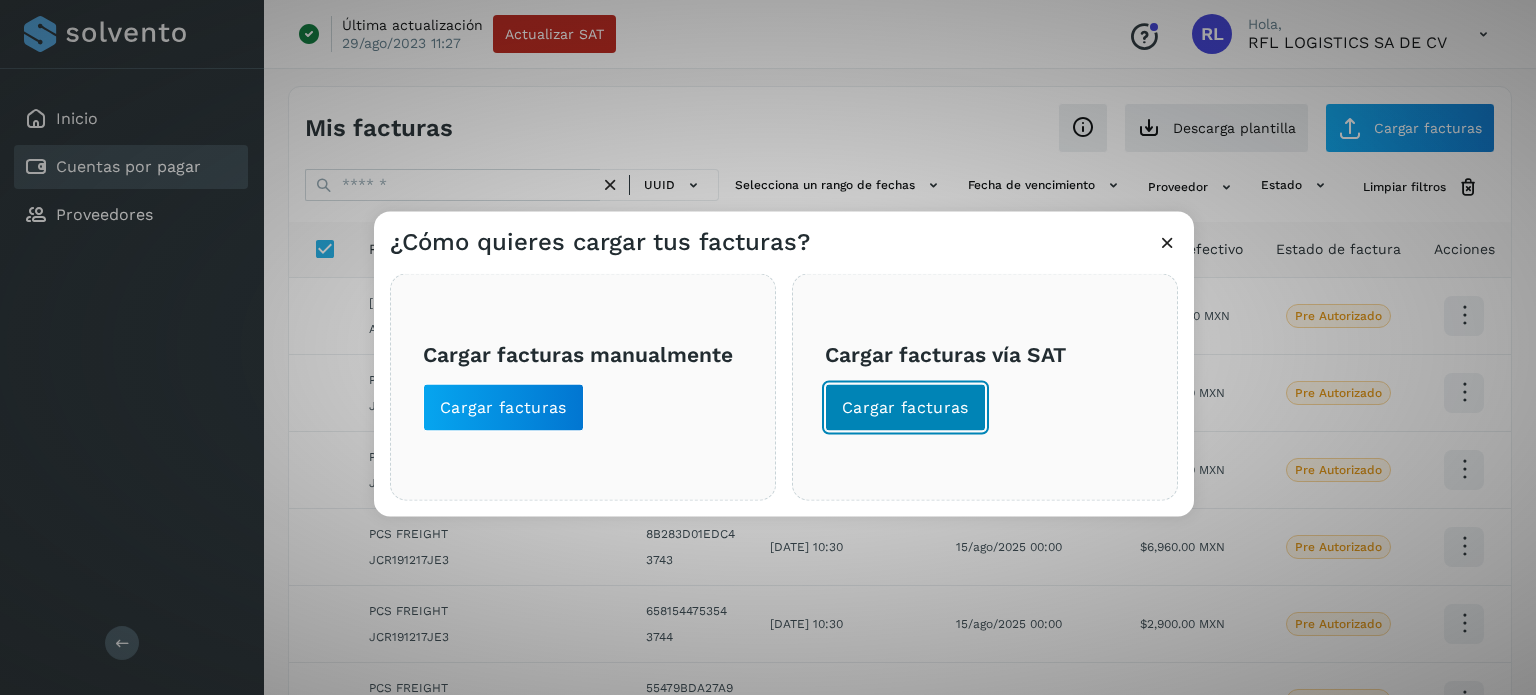 click on "Cargar facturas" 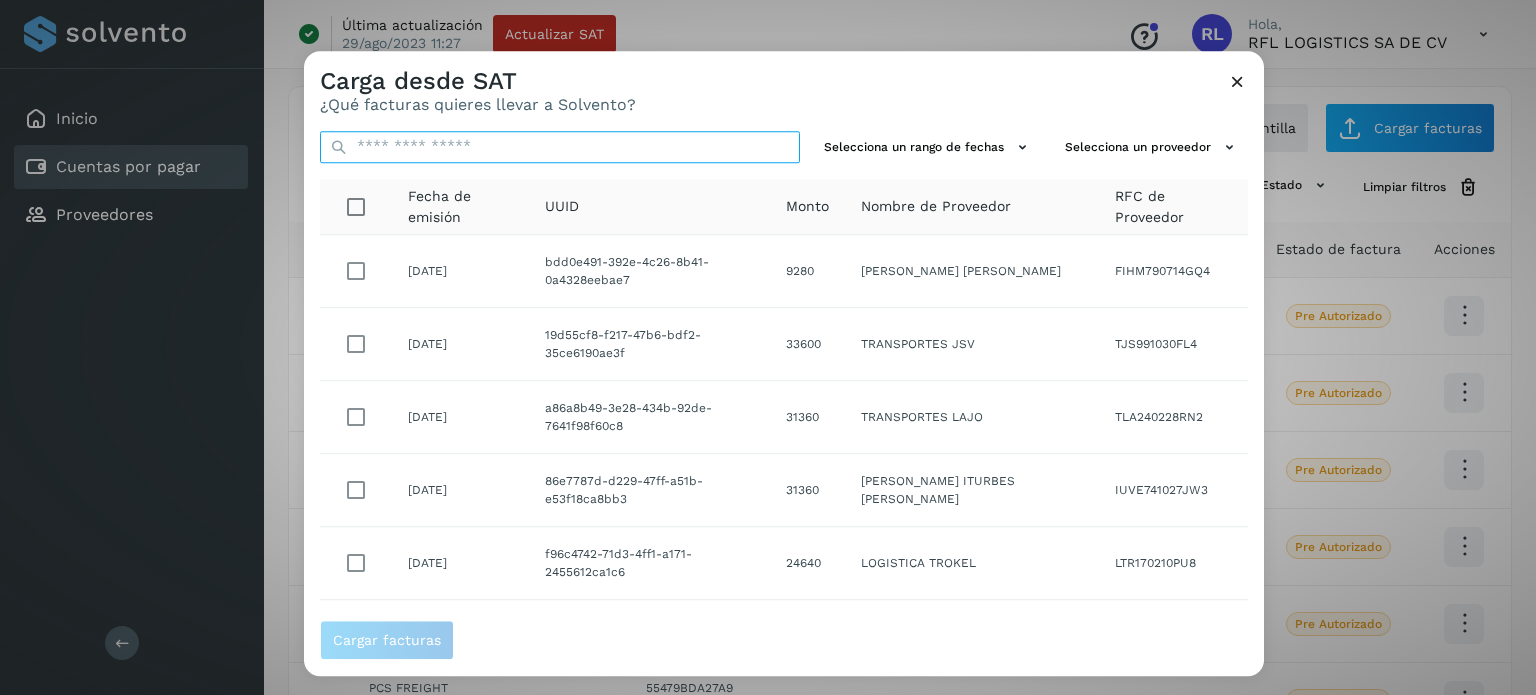 click at bounding box center (560, 147) 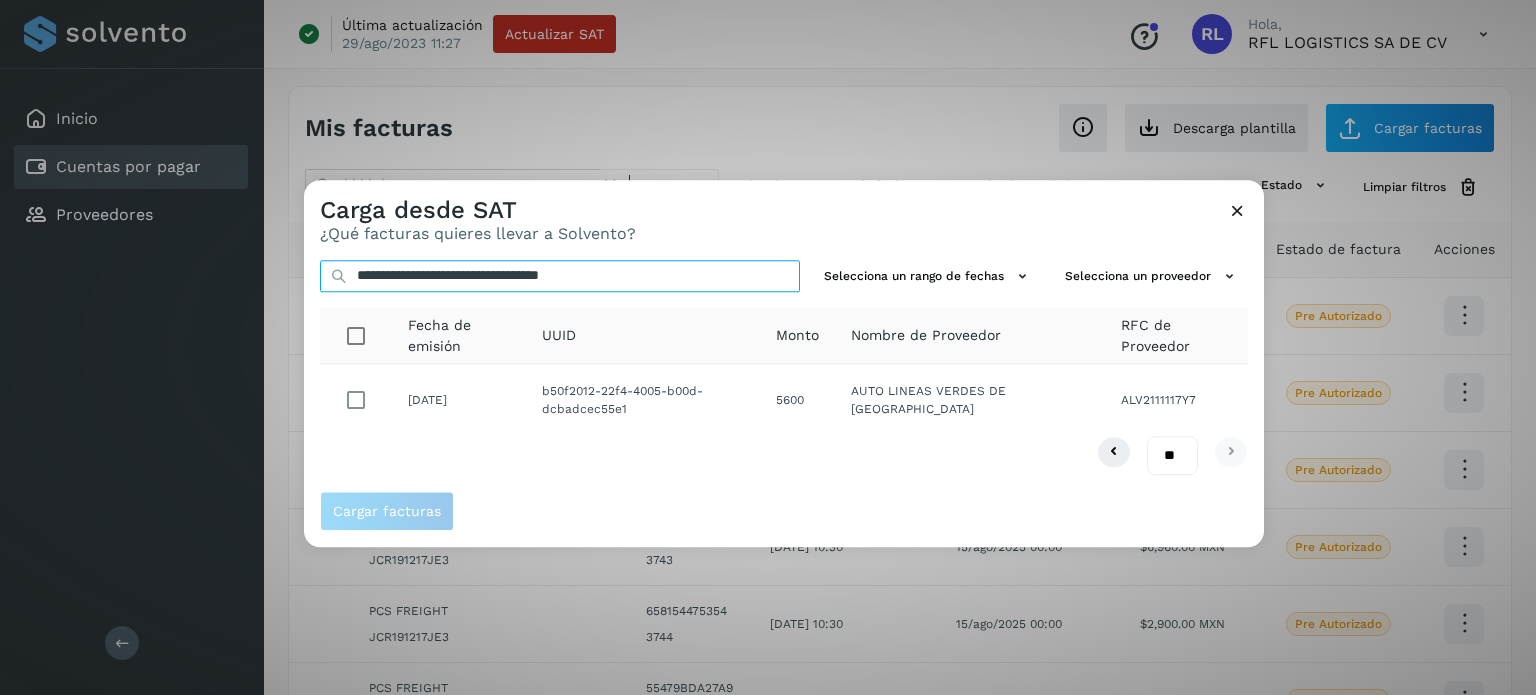 type on "**********" 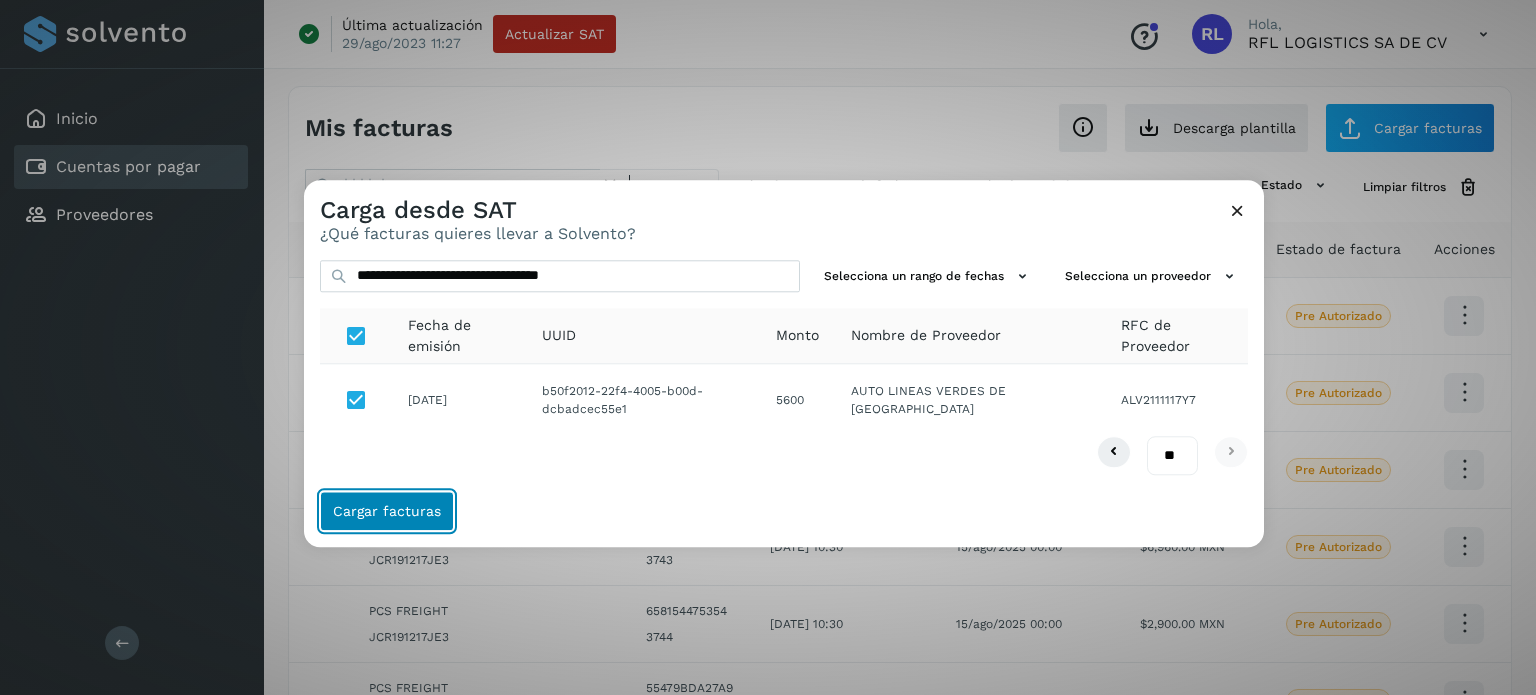 click on "Cargar facturas" at bounding box center (387, 511) 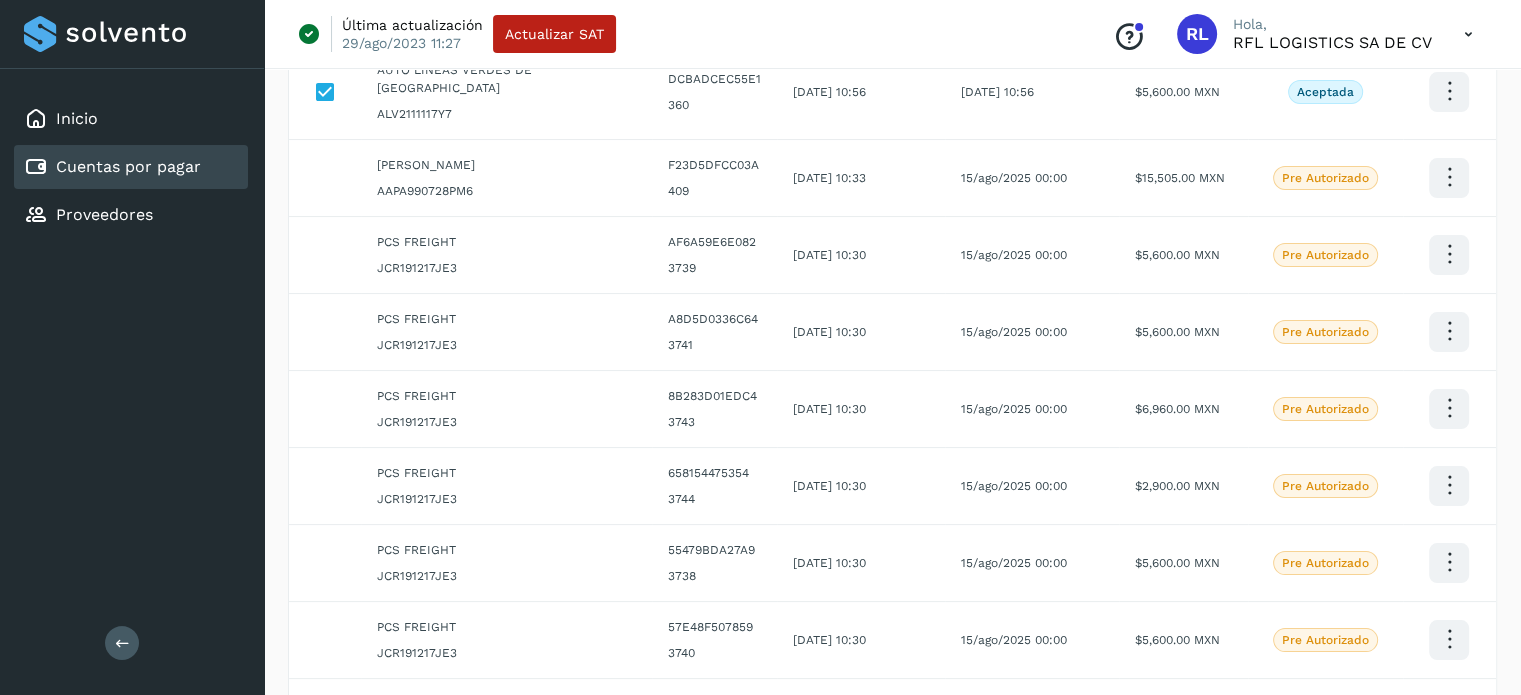 scroll, scrollTop: 527, scrollLeft: 0, axis: vertical 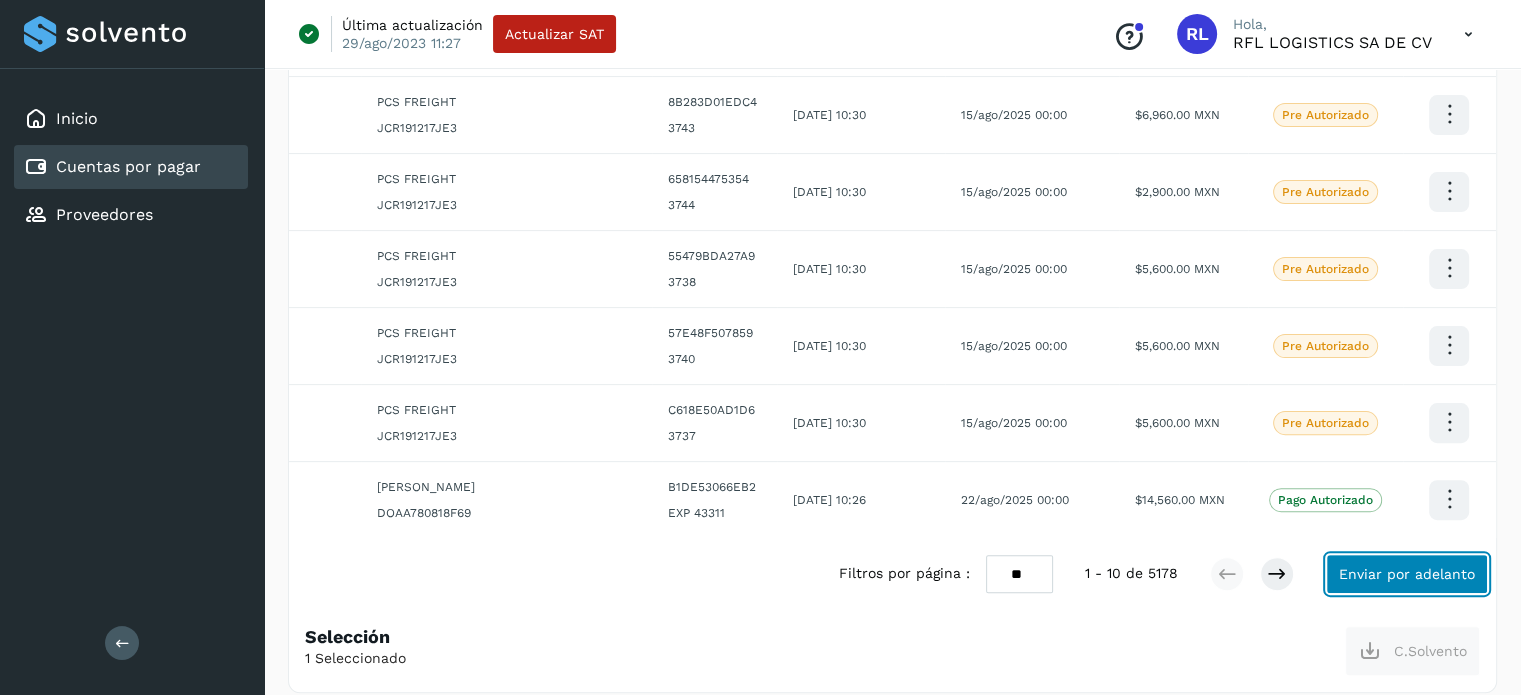 click on "Enviar por adelanto" 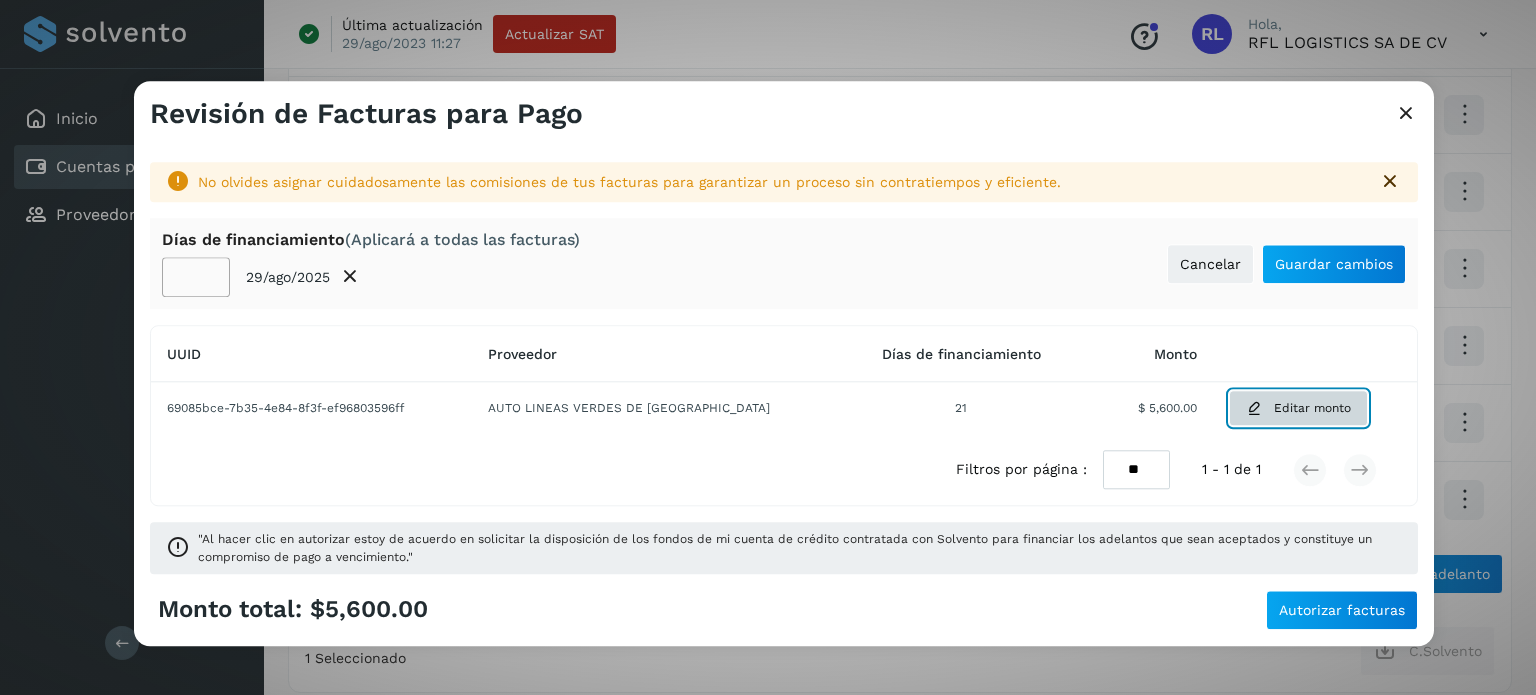 click on "Editar monto" 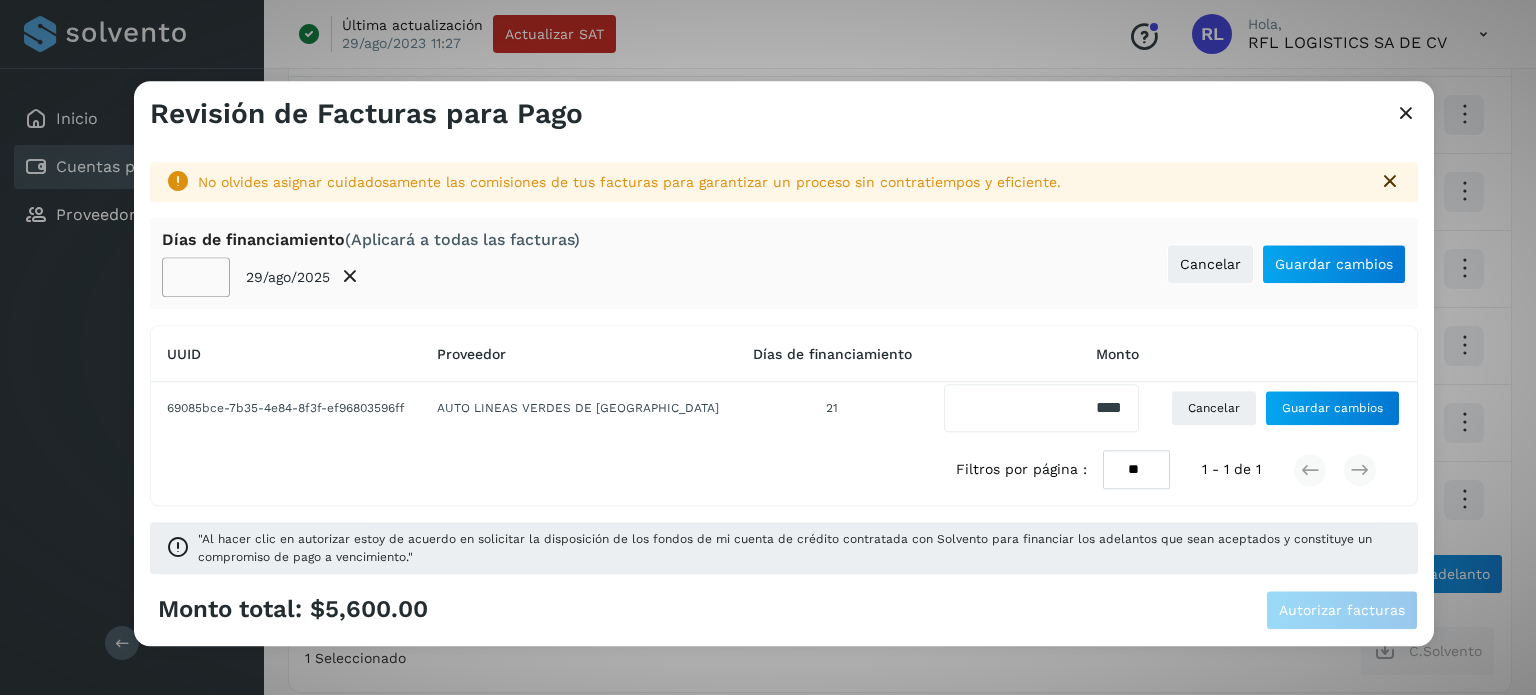 click on "**" 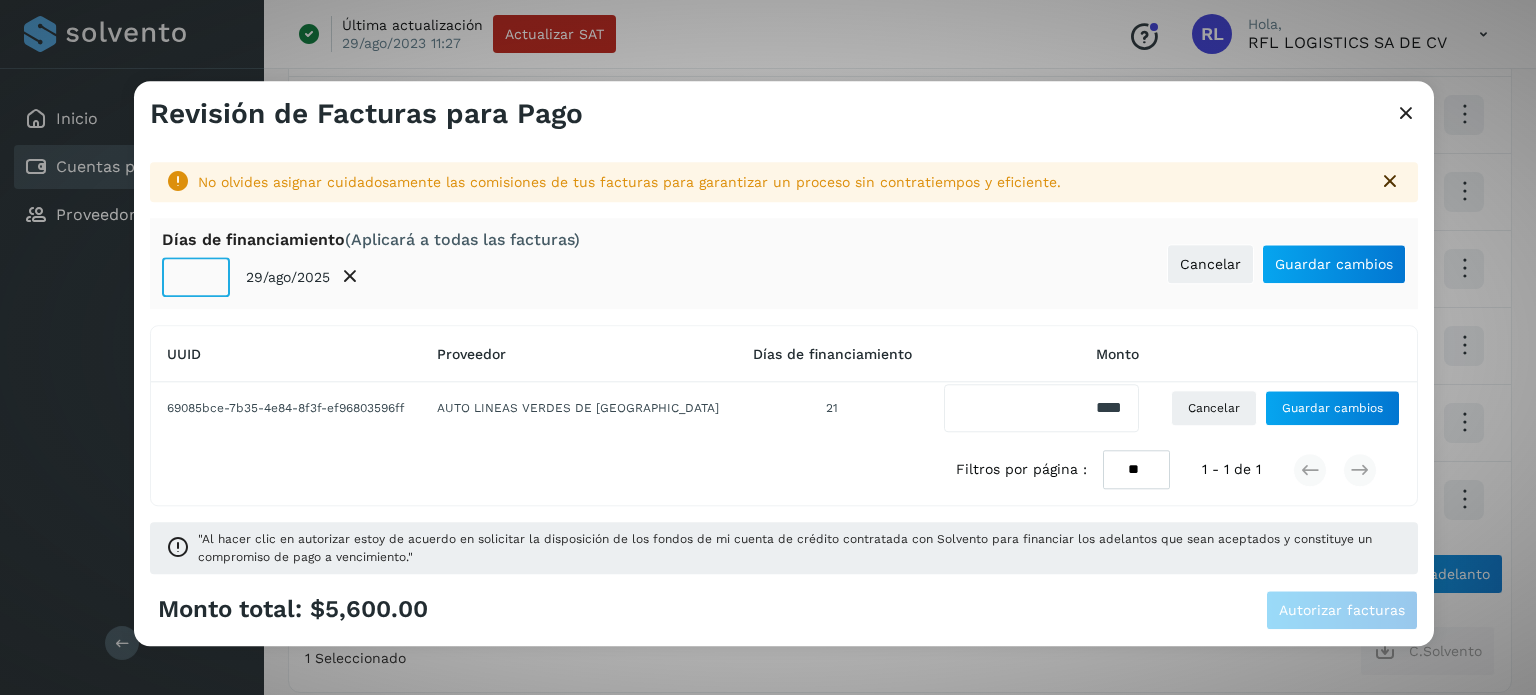 click on "**" 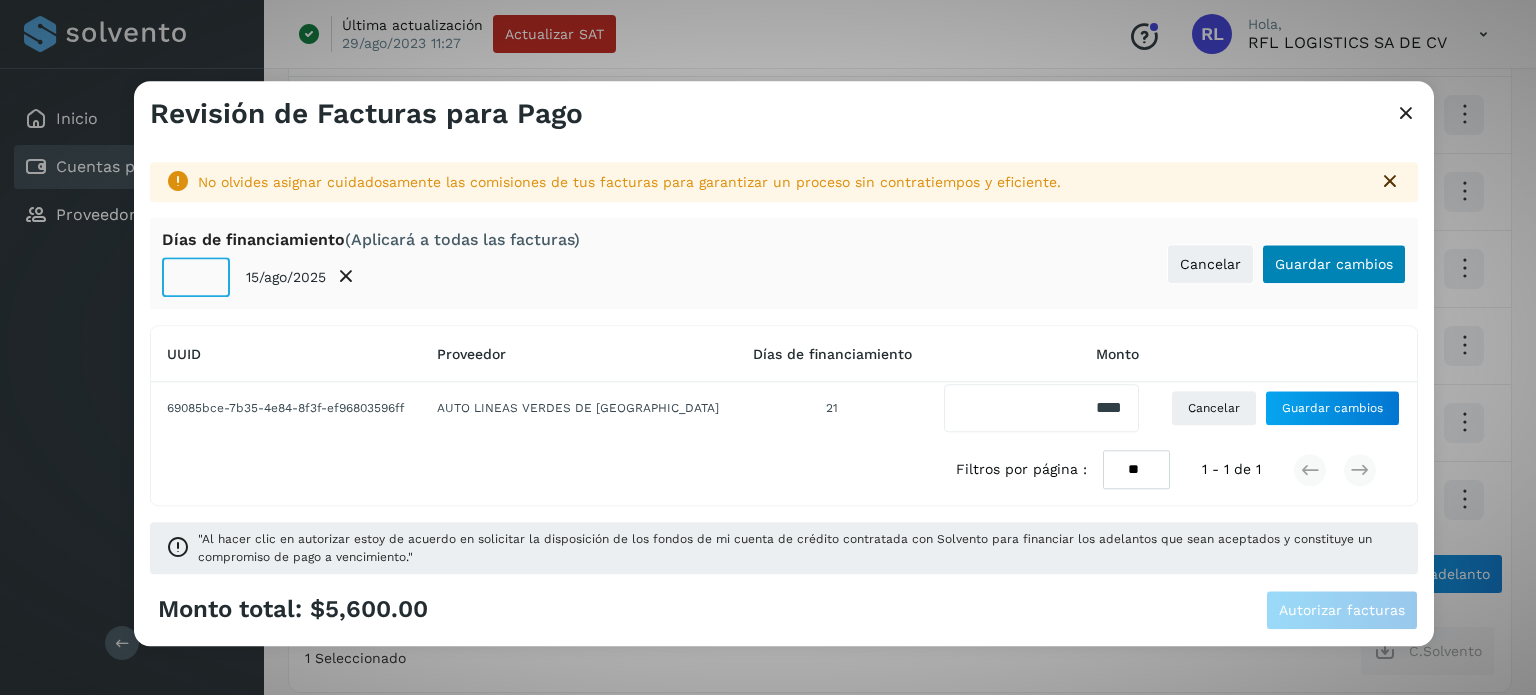 type on "**" 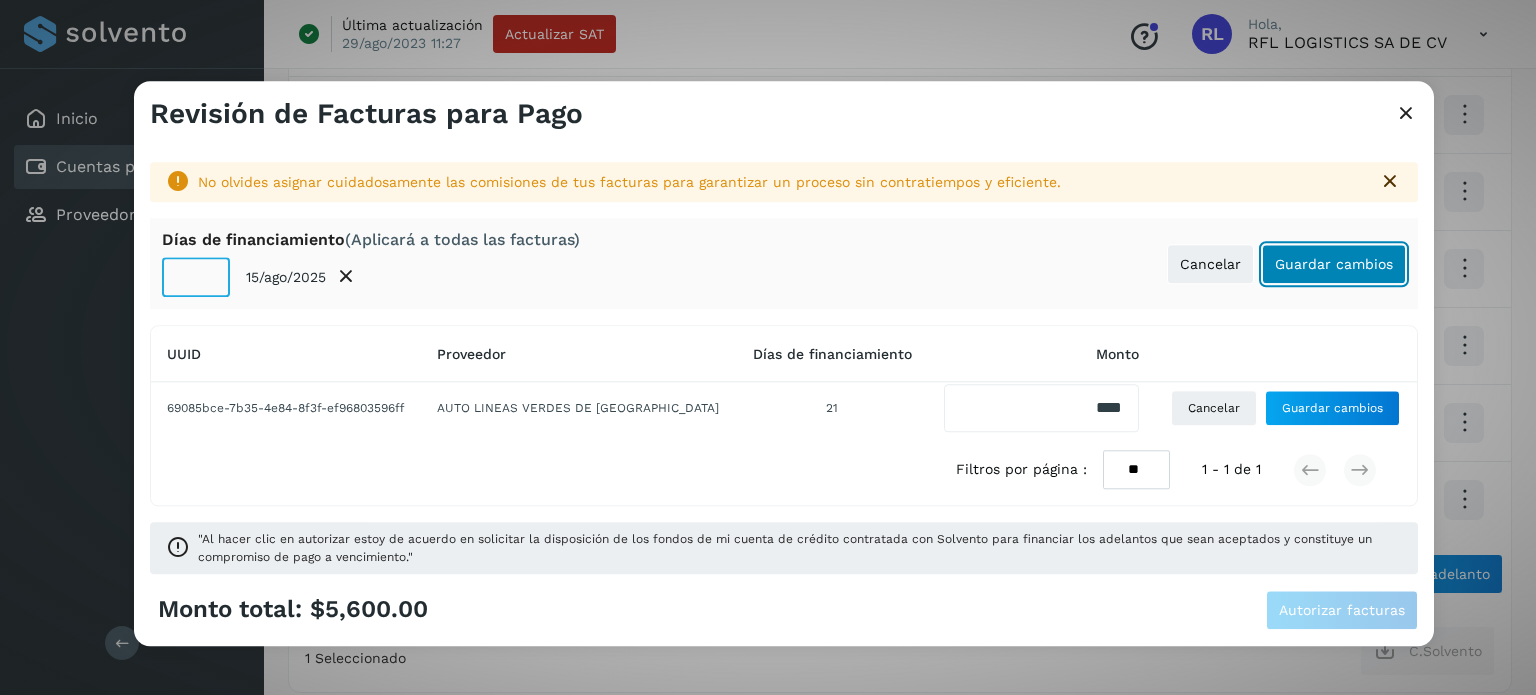 click on "Guardar cambios" 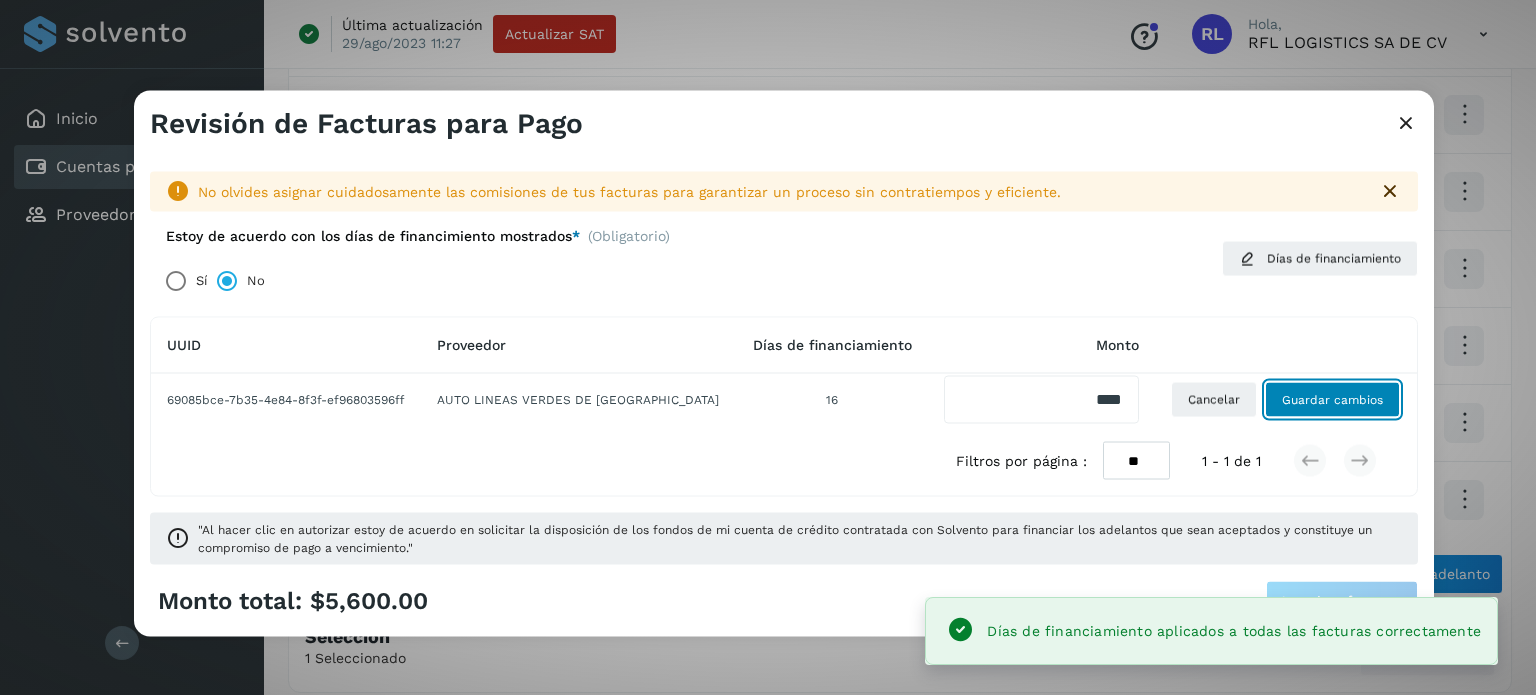 click on "Guardar cambios" 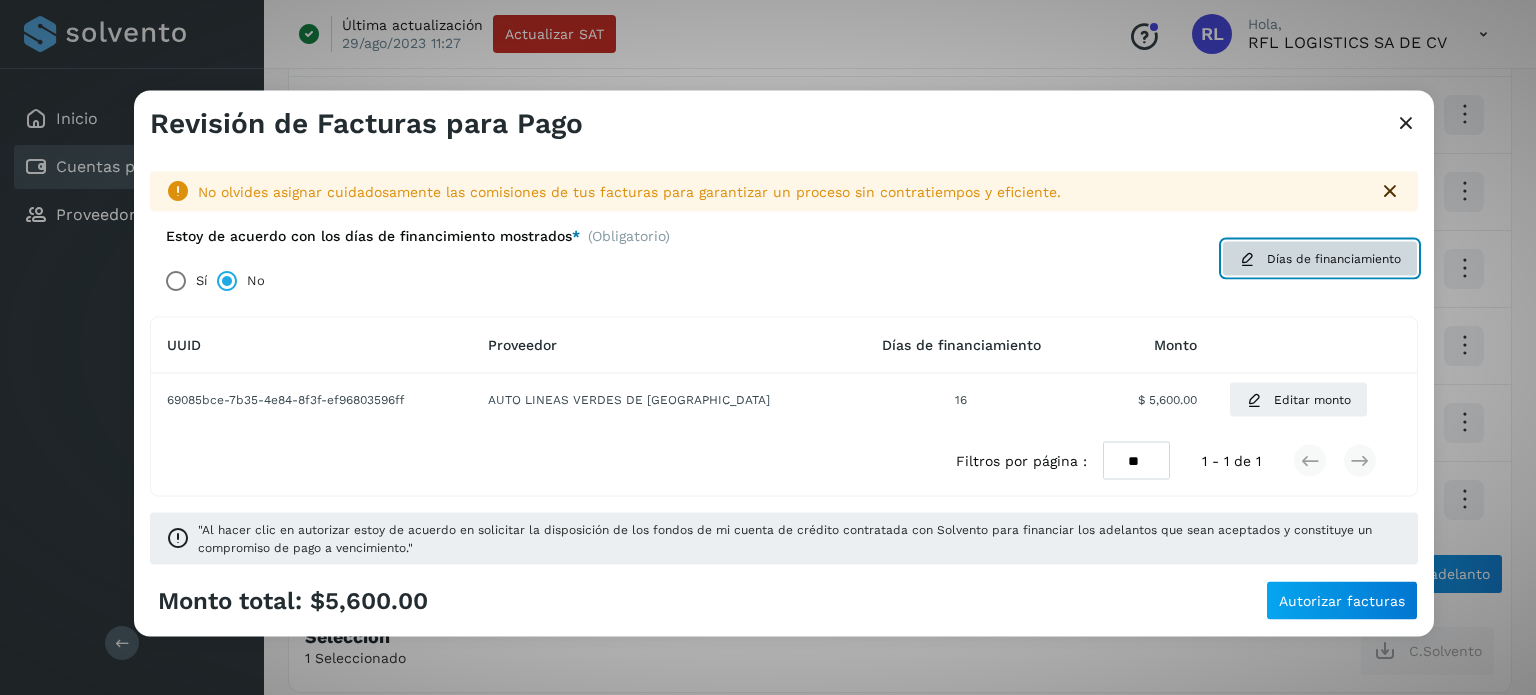 click on "Días de financiamiento" 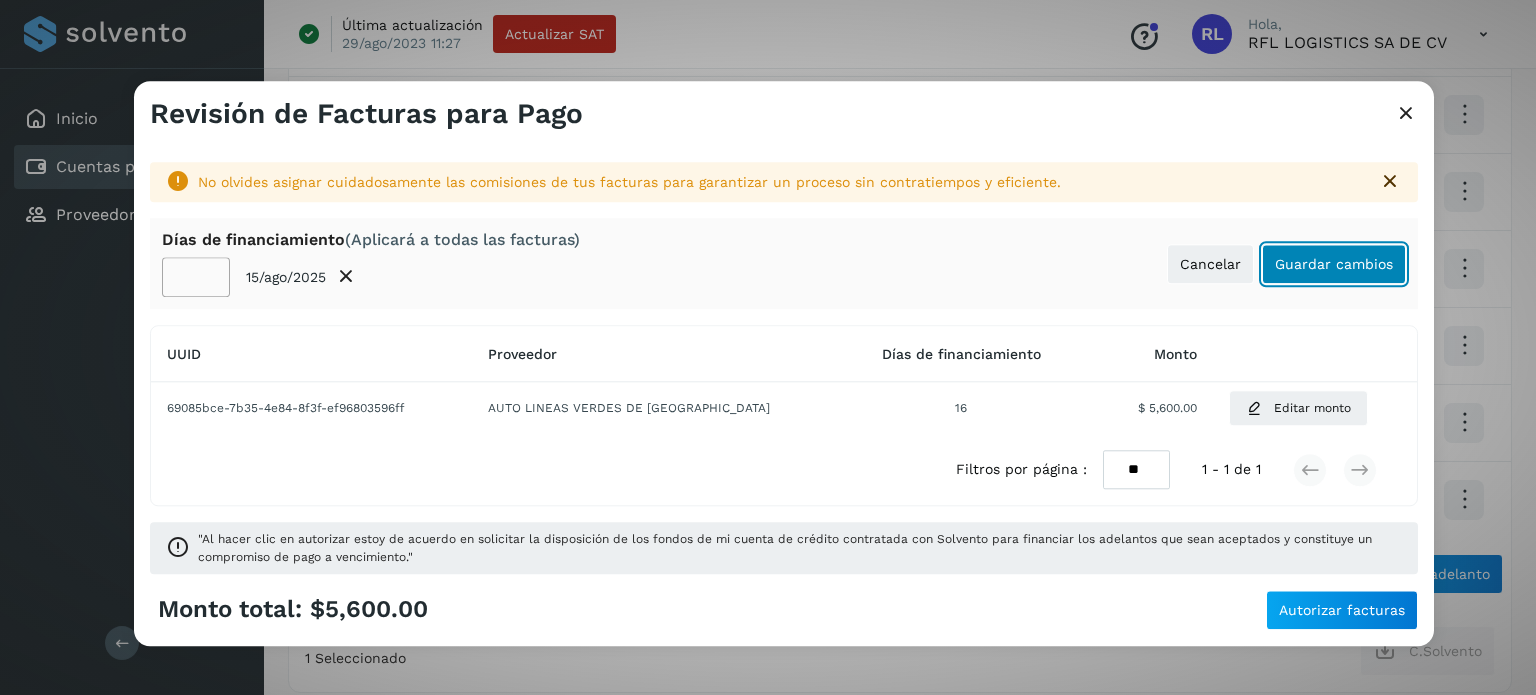 click on "Guardar cambios" at bounding box center (1334, 264) 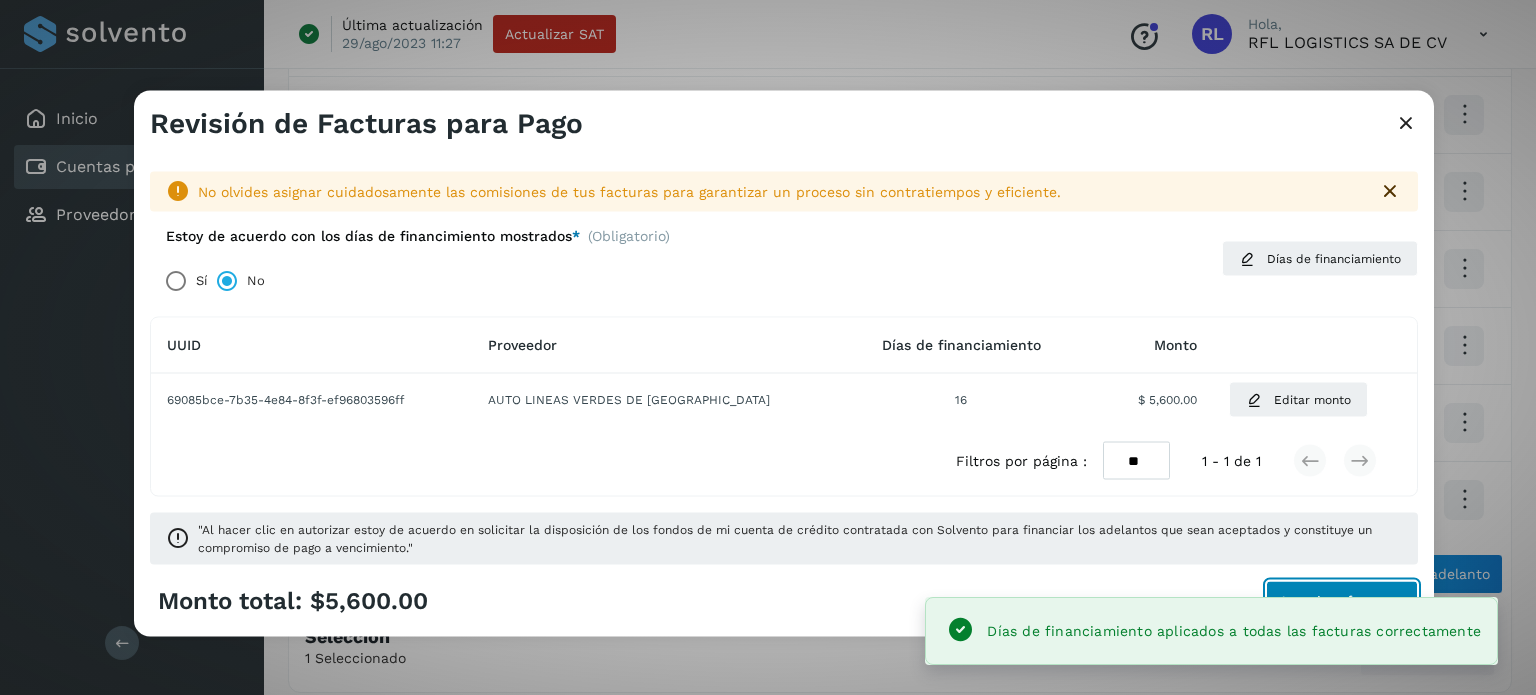 click on "Autorizar facturas" at bounding box center [1342, 601] 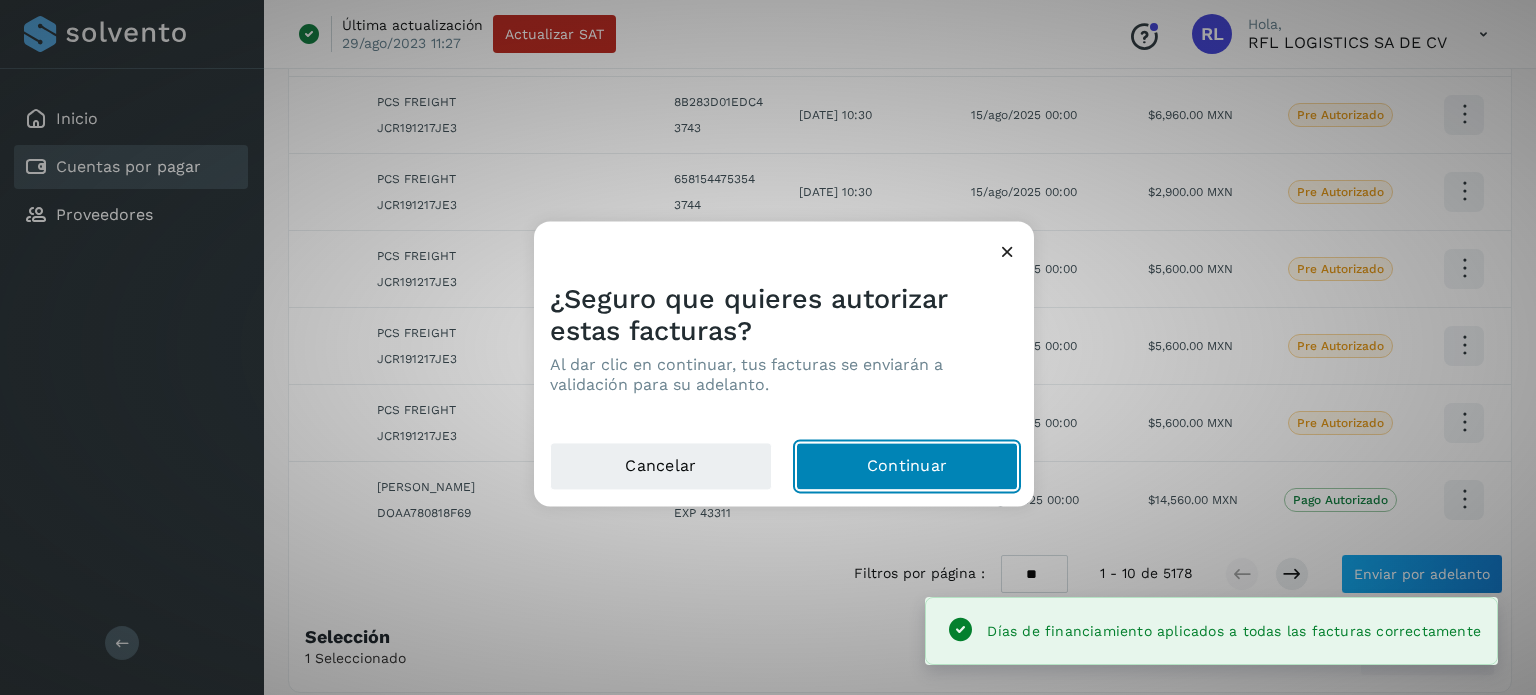 click on "Continuar" 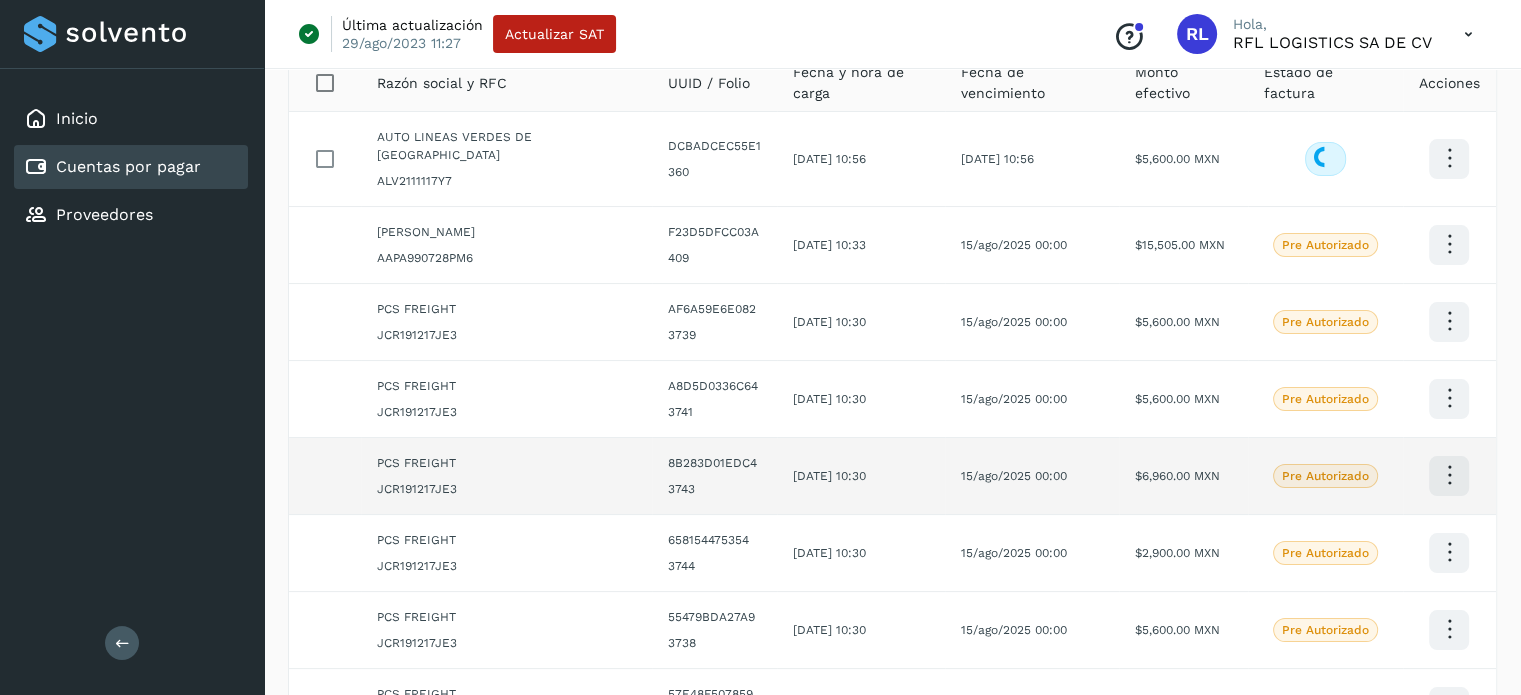 scroll, scrollTop: 0, scrollLeft: 0, axis: both 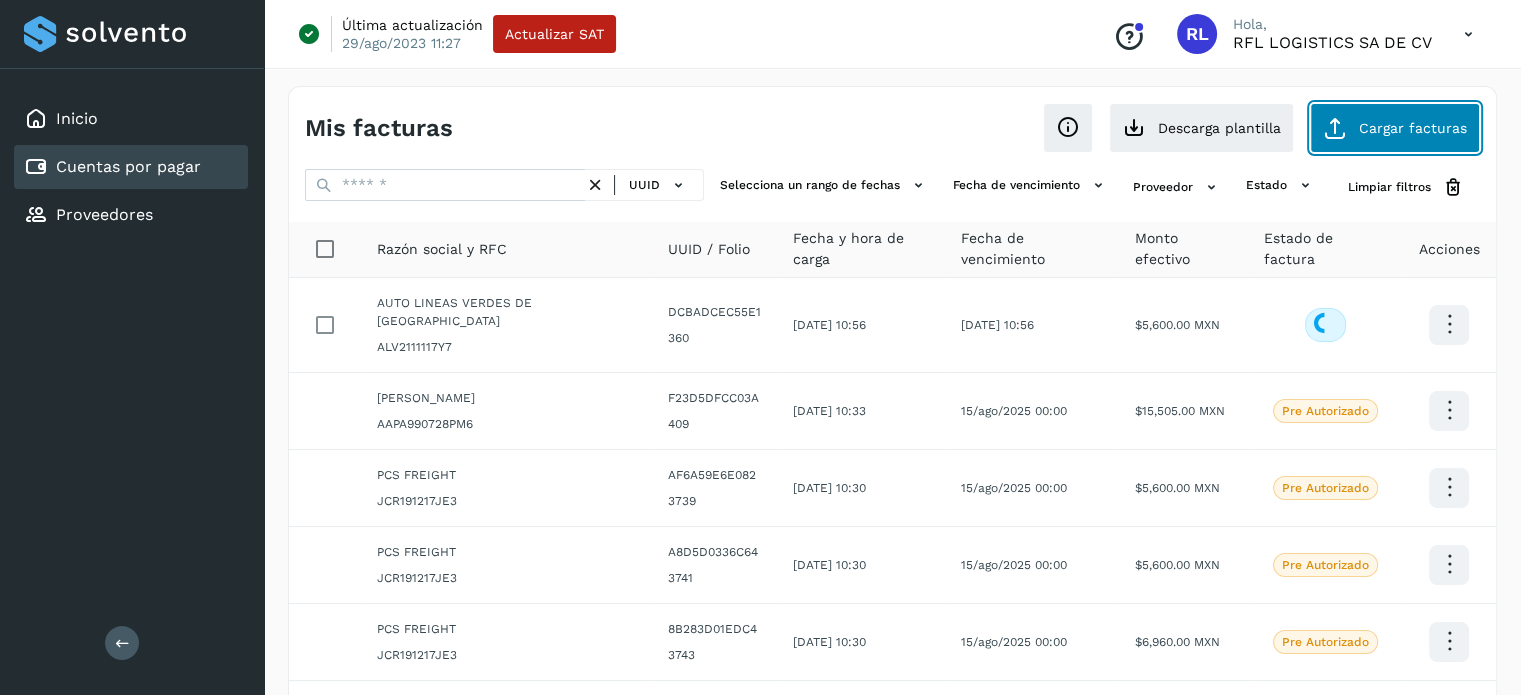 click on "Cargar facturas" 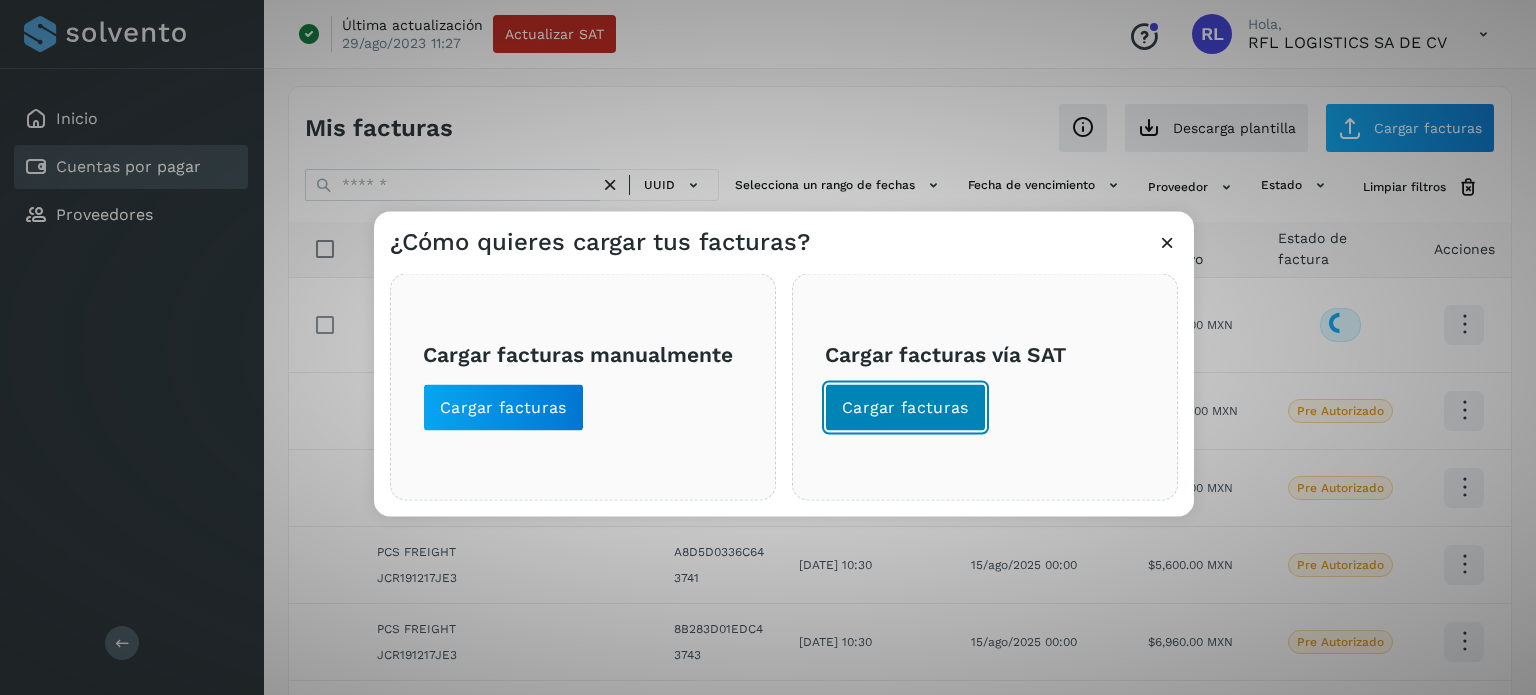 click on "Cargar facturas" at bounding box center (905, 407) 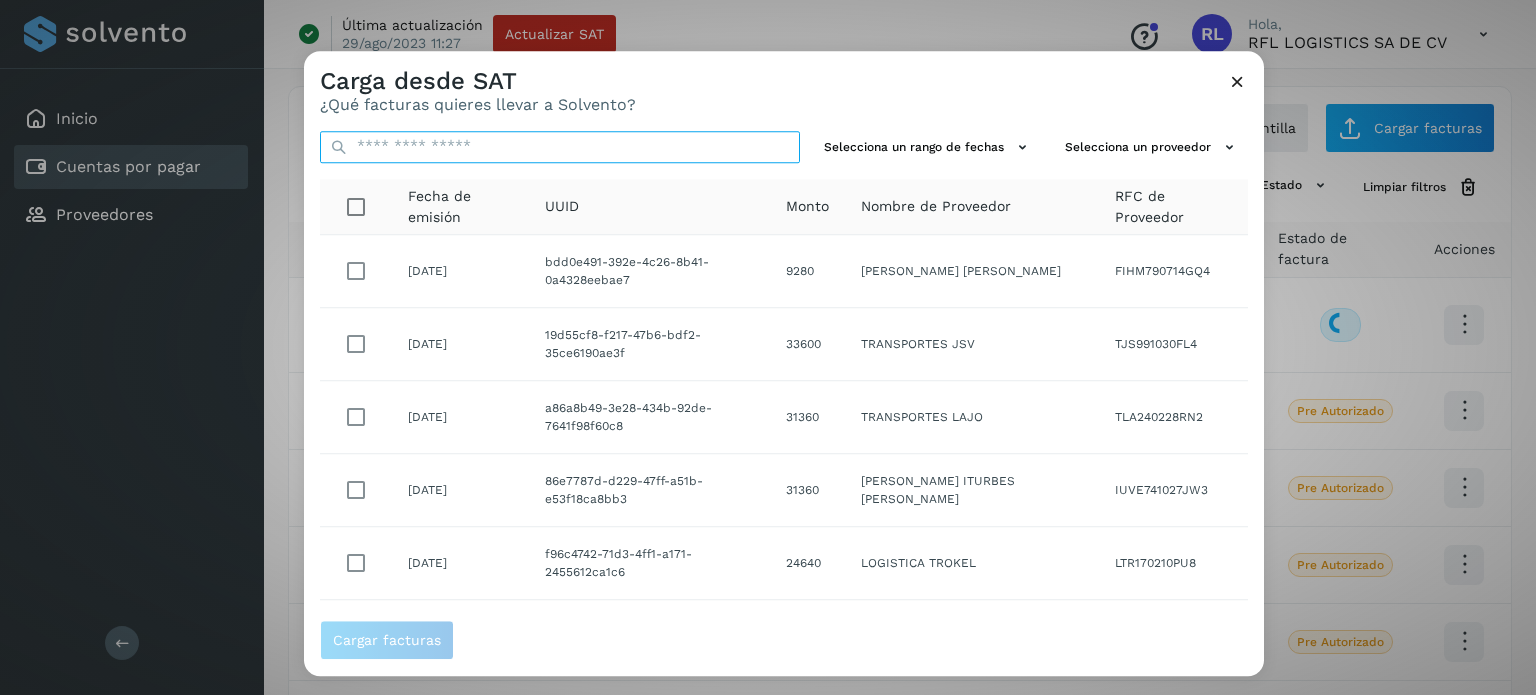 click at bounding box center (560, 147) 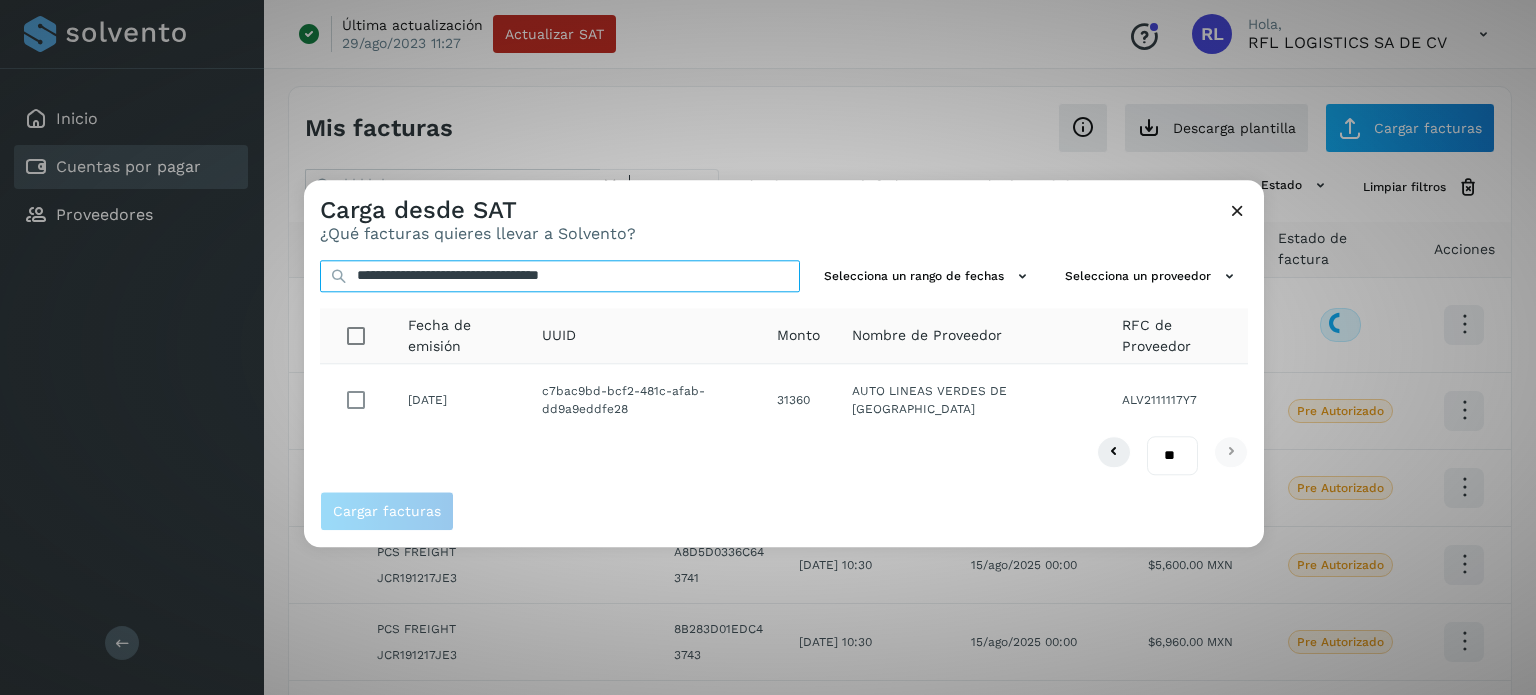 type on "**********" 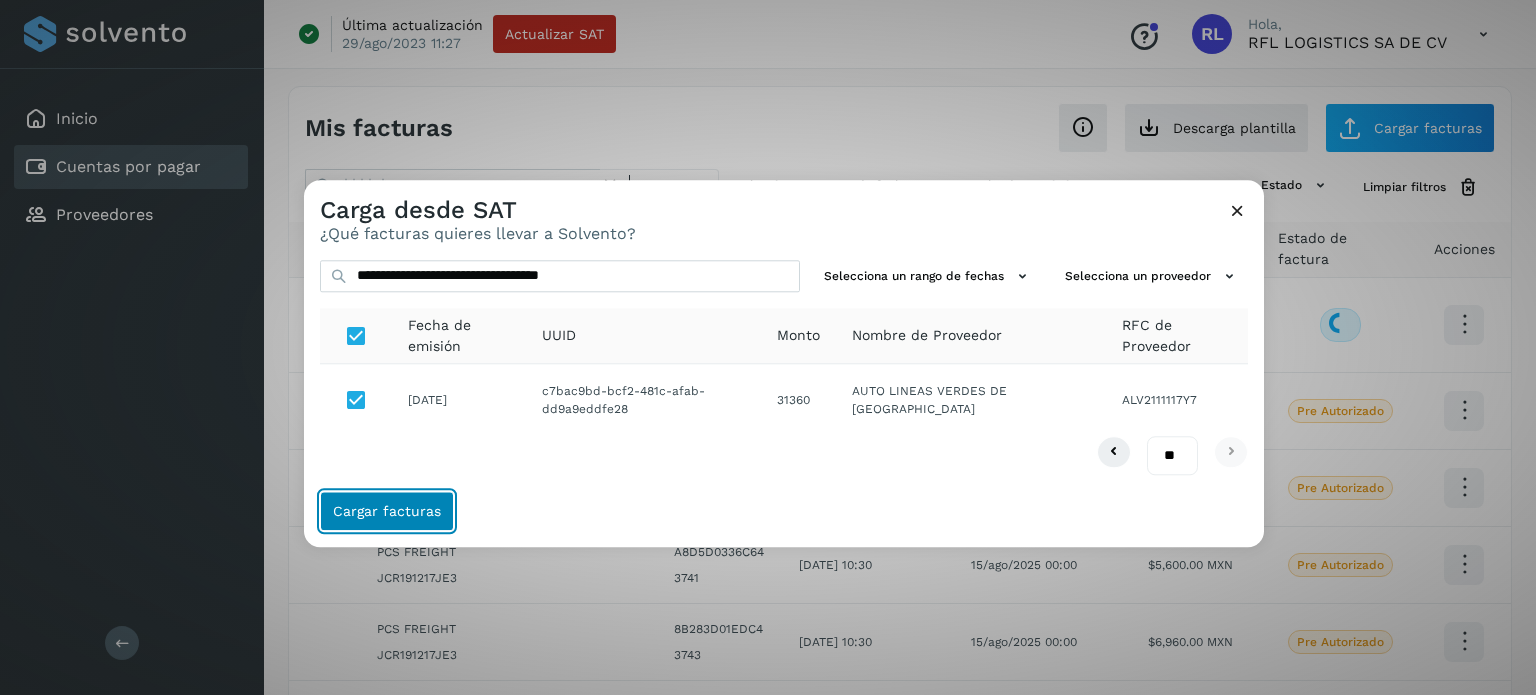 click on "Cargar facturas" at bounding box center (387, 511) 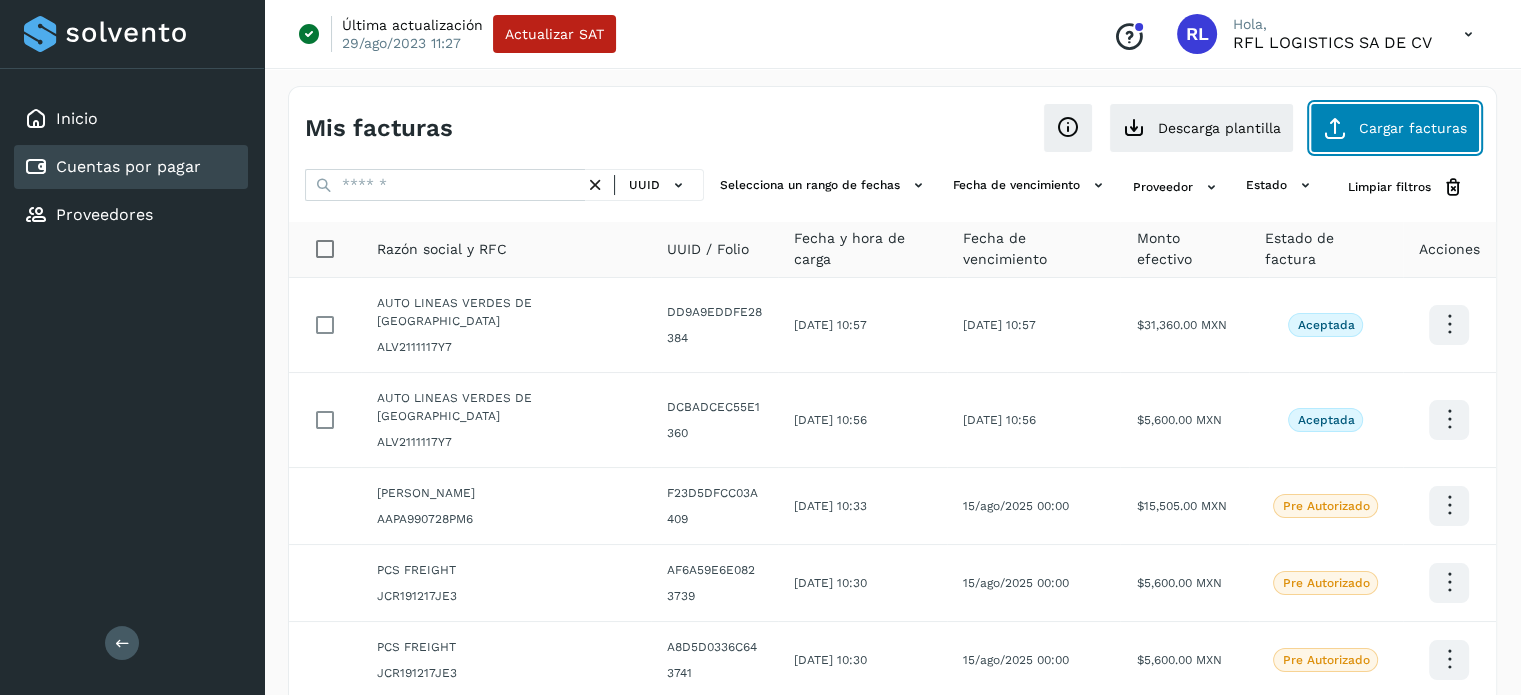 click on "Cargar facturas" 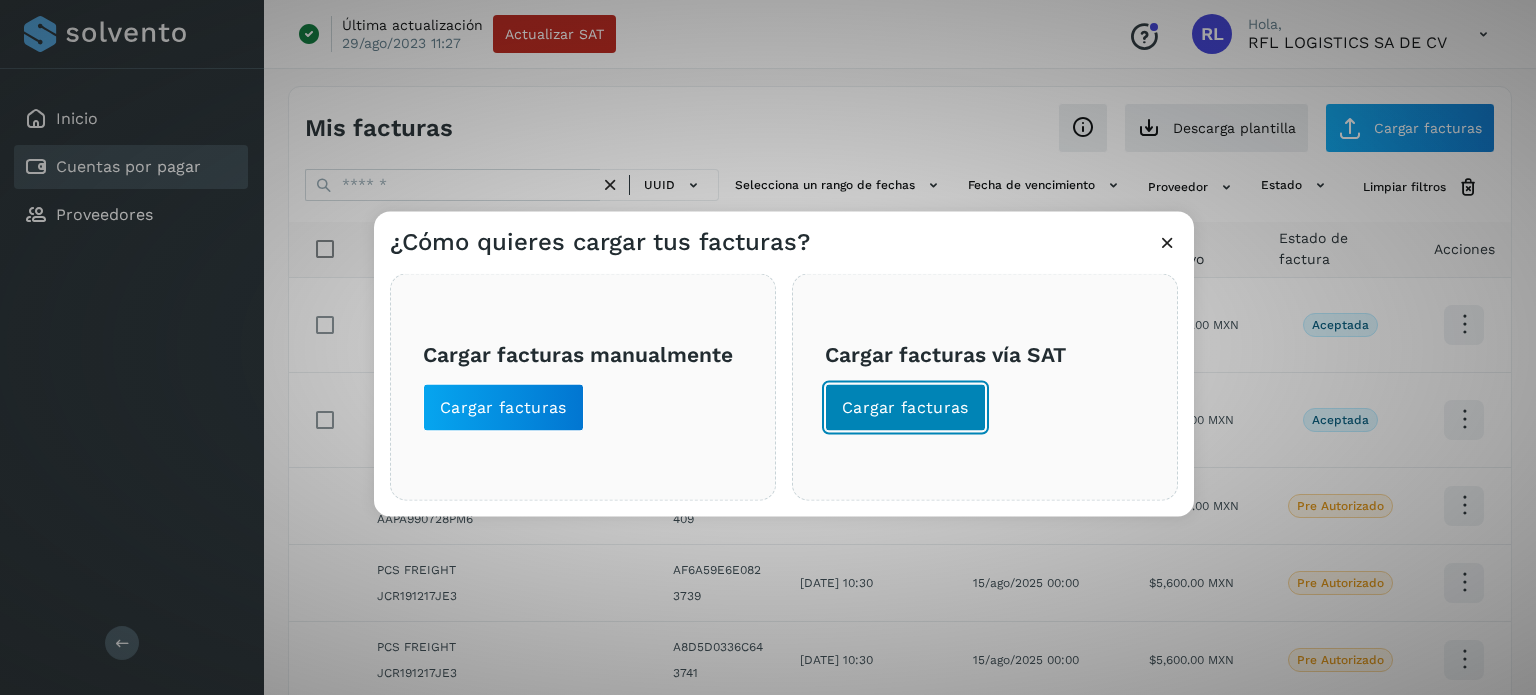 click on "Cargar facturas" 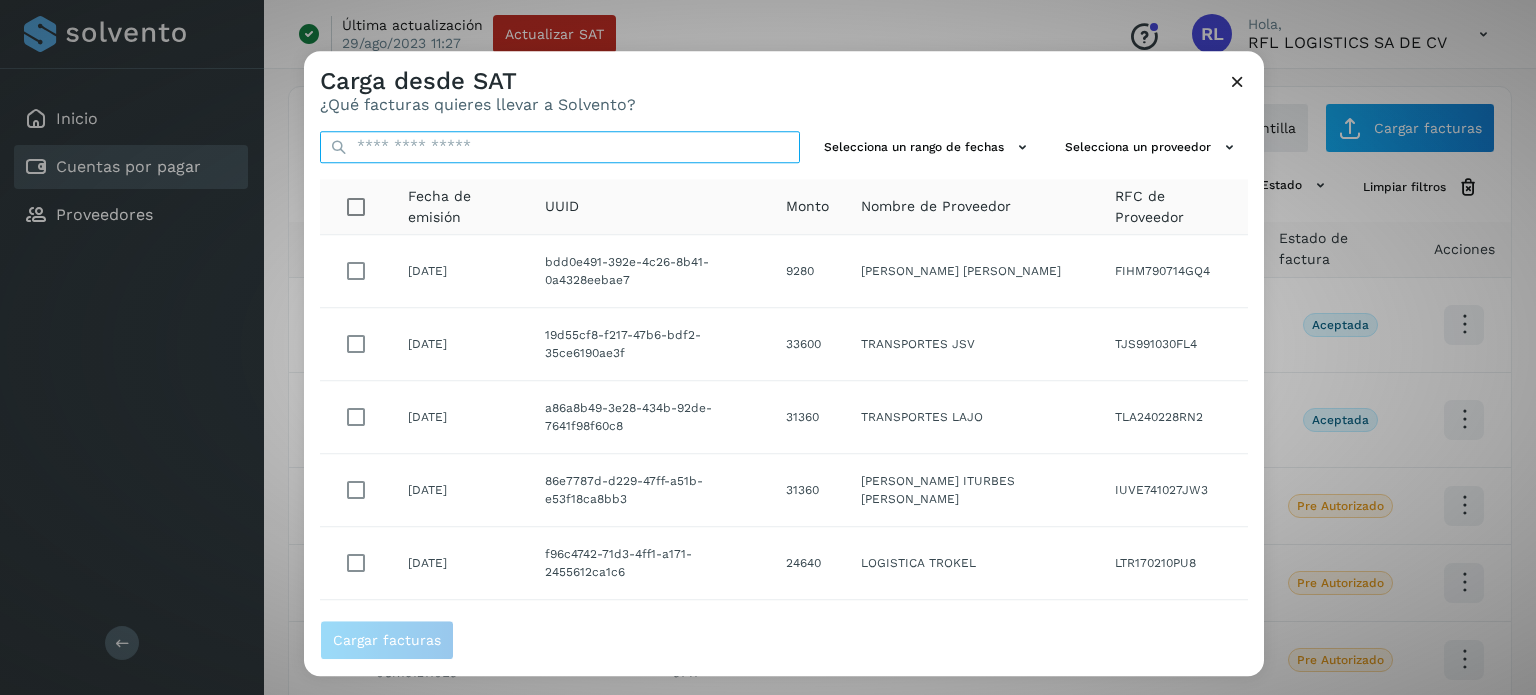 click at bounding box center (560, 147) 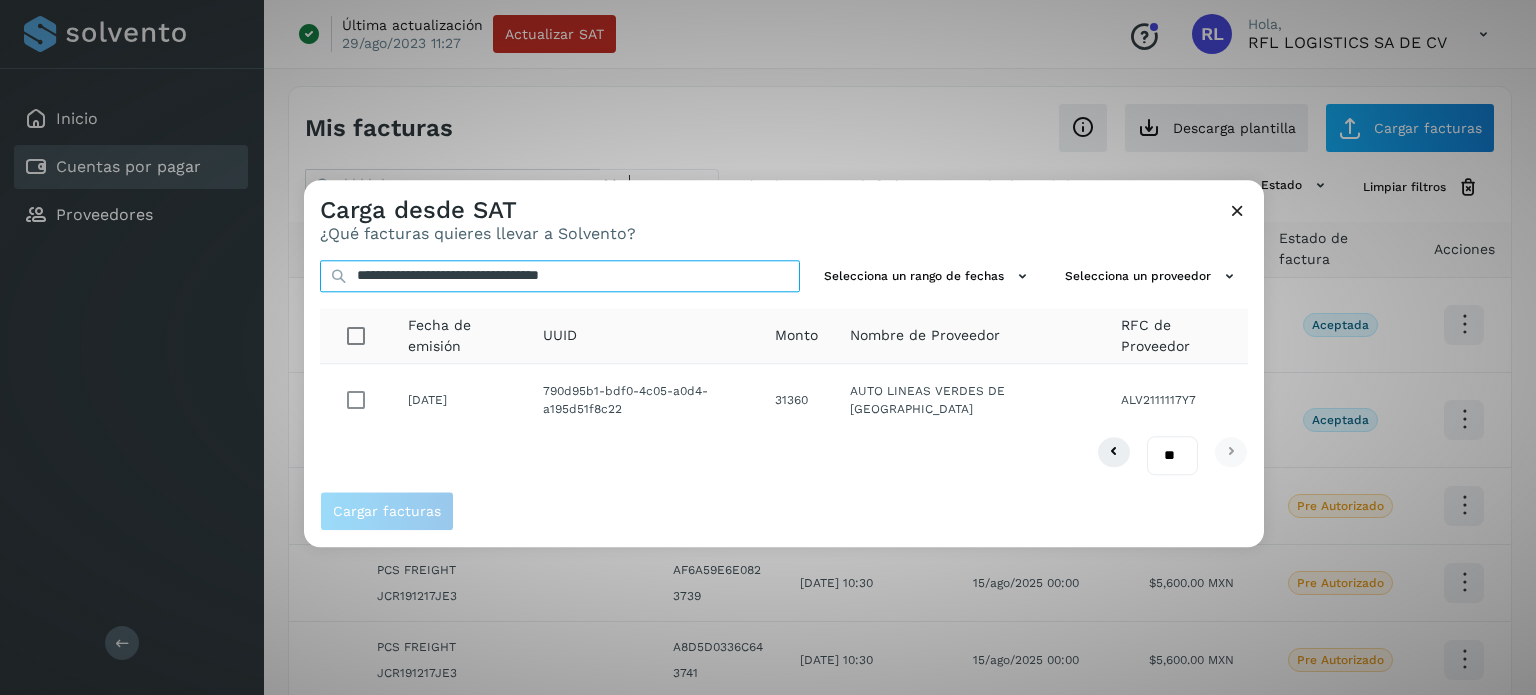 type on "**********" 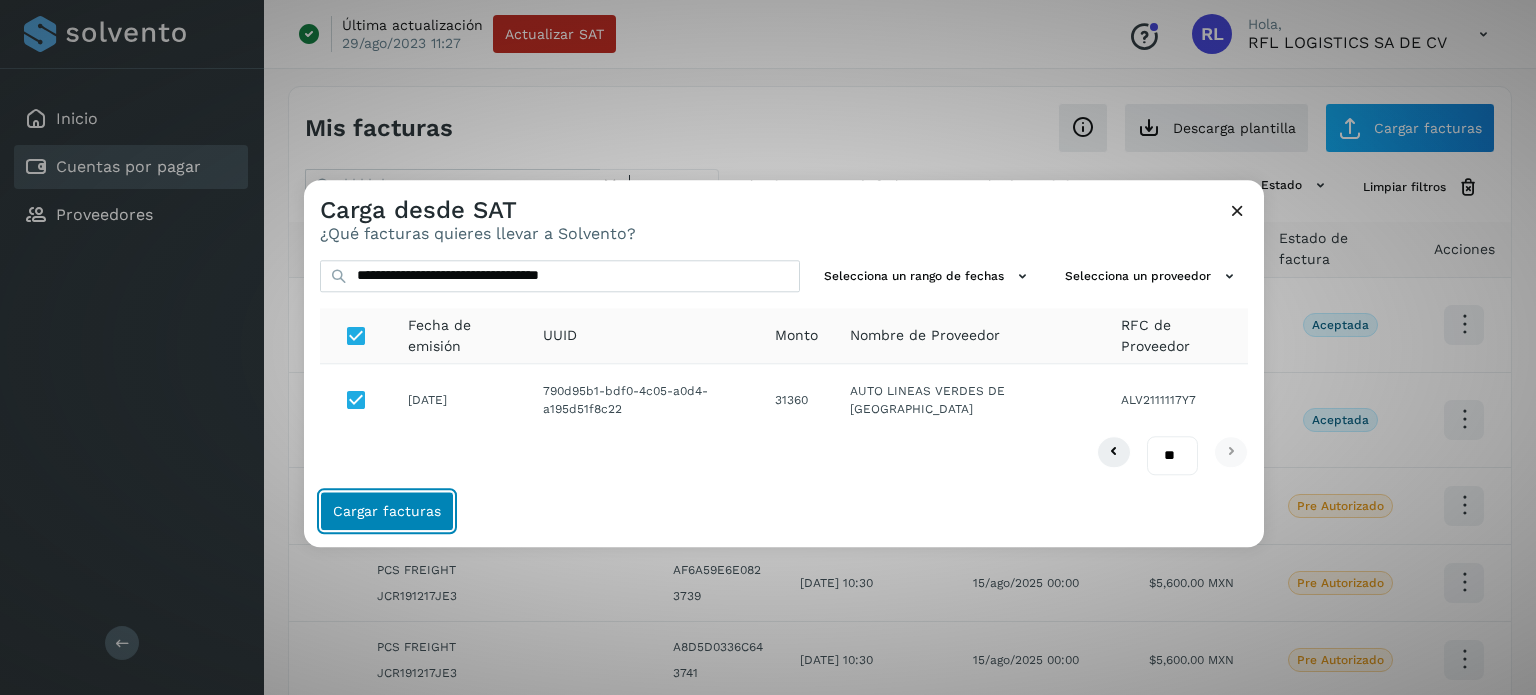 click on "Cargar facturas" 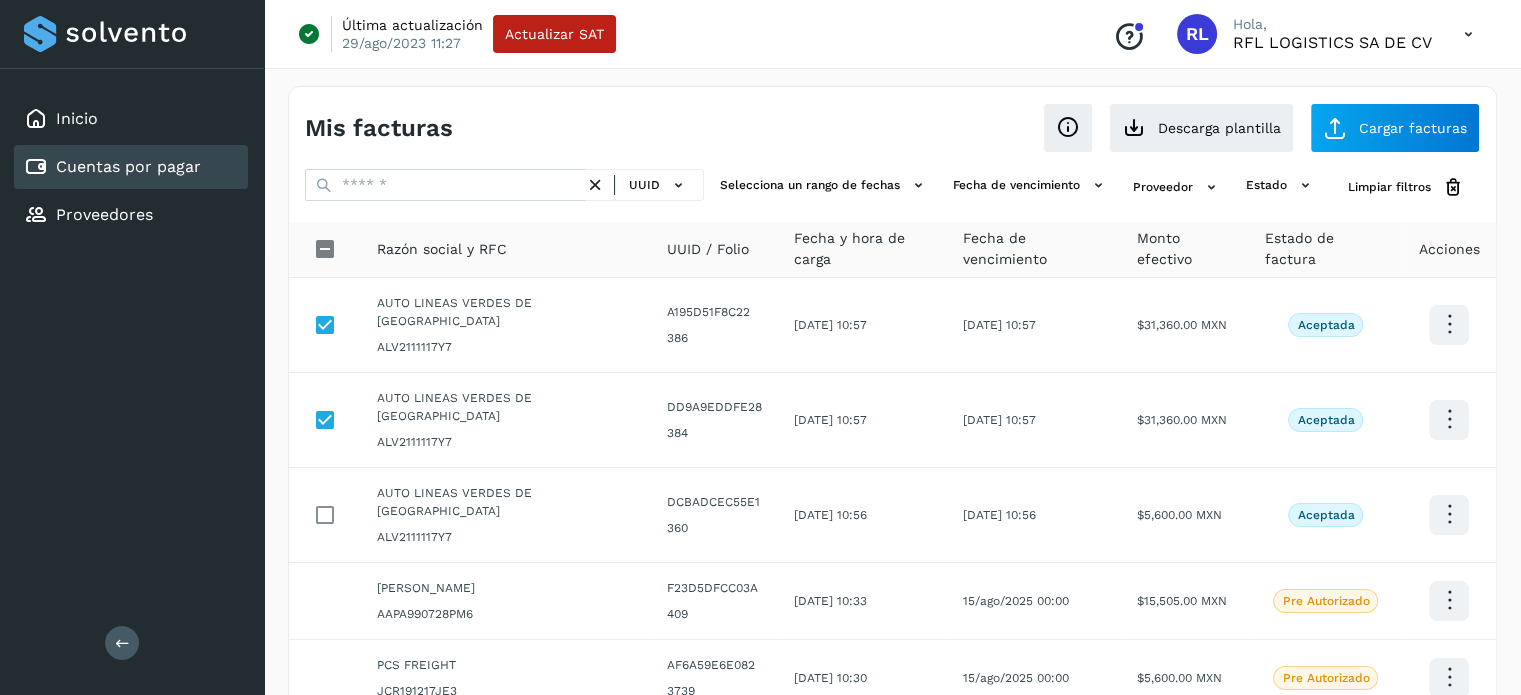 scroll, scrollTop: 527, scrollLeft: 0, axis: vertical 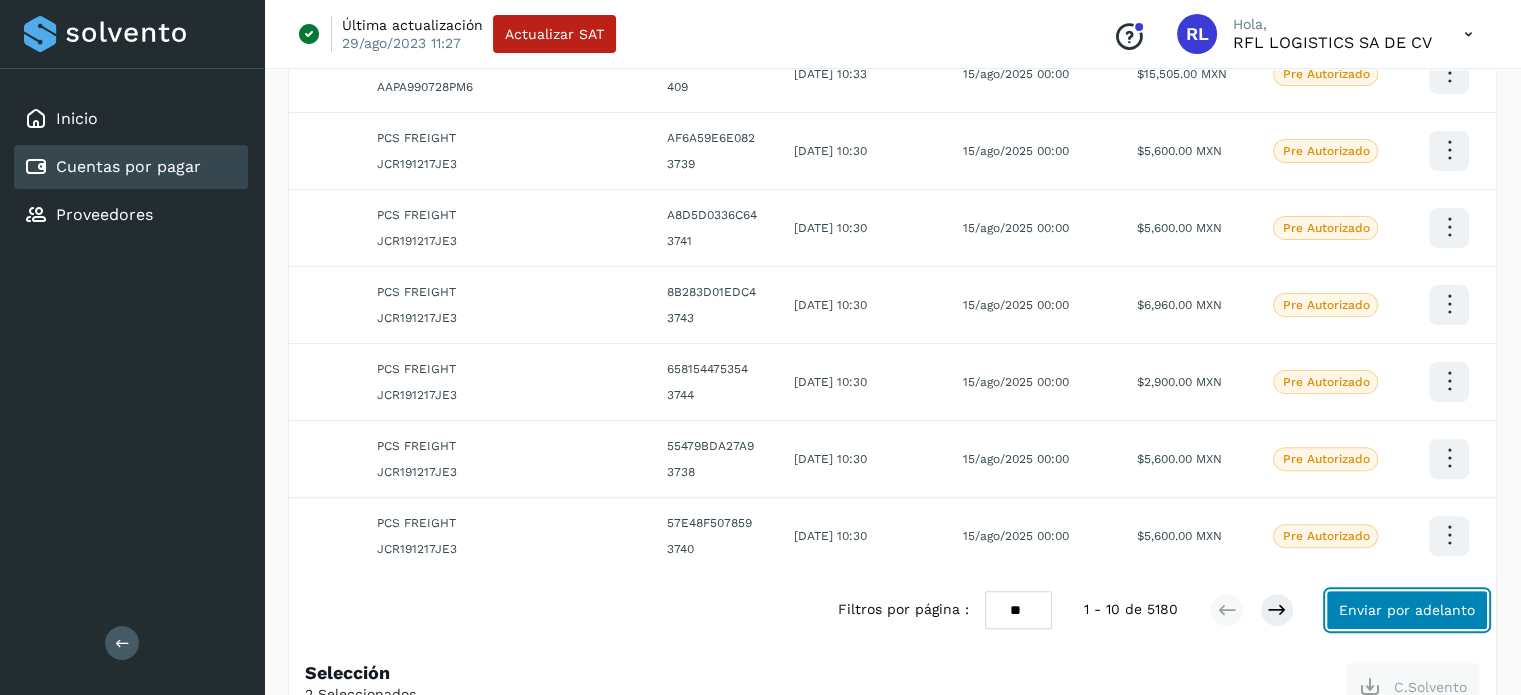 click on "Enviar por adelanto" 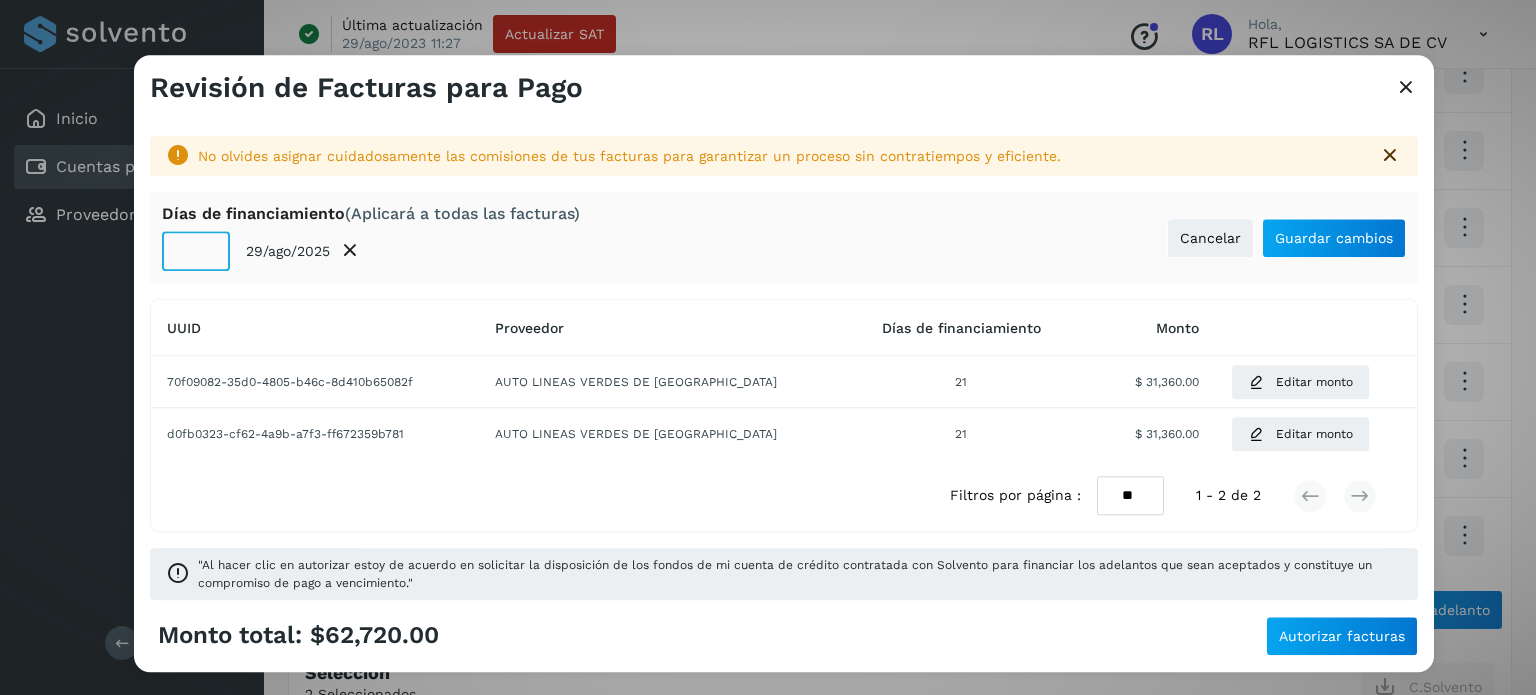 click on "**" 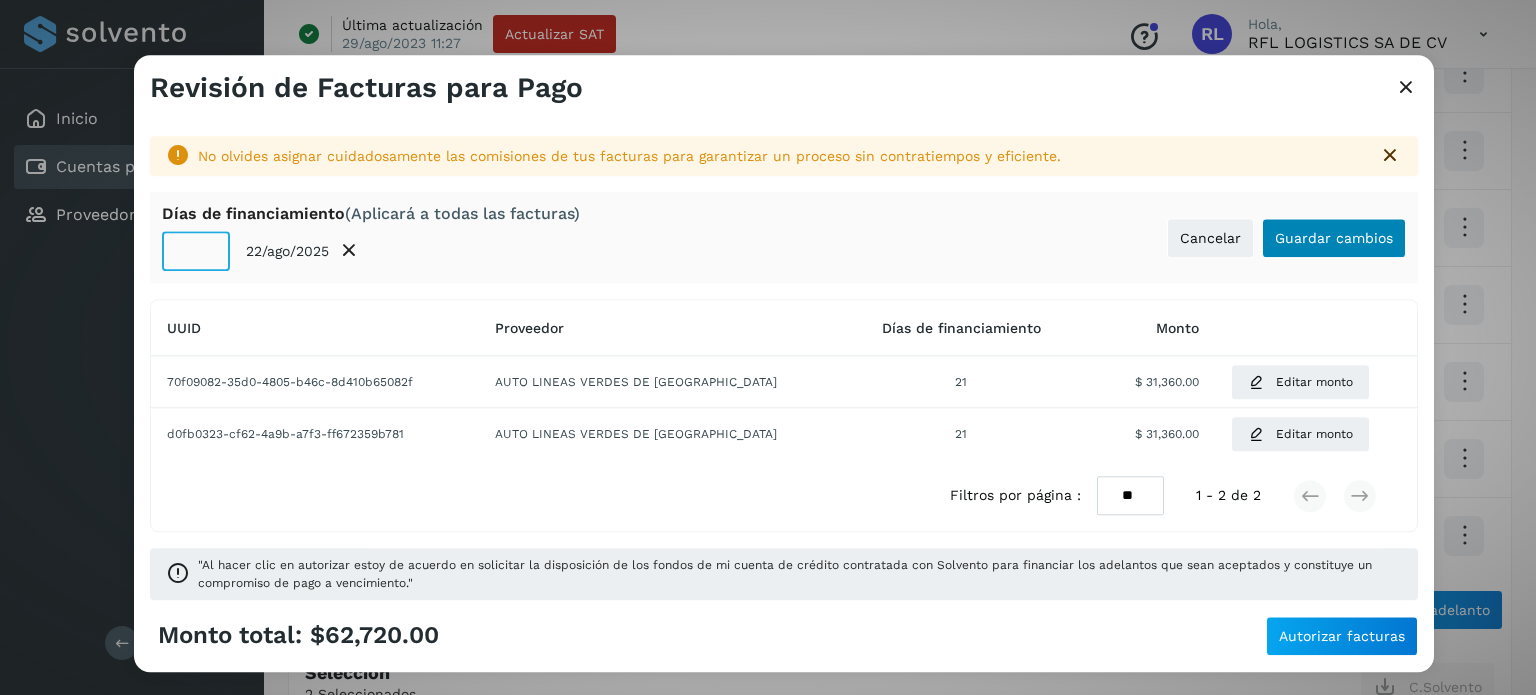type on "**" 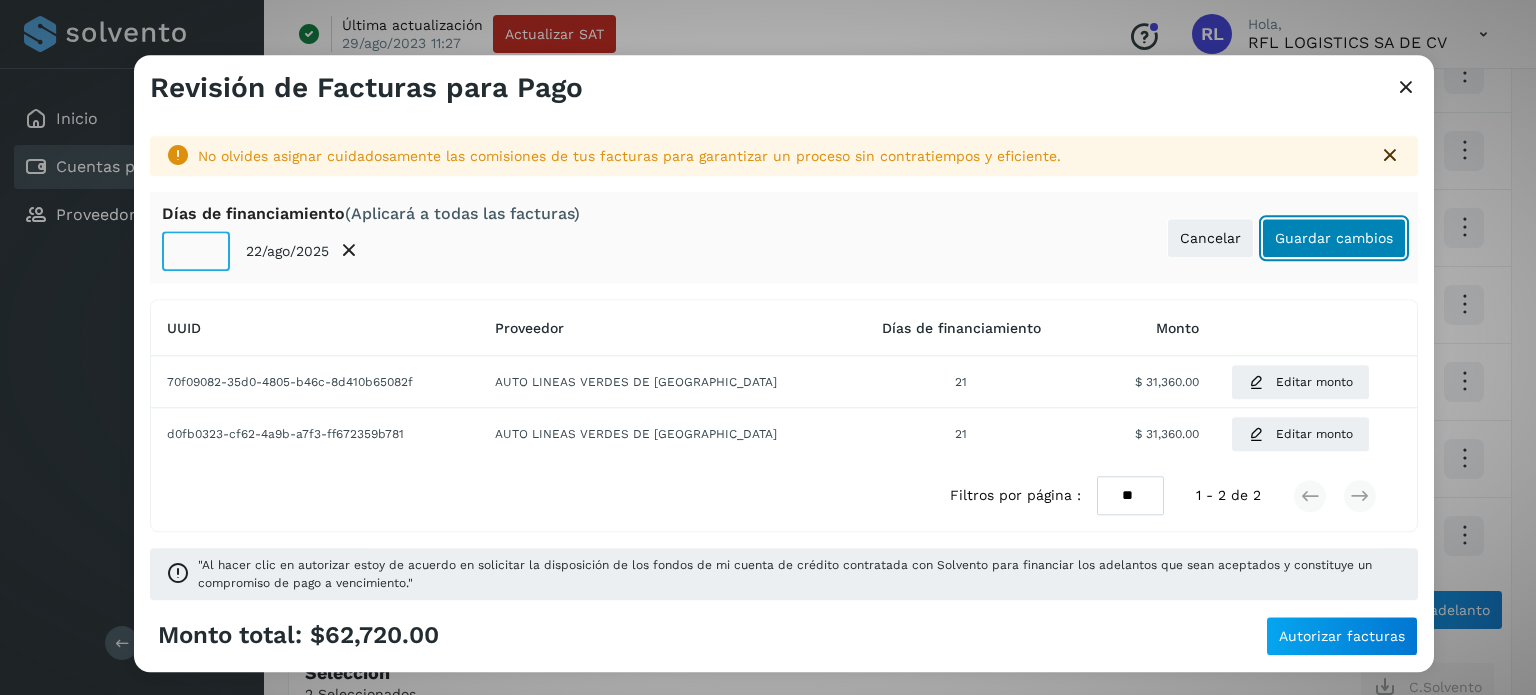 click on "Guardar cambios" at bounding box center [1334, 238] 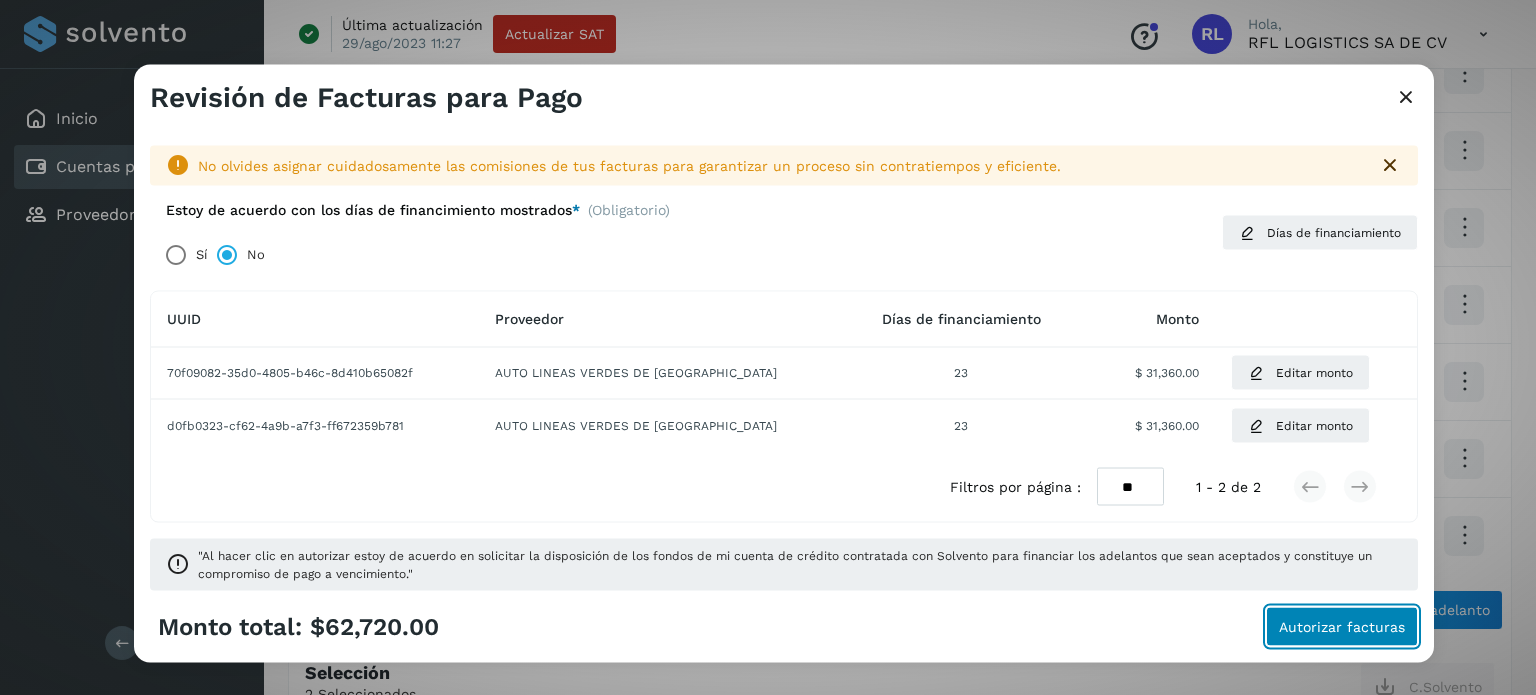 click on "Autorizar facturas" 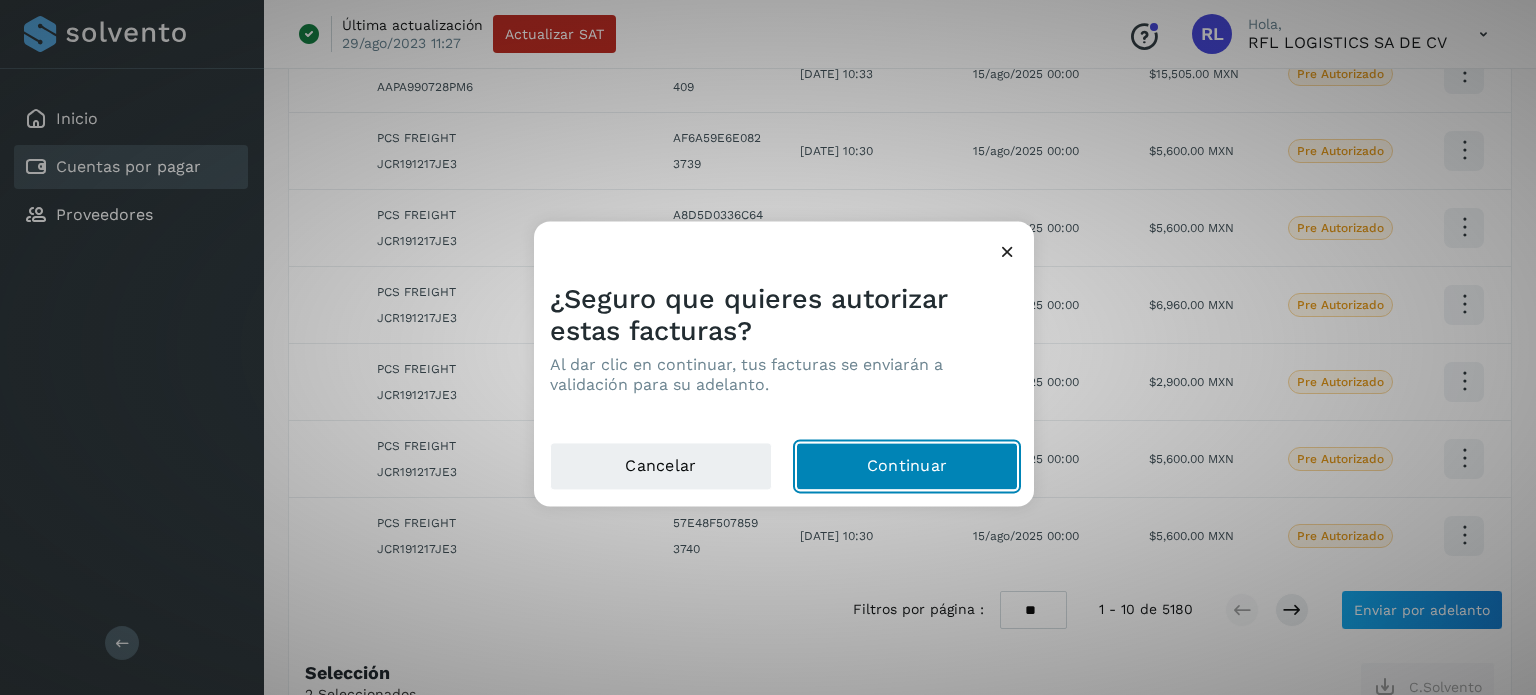 click on "Continuar" 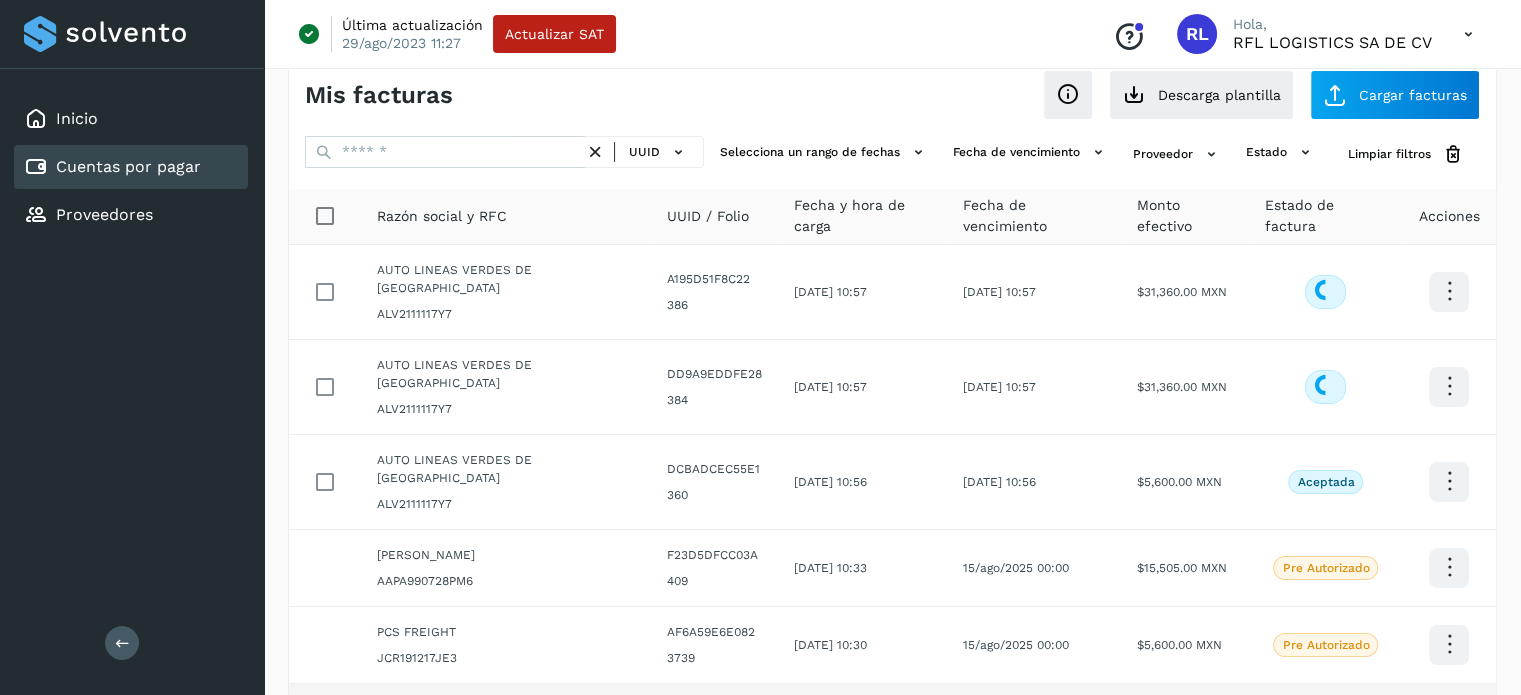 scroll, scrollTop: 0, scrollLeft: 0, axis: both 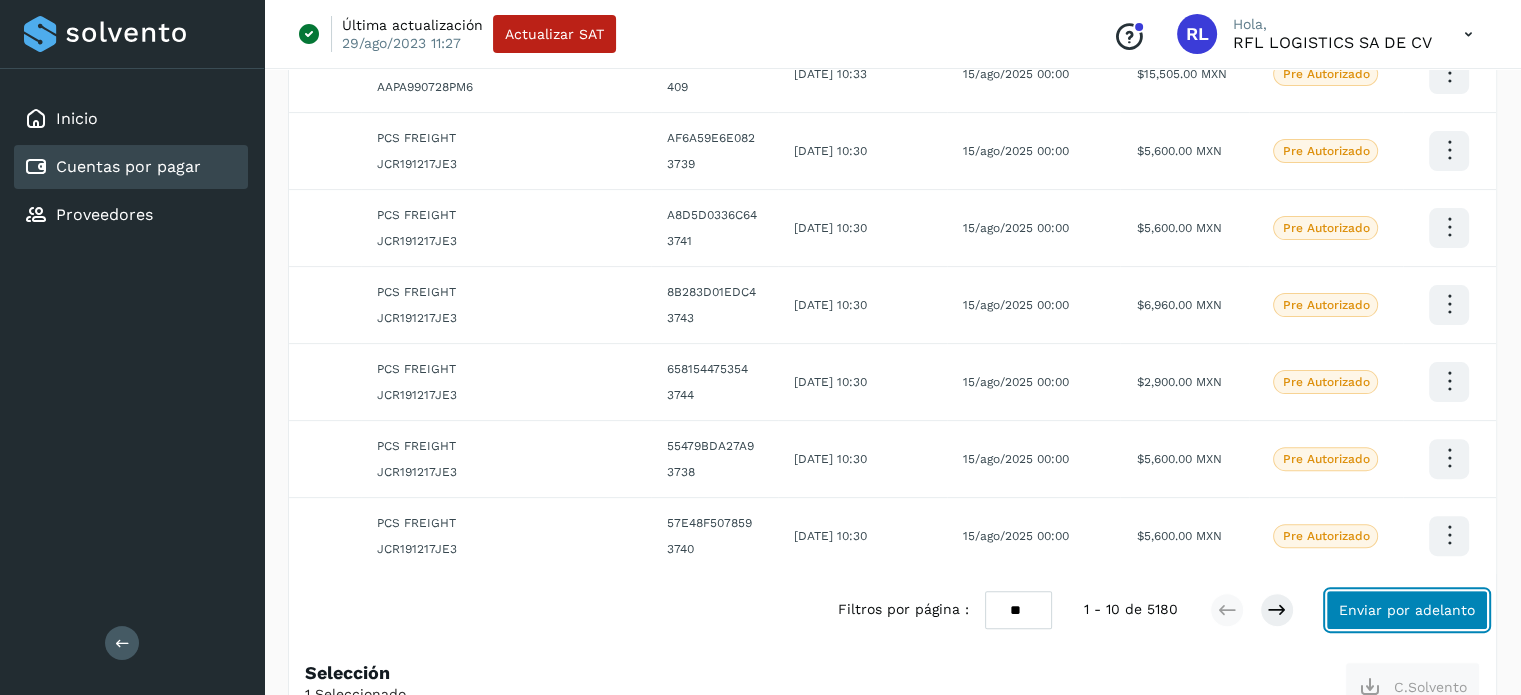 click on "Enviar por adelanto" 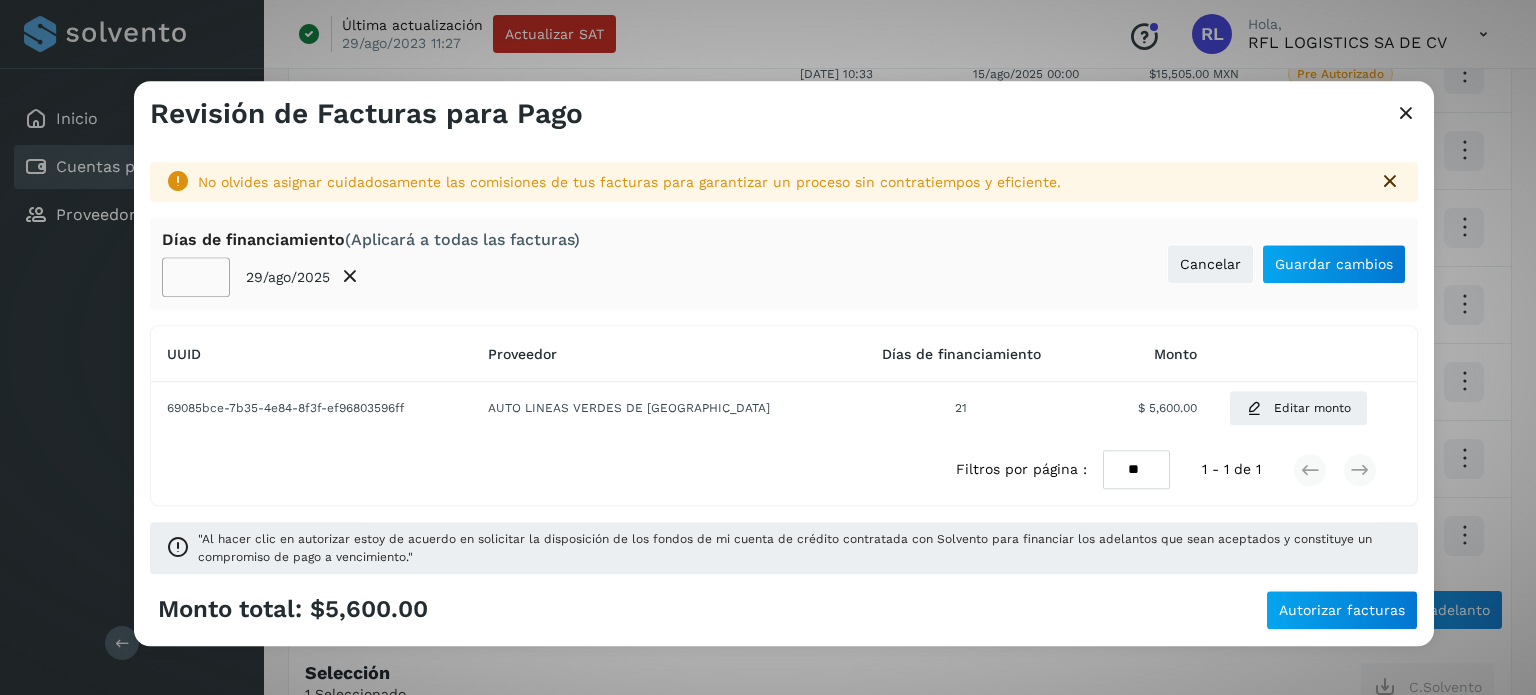 click on "**" 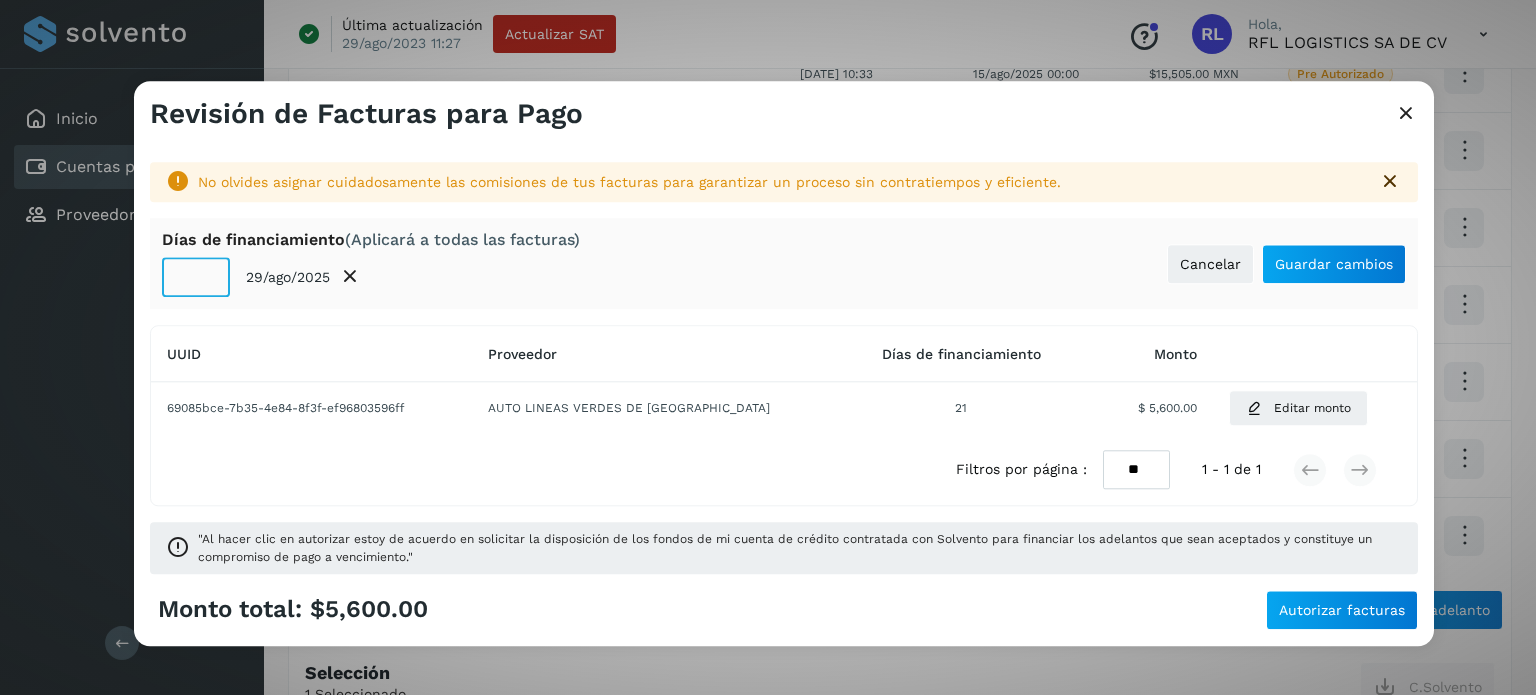 click on "**" 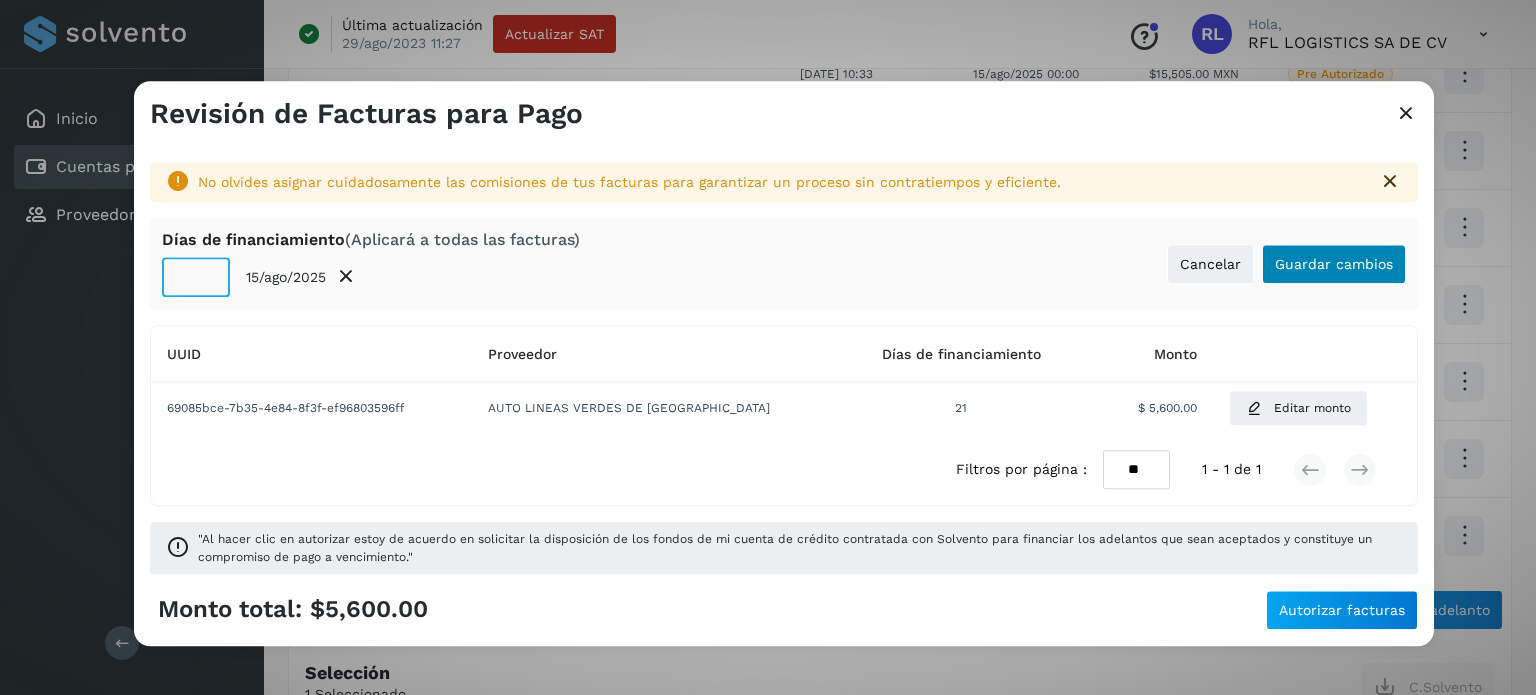 type on "**" 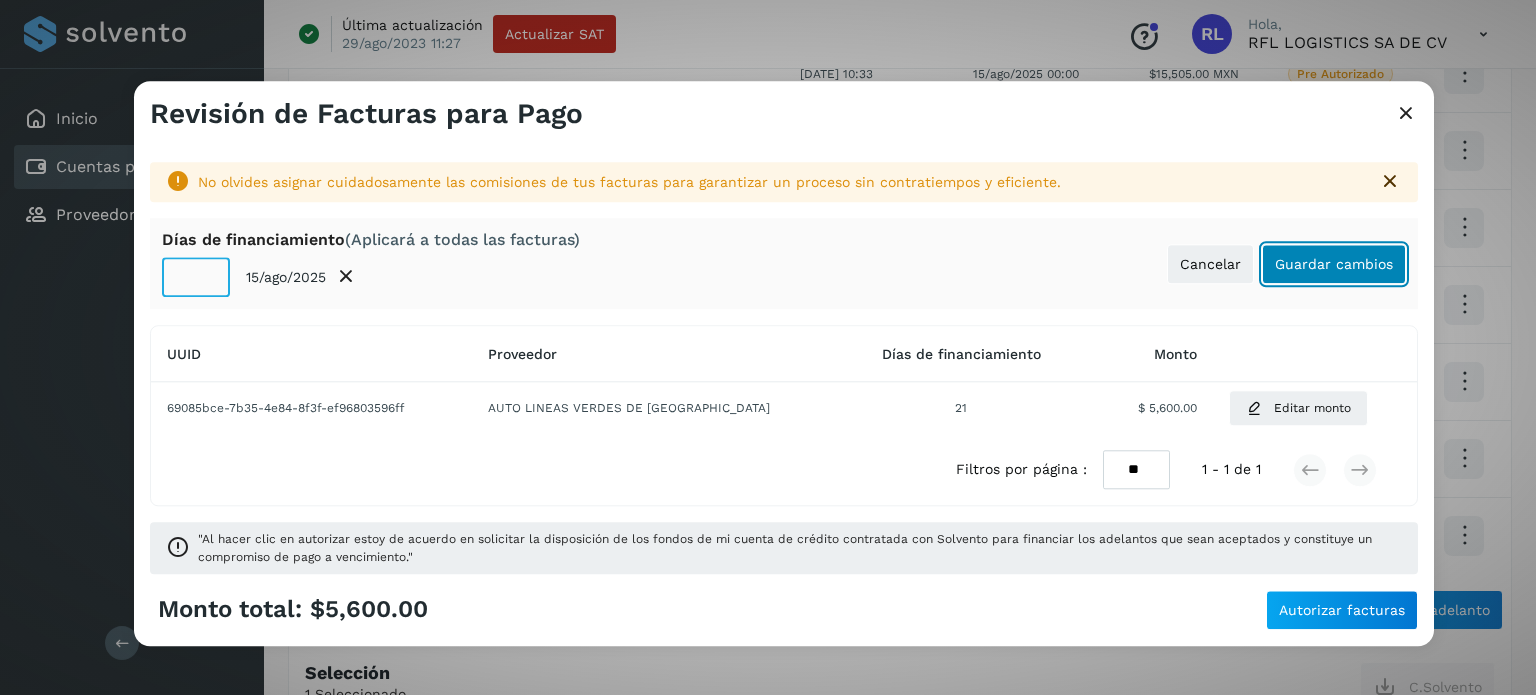 click on "Guardar cambios" at bounding box center [1334, 264] 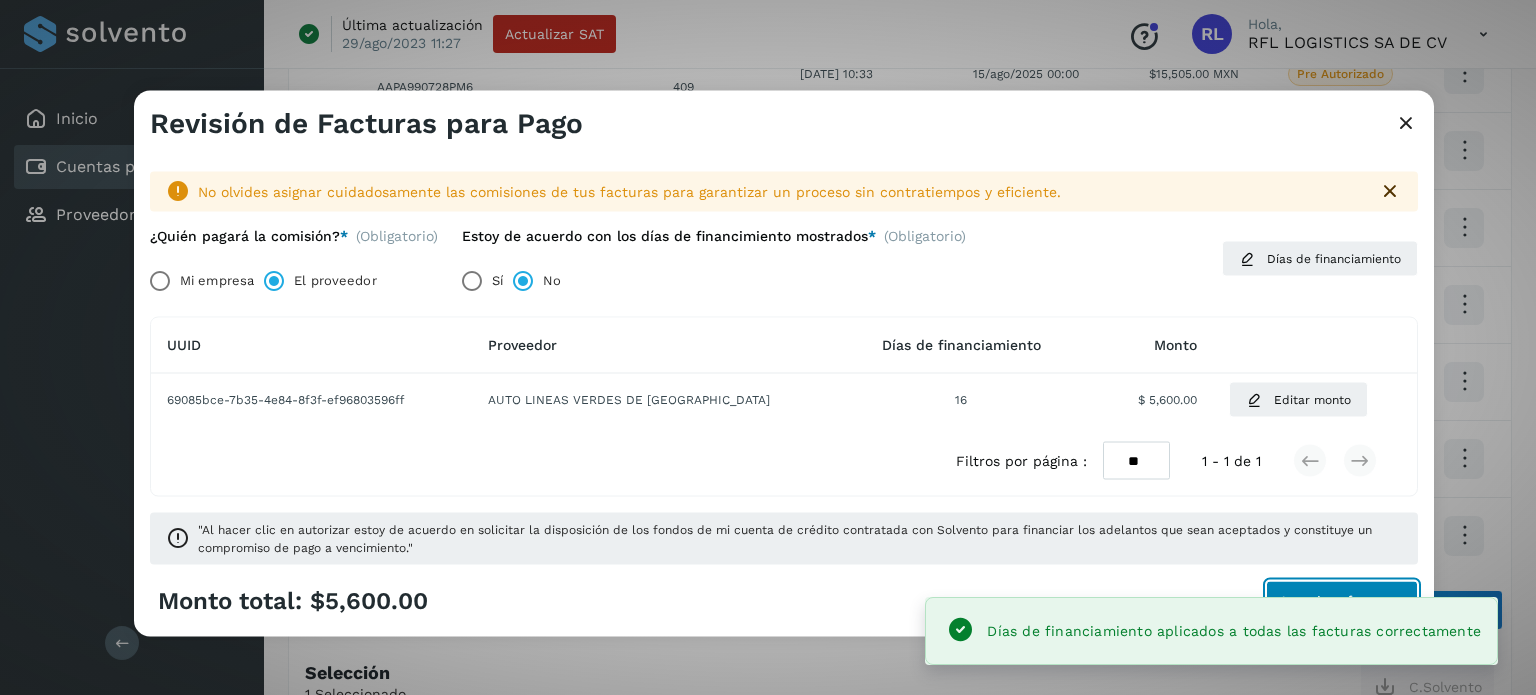 click on "Autorizar facturas" at bounding box center [1342, 601] 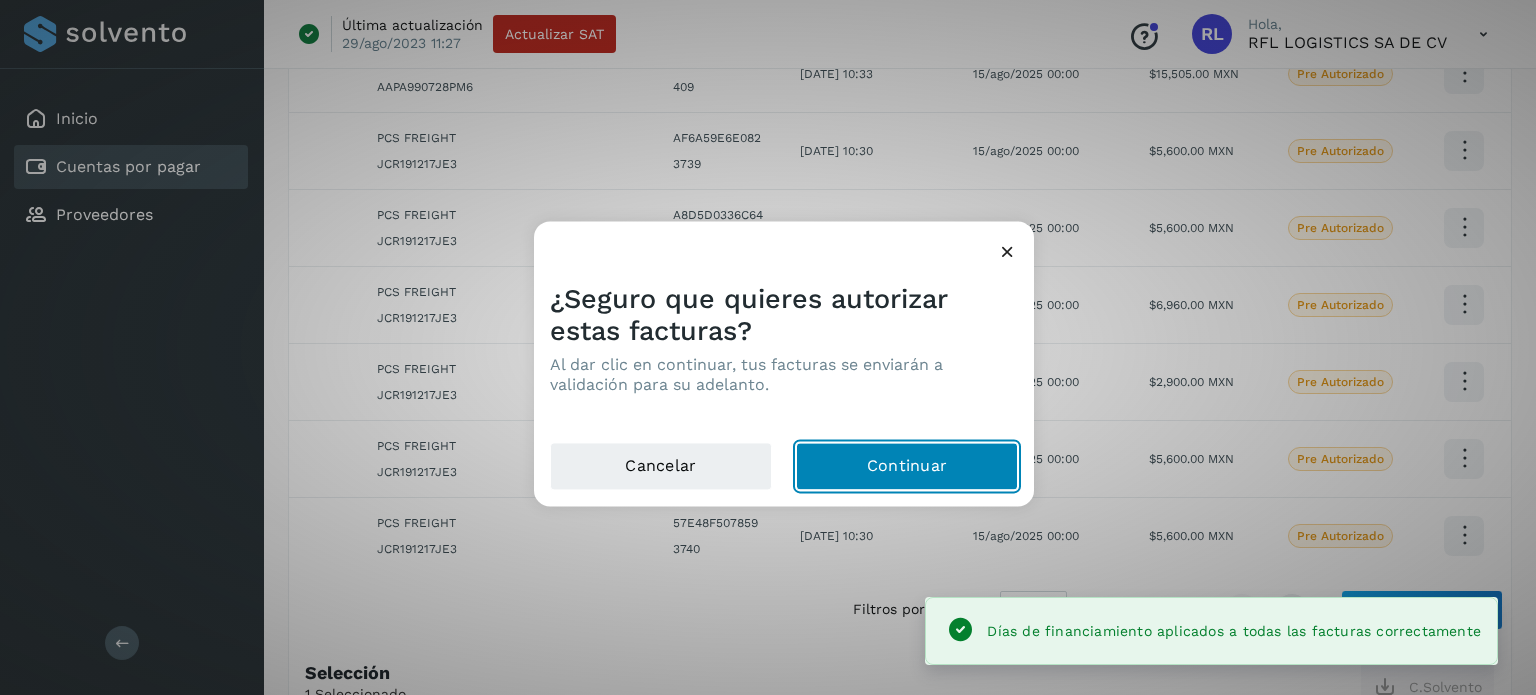 click on "Continuar" 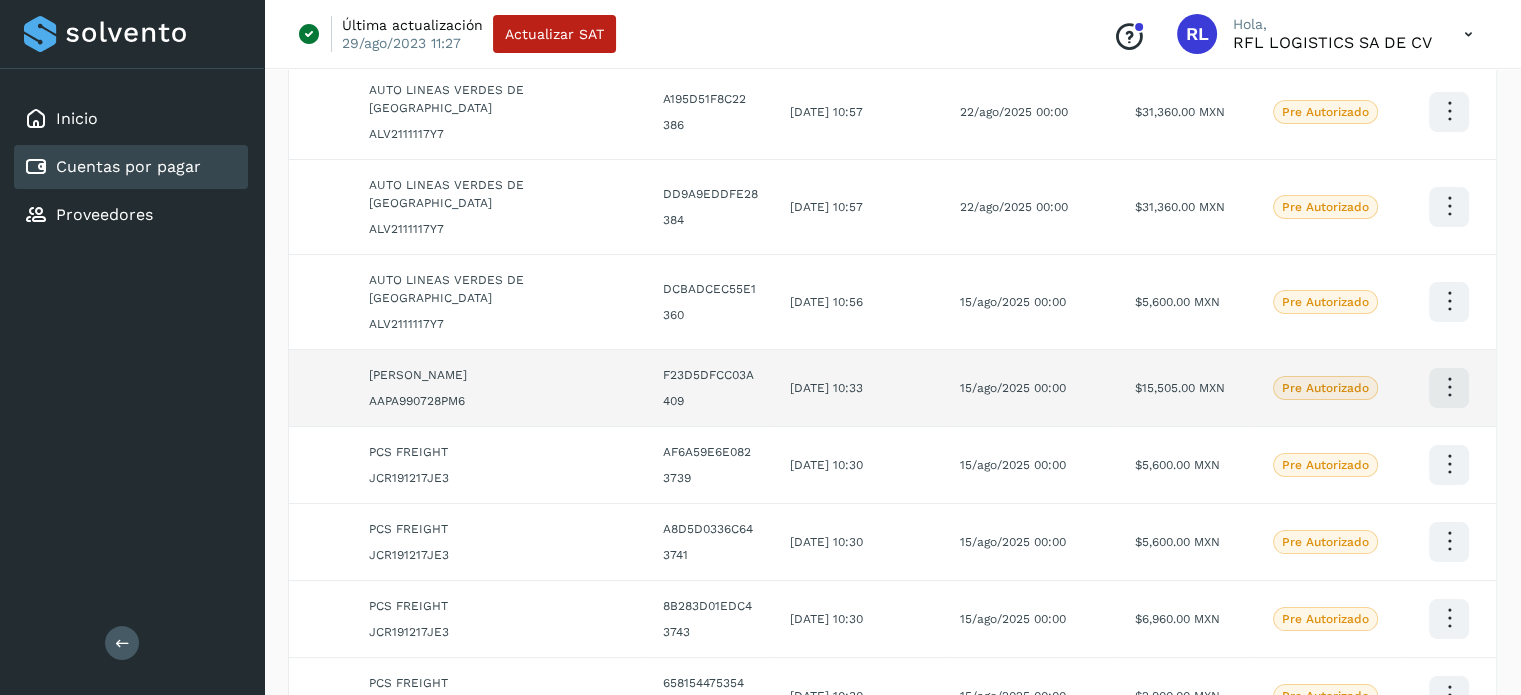 scroll, scrollTop: 0, scrollLeft: 0, axis: both 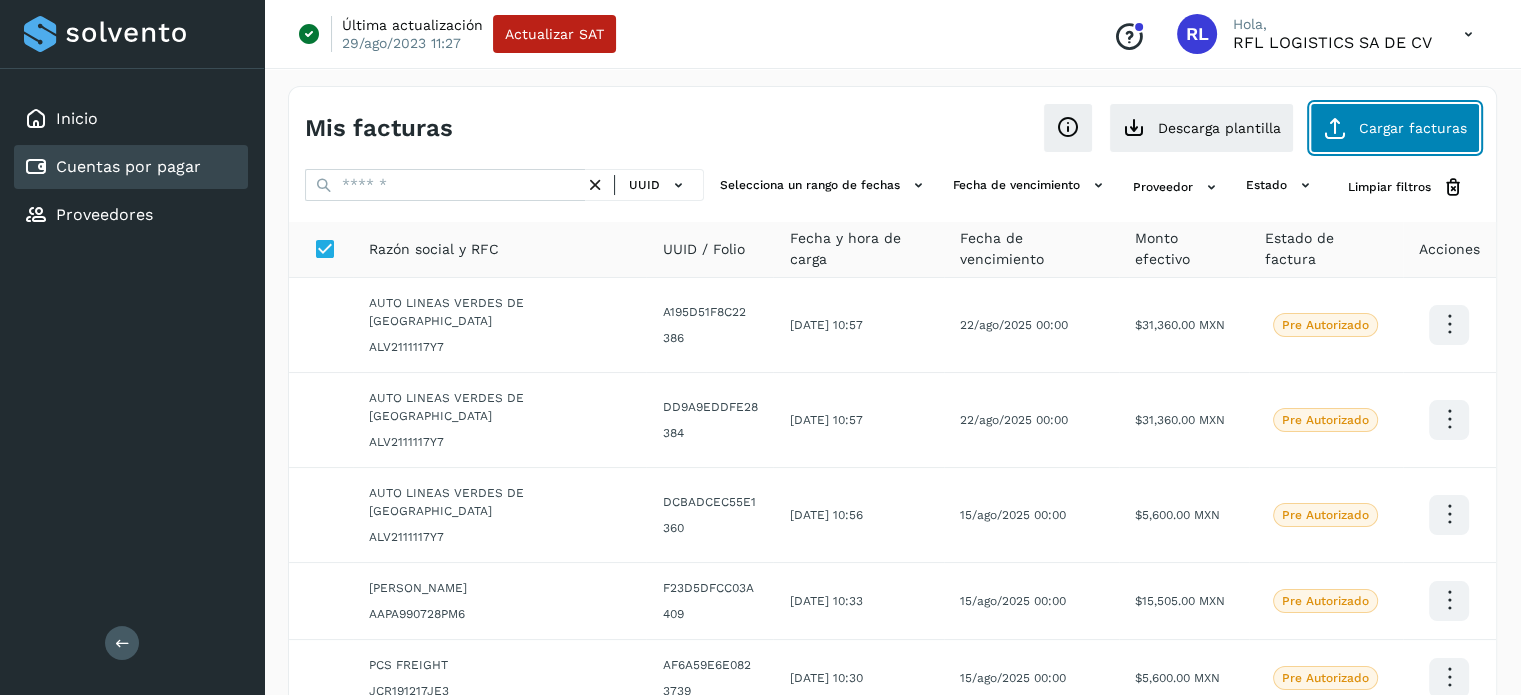click on "Cargar facturas" 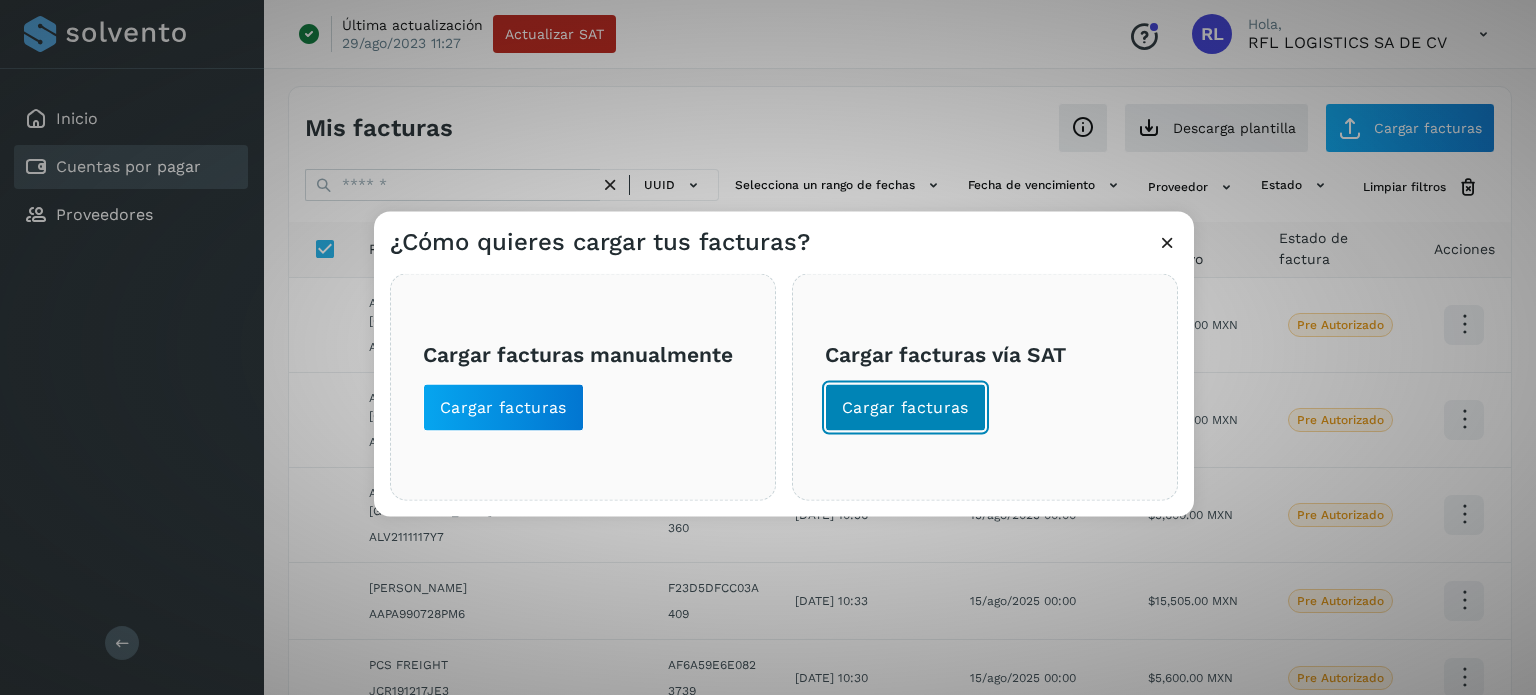 click on "Cargar facturas" at bounding box center [905, 407] 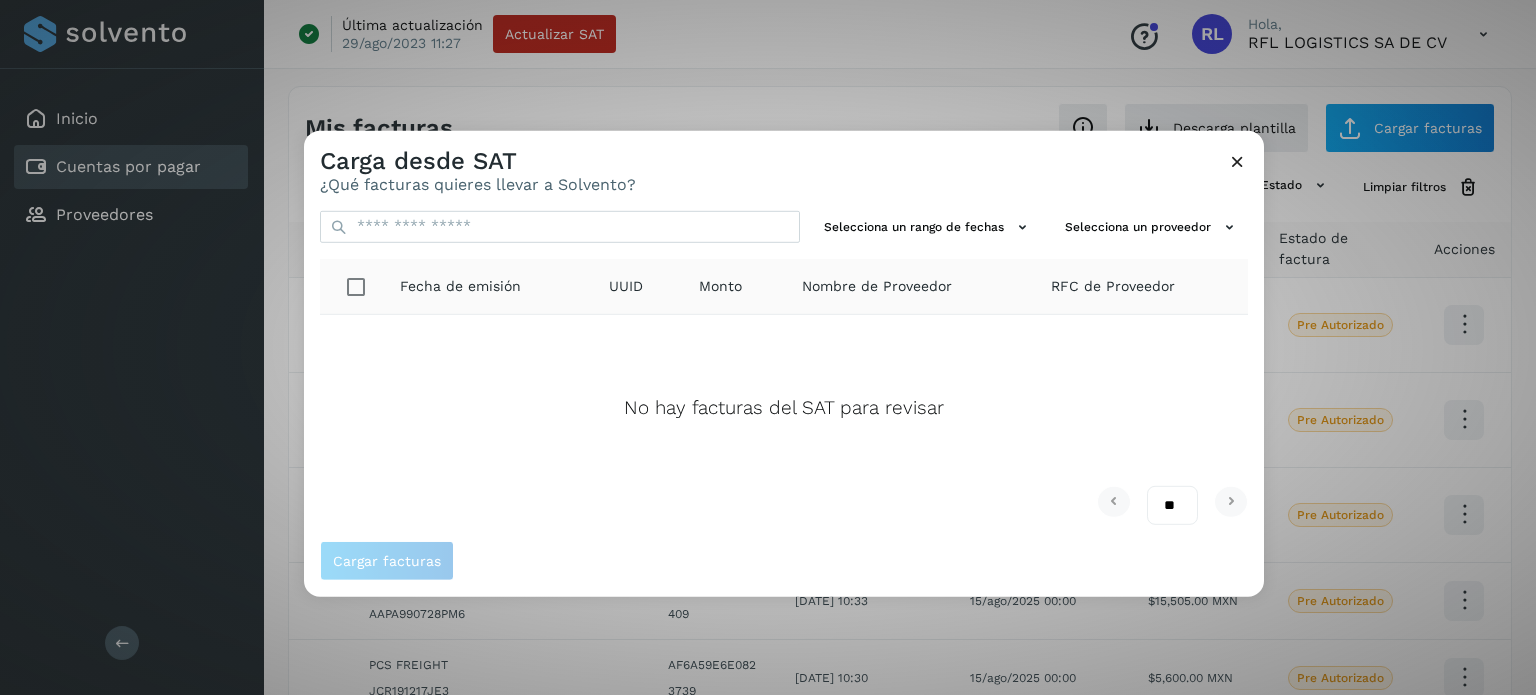 click on "Carga desde SAT ¿Qué facturas quieres llevar a Solvento?" at bounding box center (784, 162) 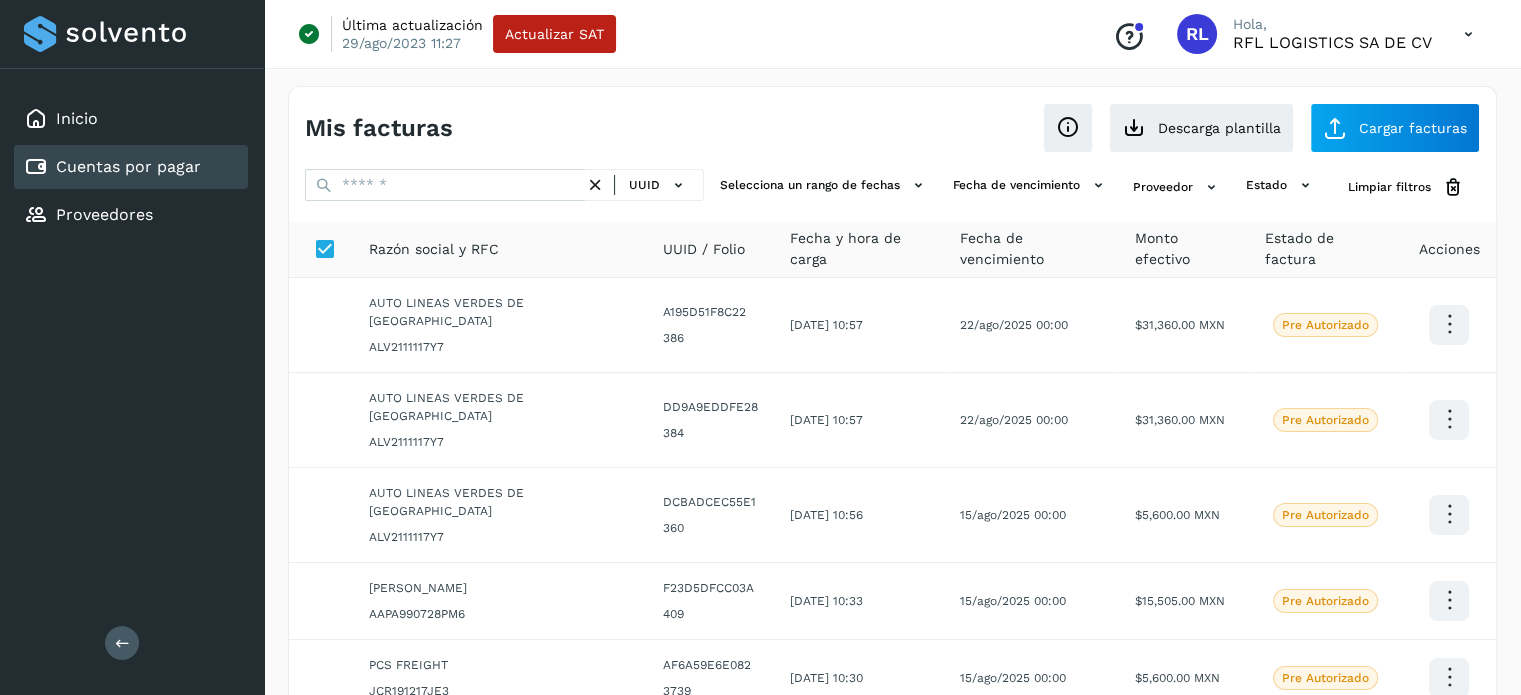 click on "Cuentas por pagar" at bounding box center [112, 167] 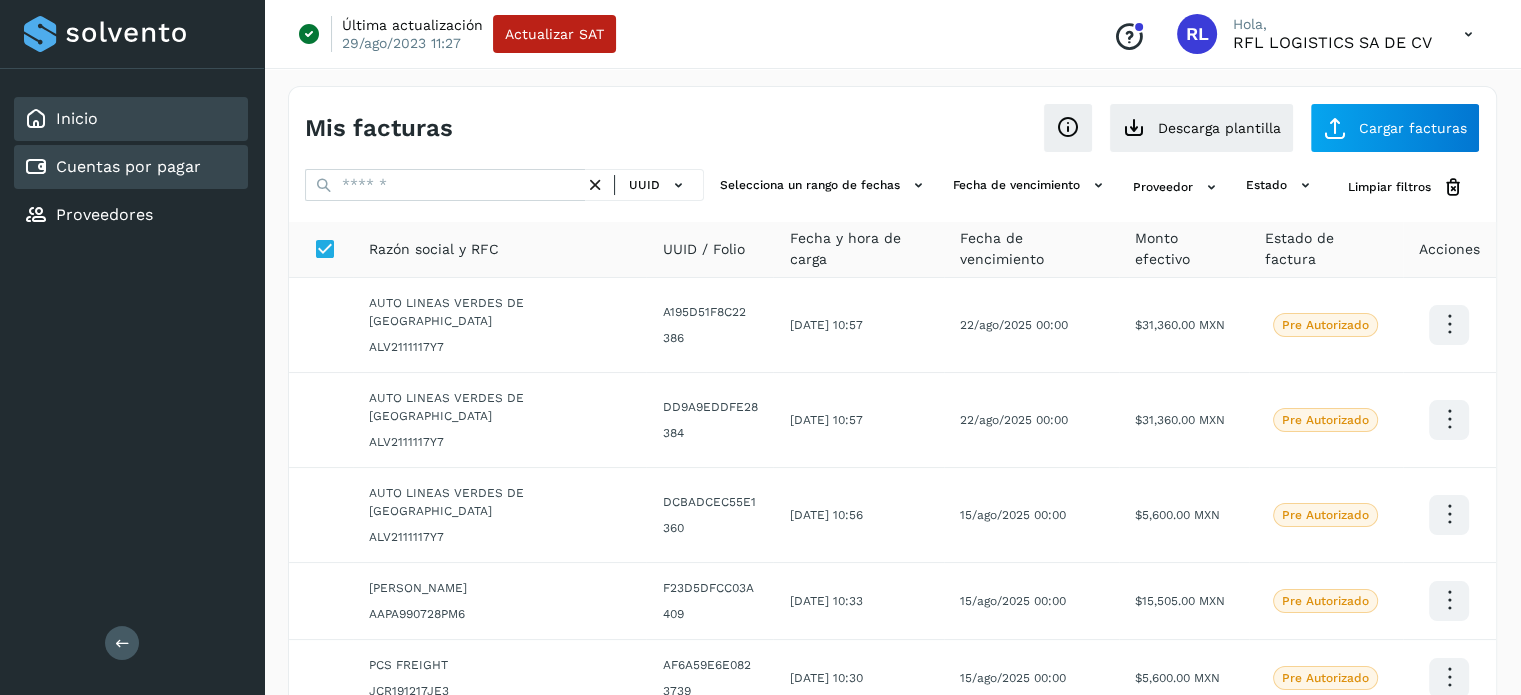 click on "Inicio" at bounding box center (77, 118) 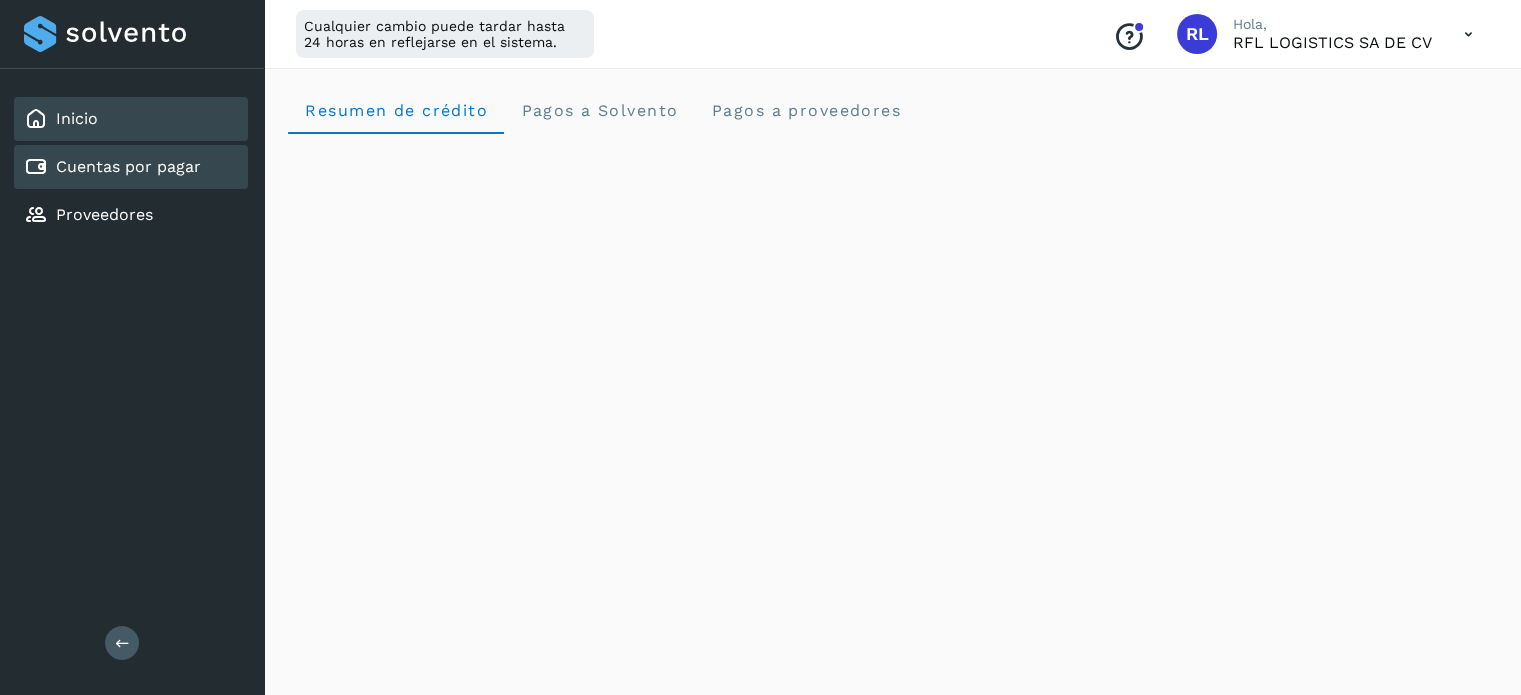 click on "Cuentas por pagar" at bounding box center [128, 166] 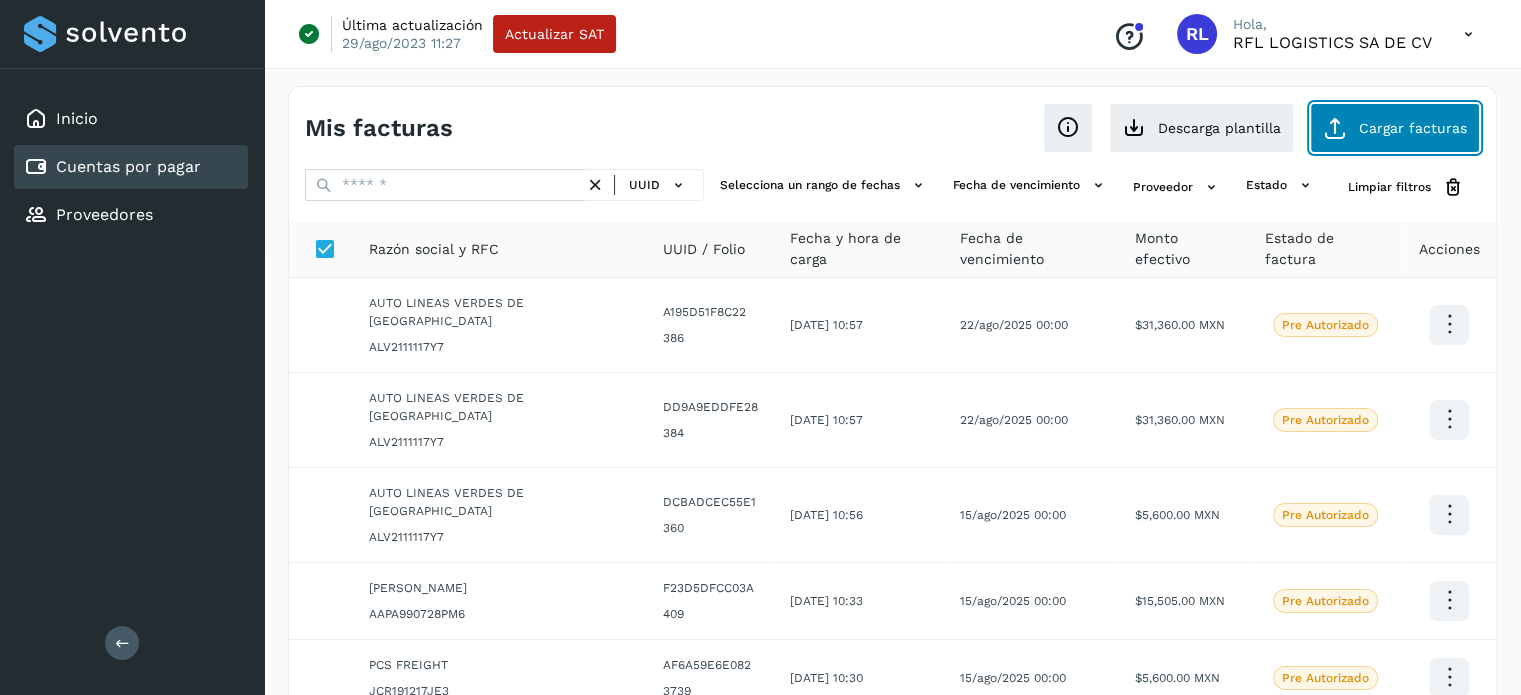 click on "Cargar facturas" 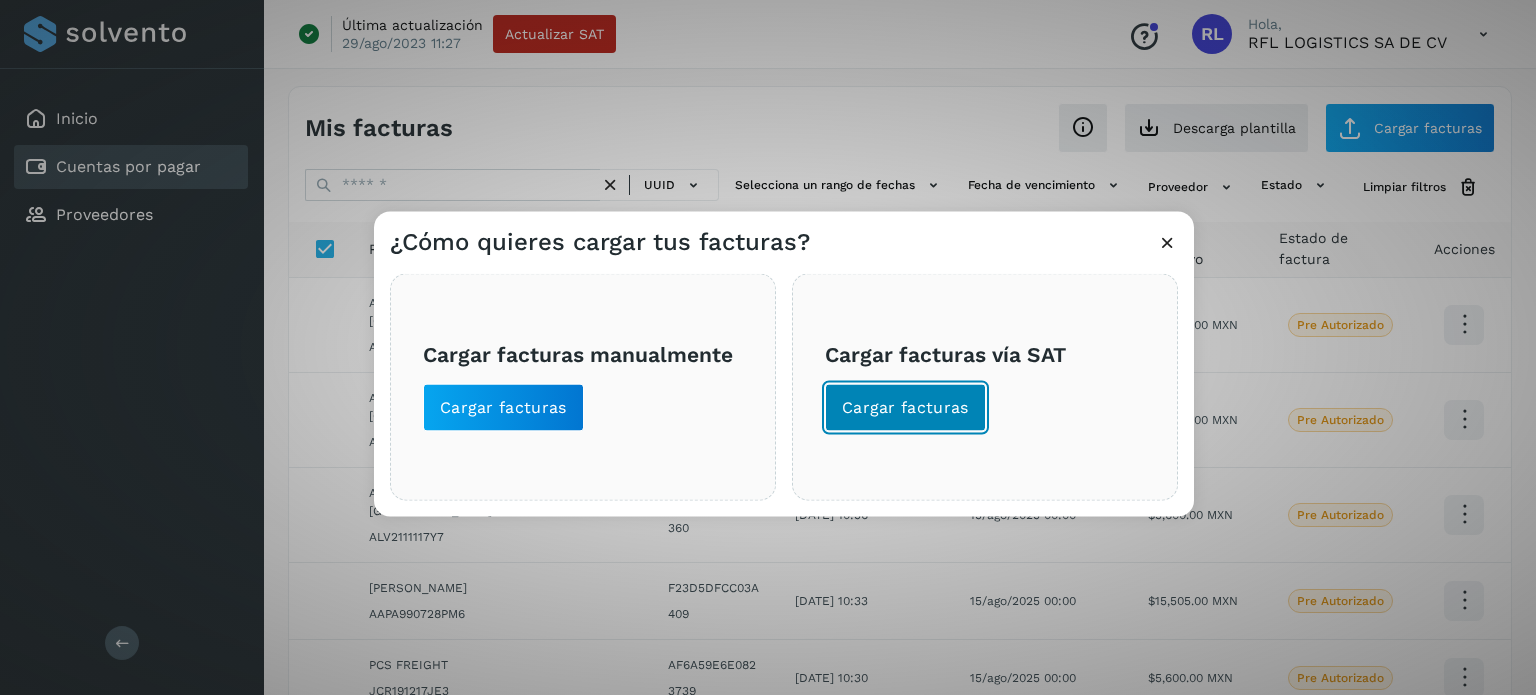 click on "Cargar facturas" 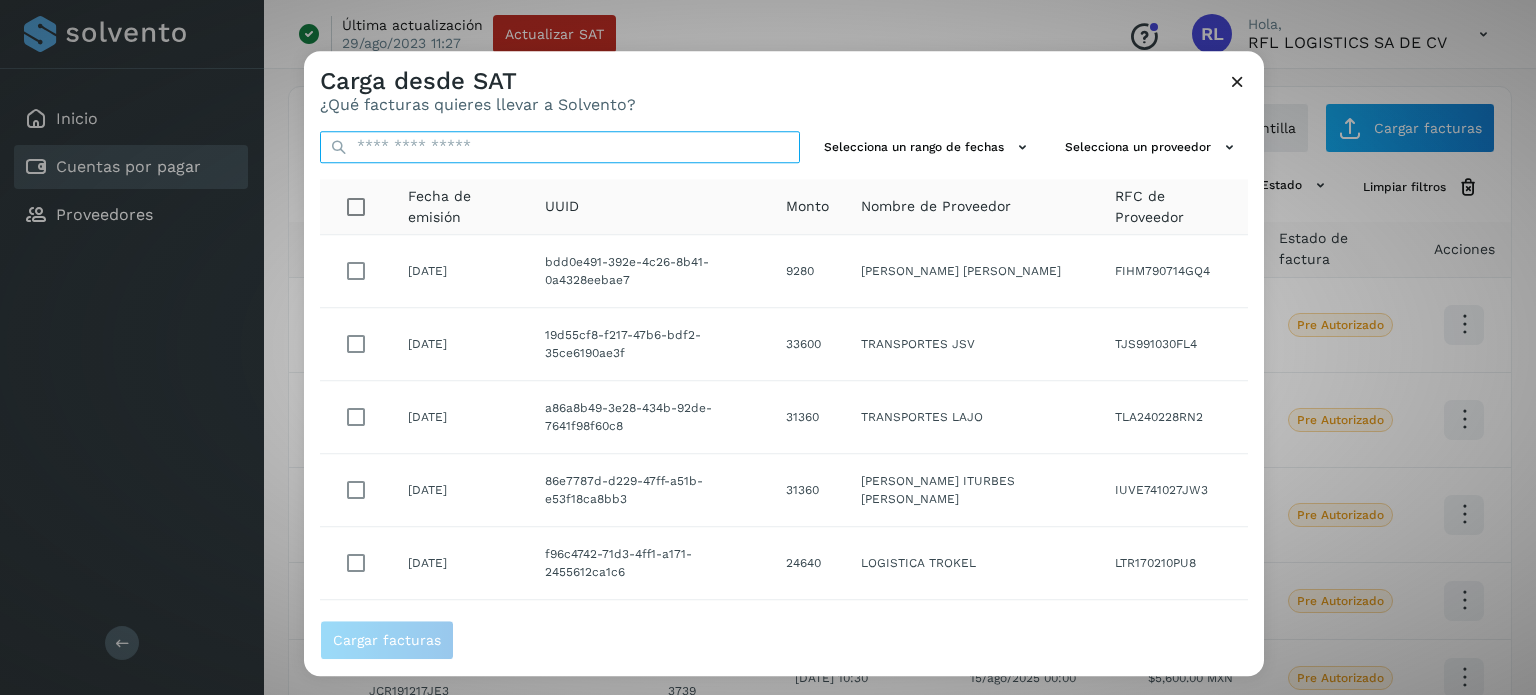 click at bounding box center (560, 147) 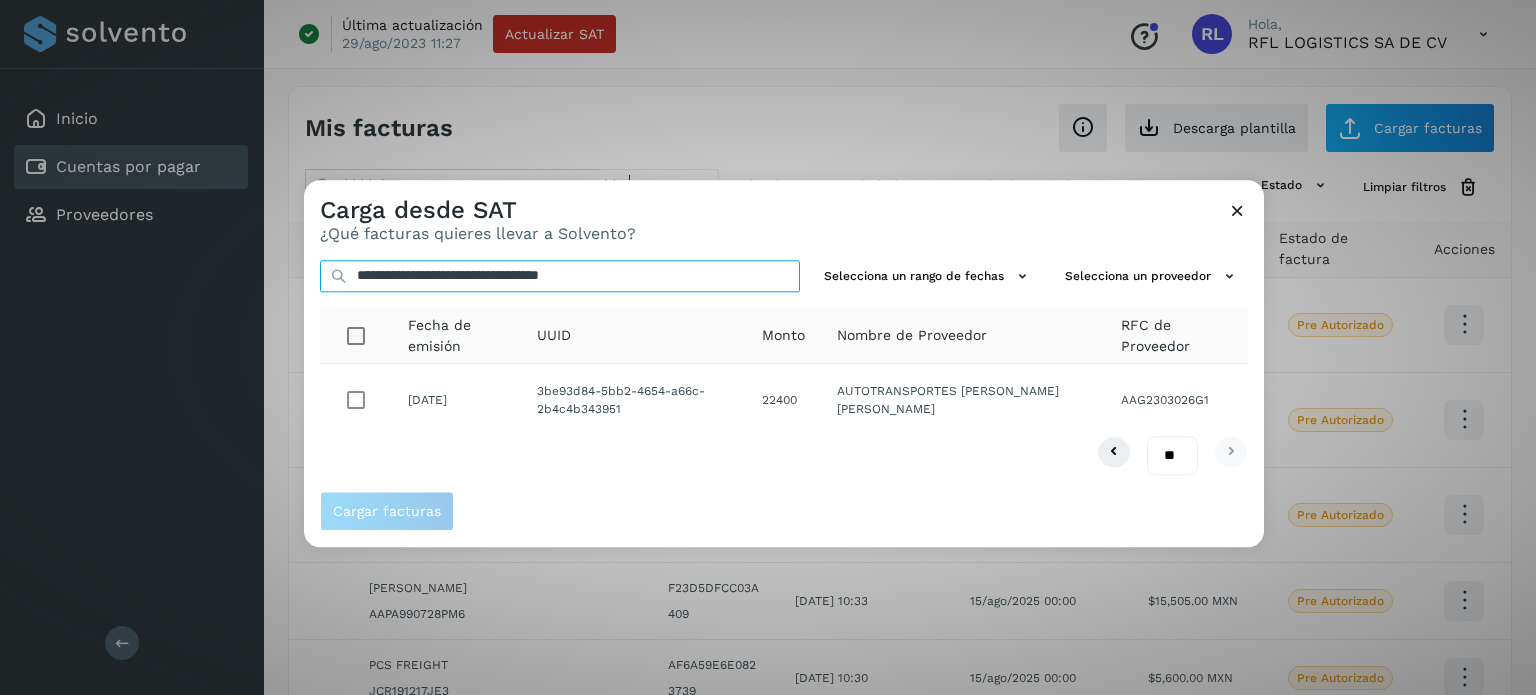 type on "**********" 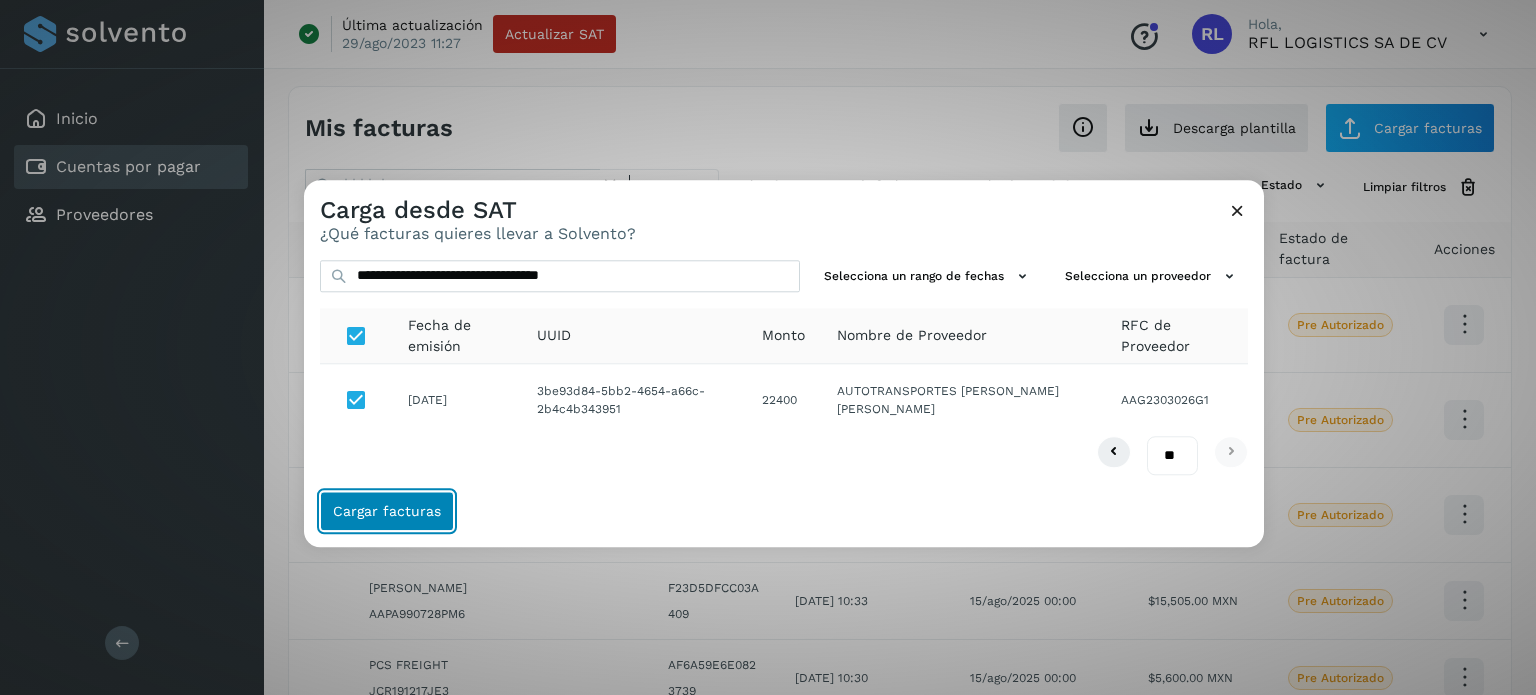 click on "Cargar facturas" 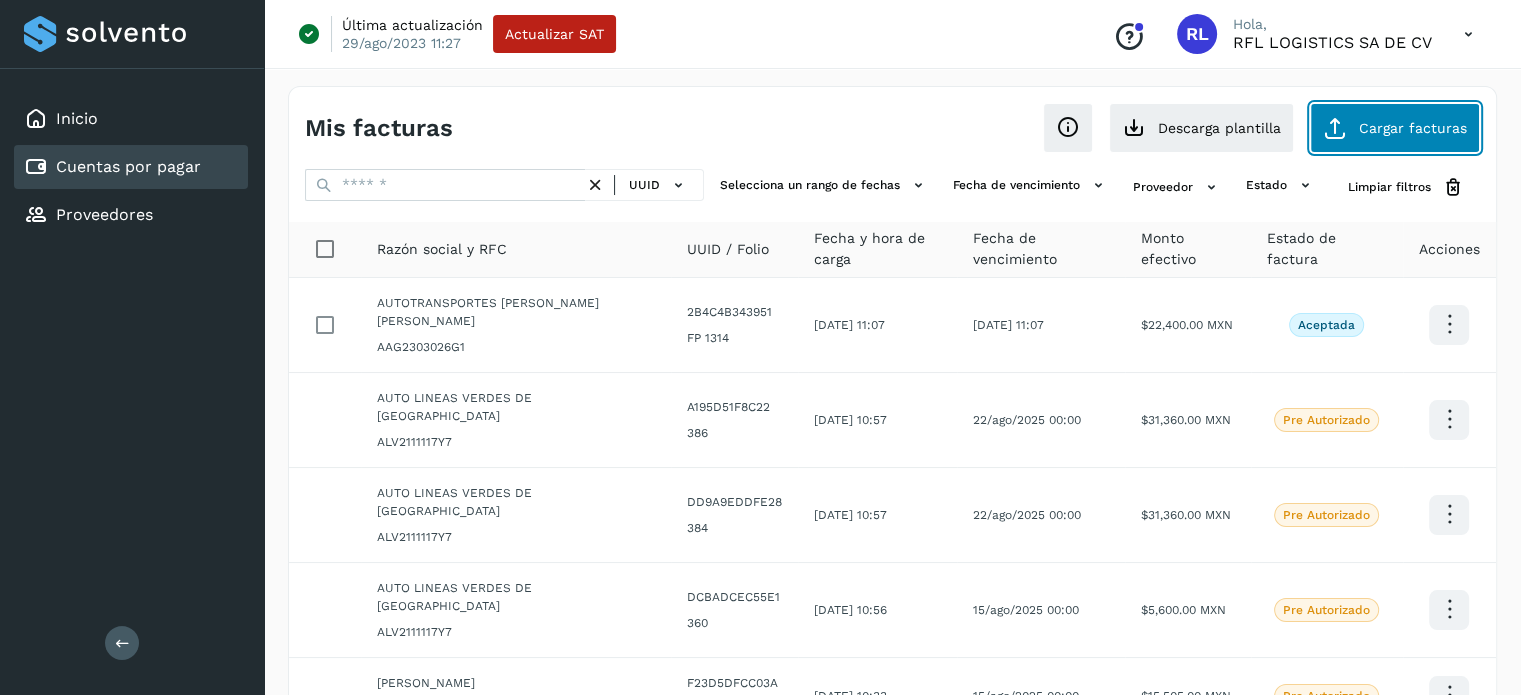 click on "Cargar facturas" 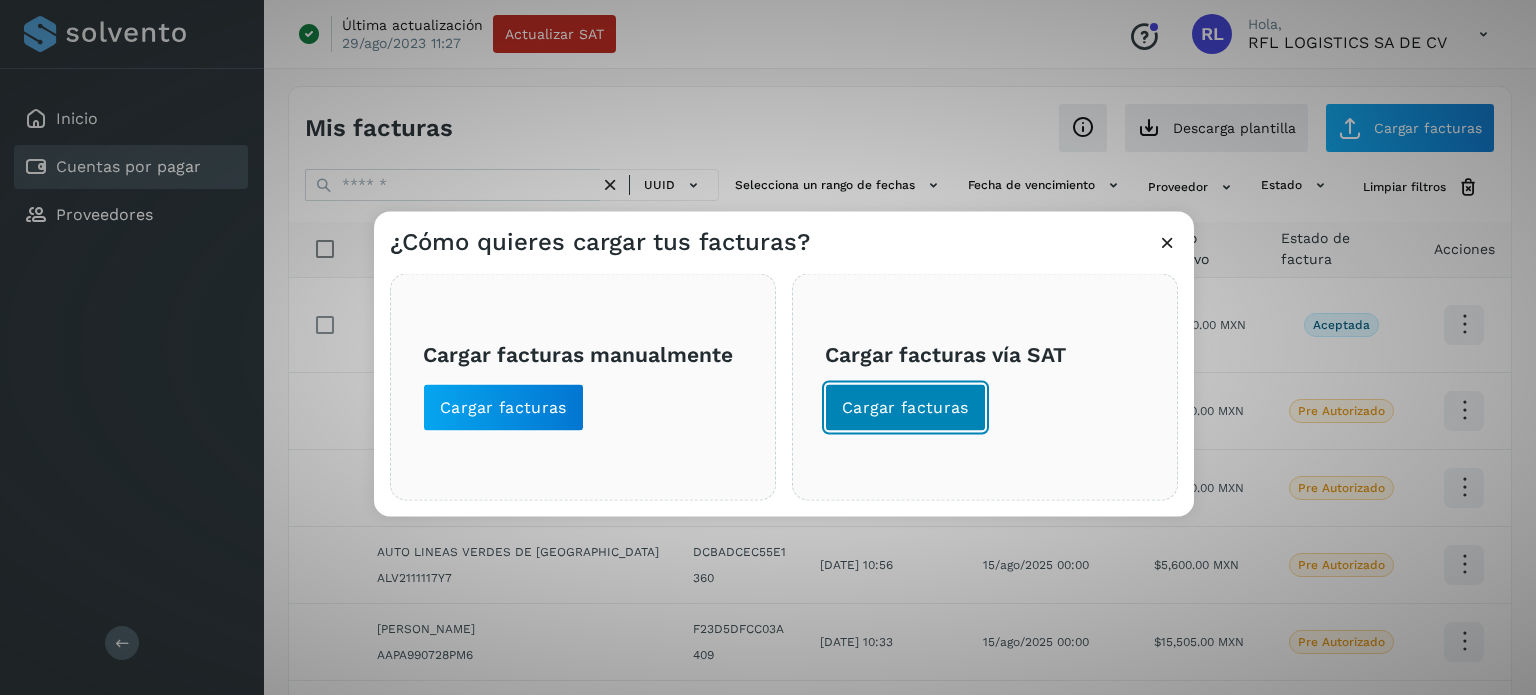 click on "Cargar facturas" 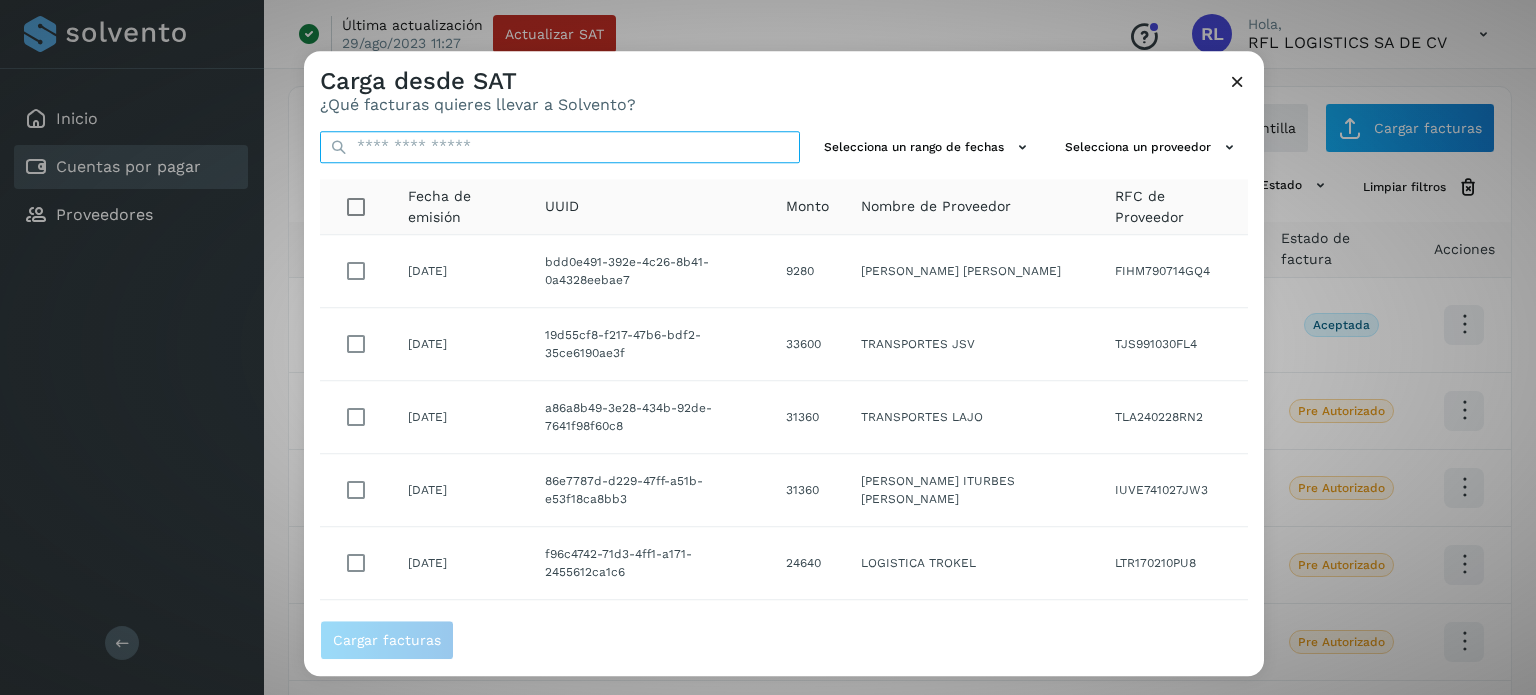 click at bounding box center (560, 147) 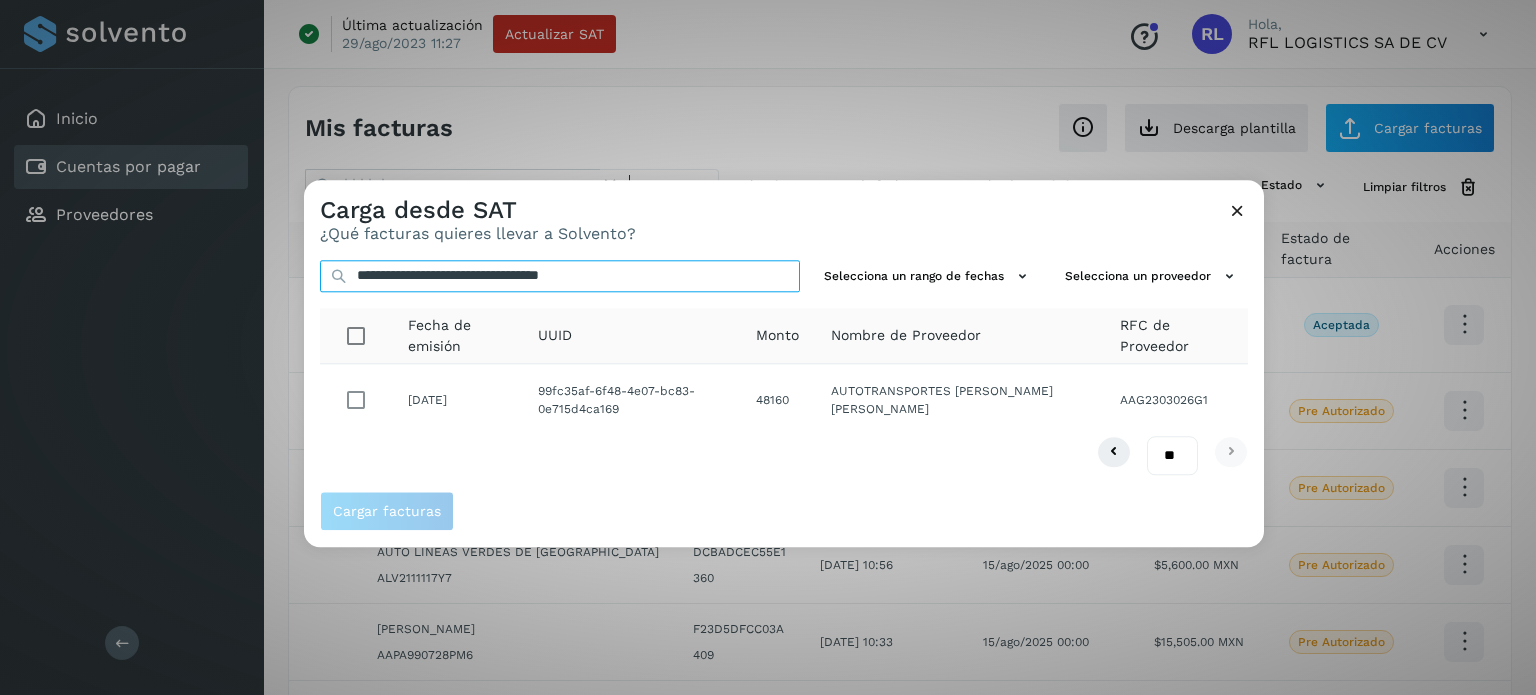 type on "**********" 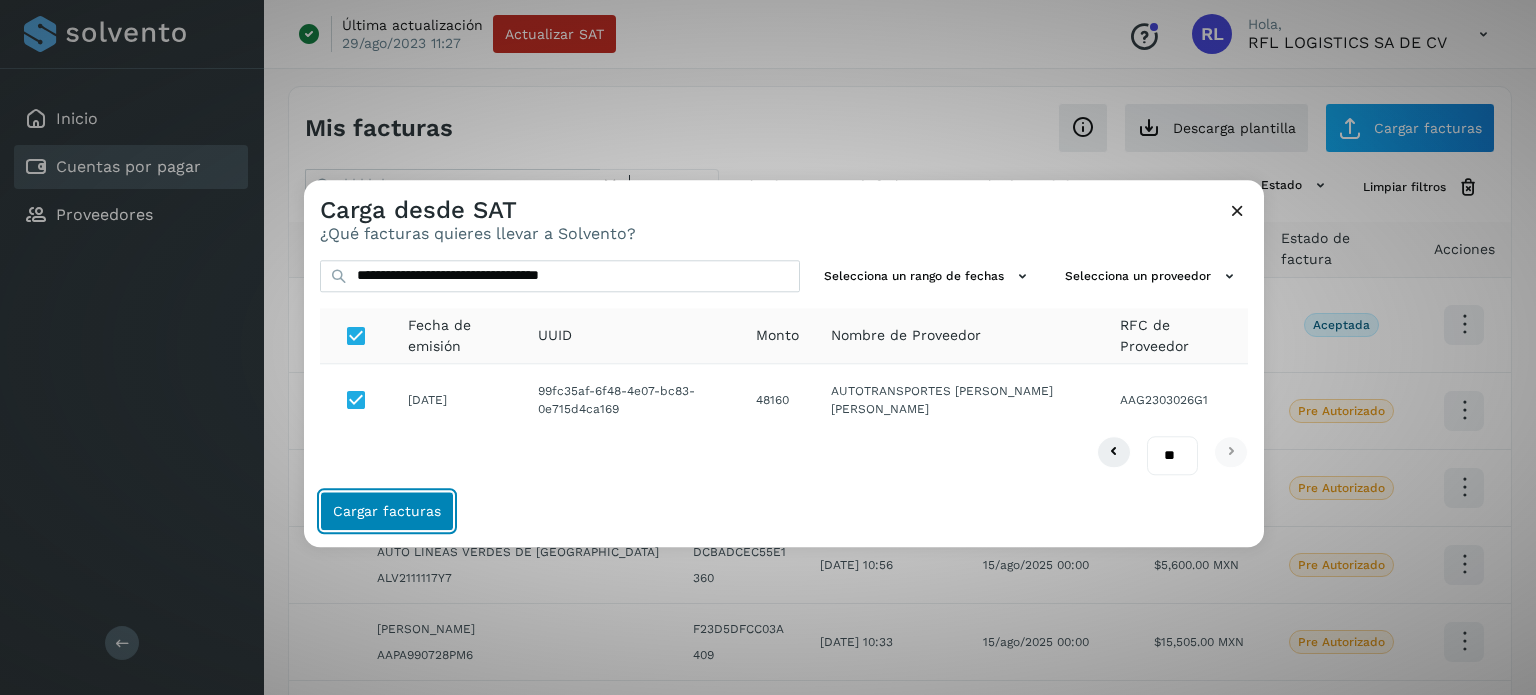 click on "Cargar facturas" at bounding box center [387, 511] 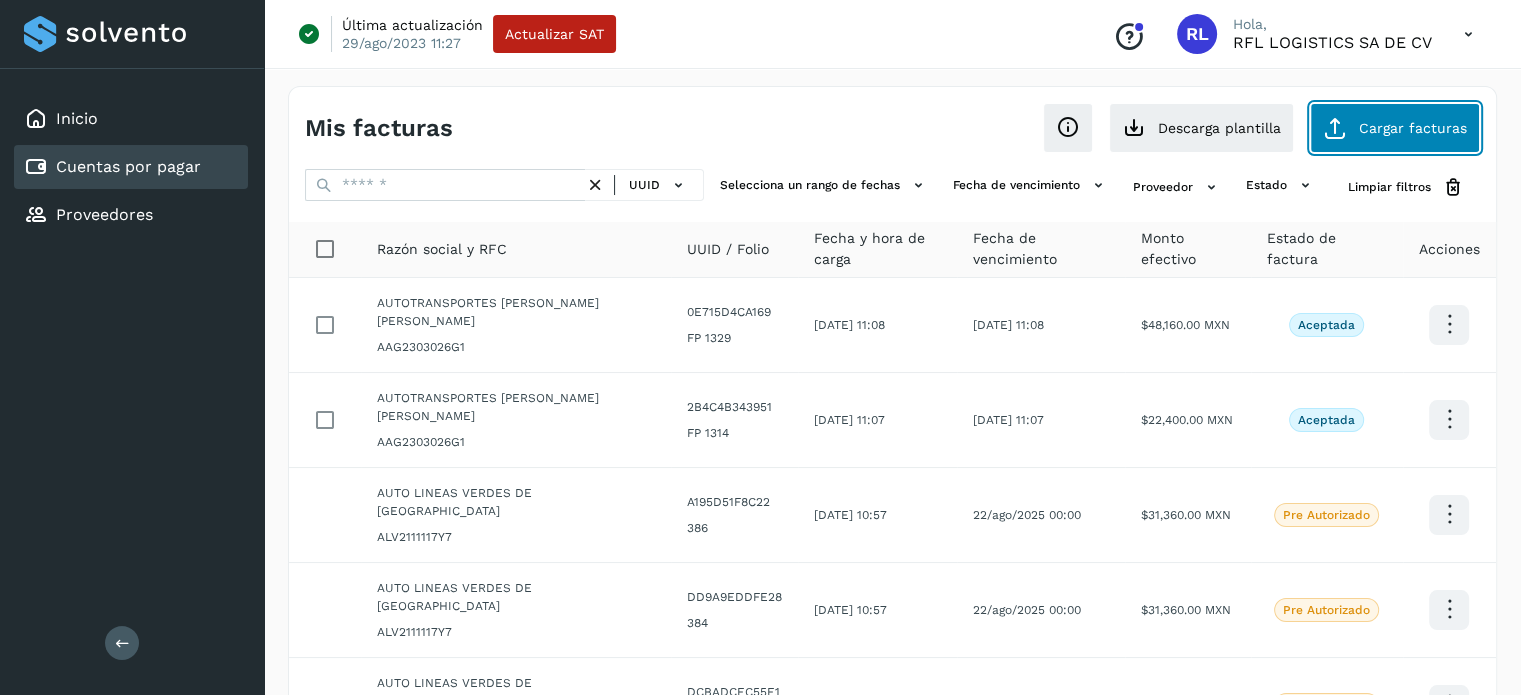 click on "Cargar facturas" 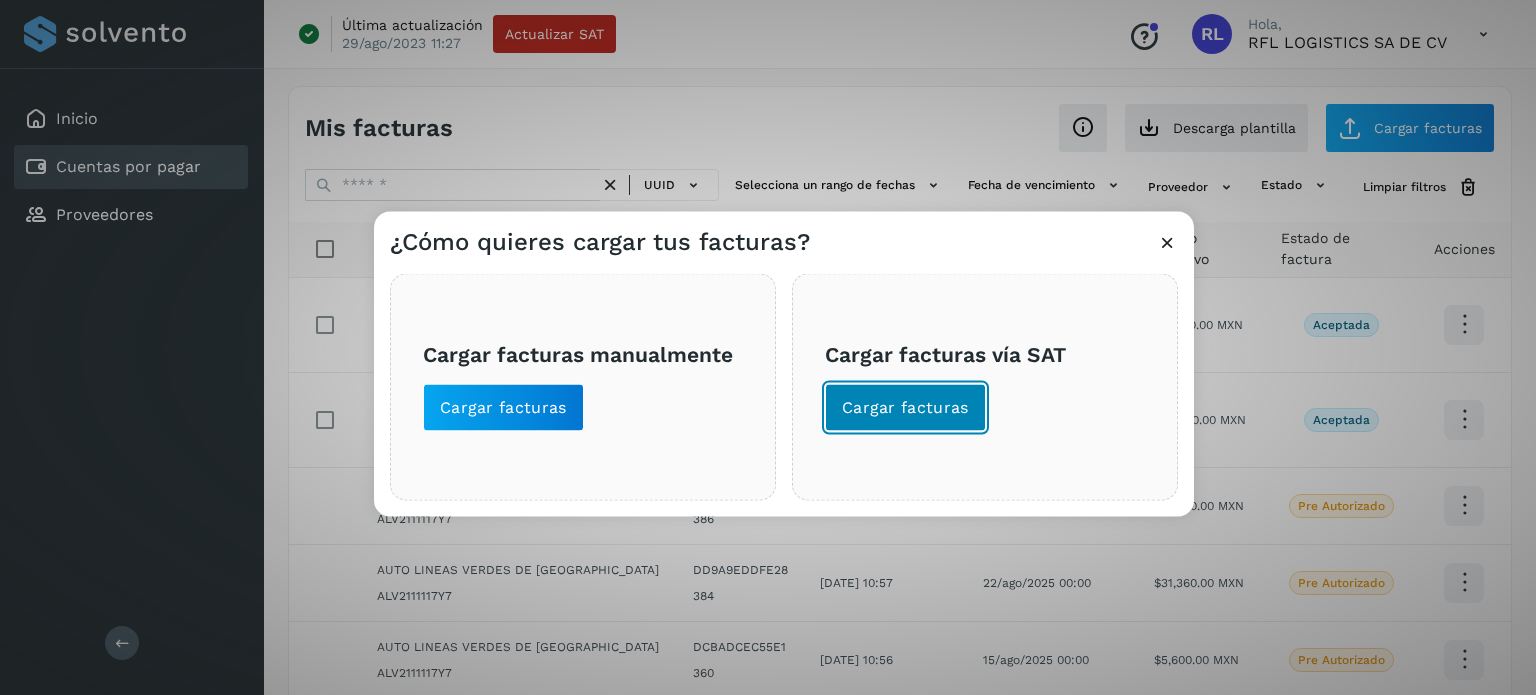 click on "Cargar facturas" at bounding box center (905, 407) 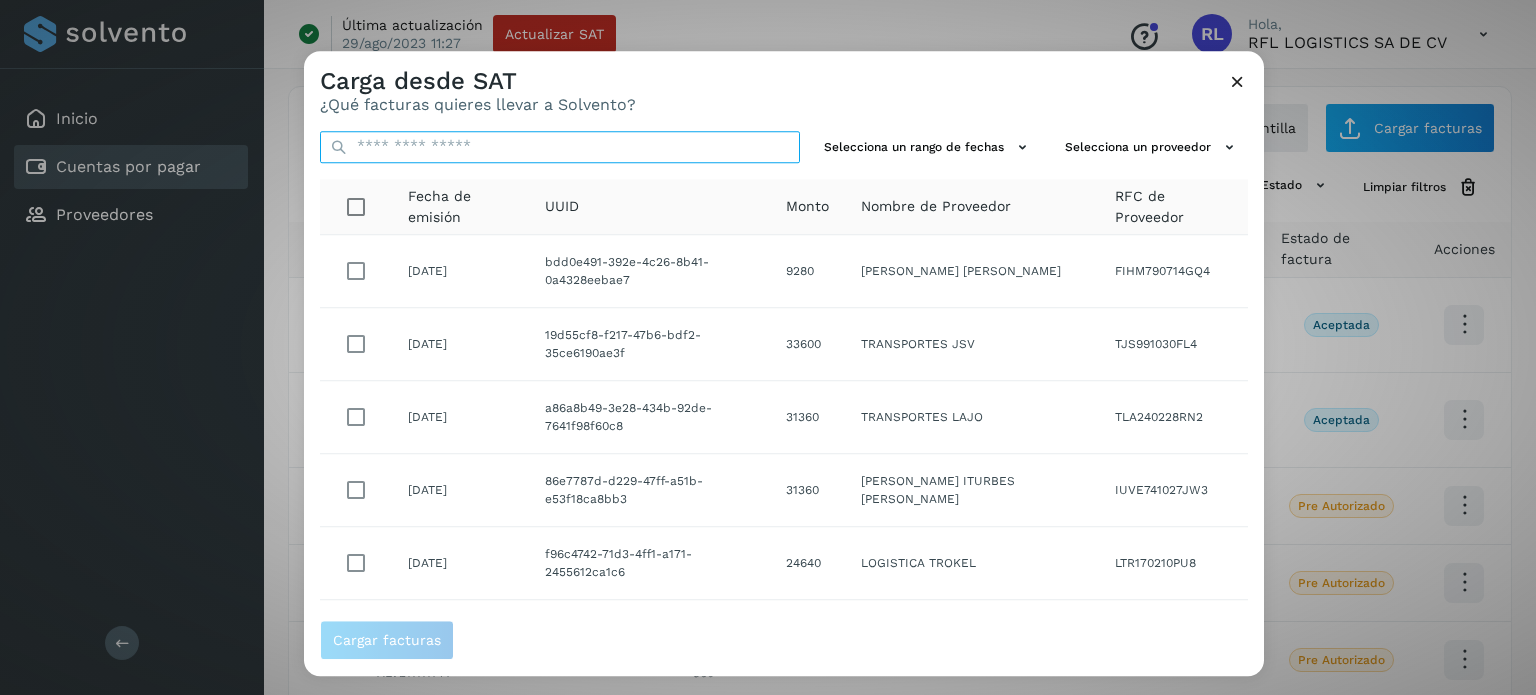 click at bounding box center [560, 147] 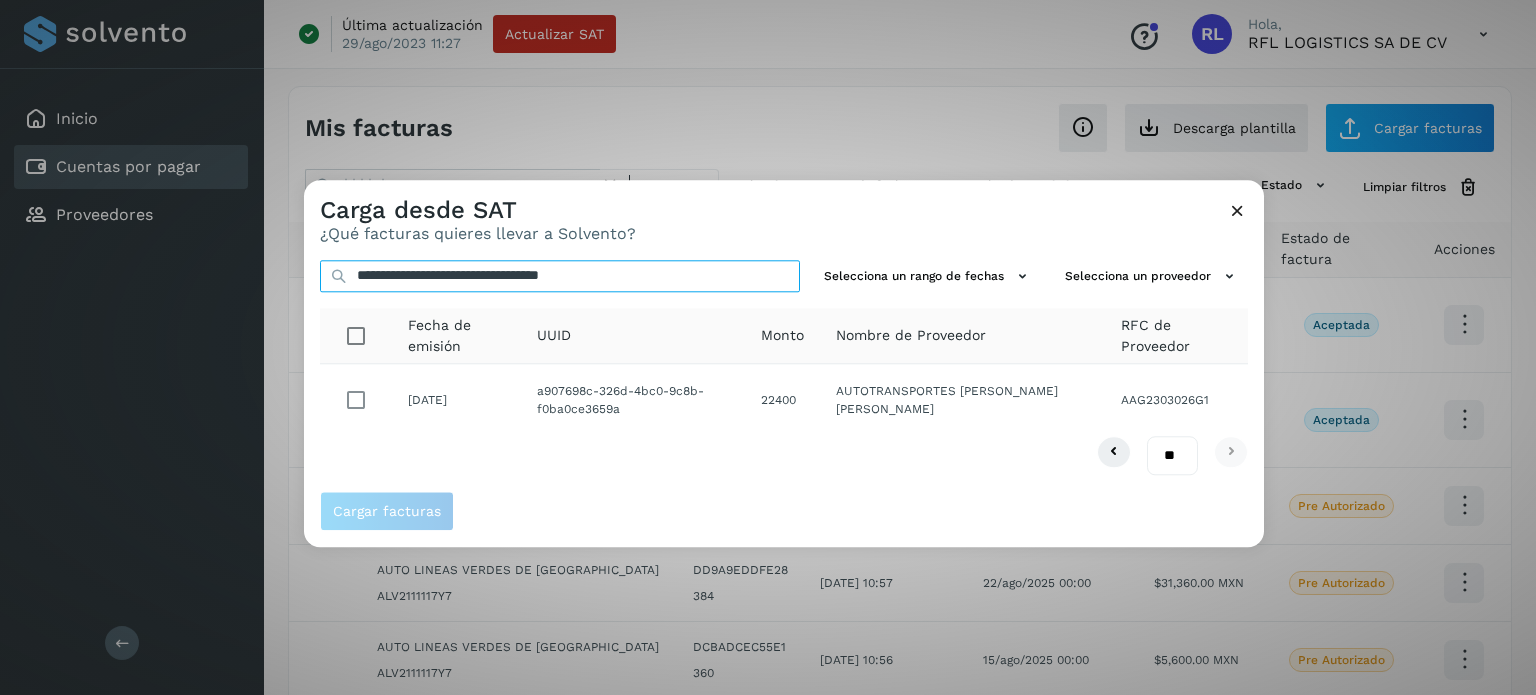 type on "**********" 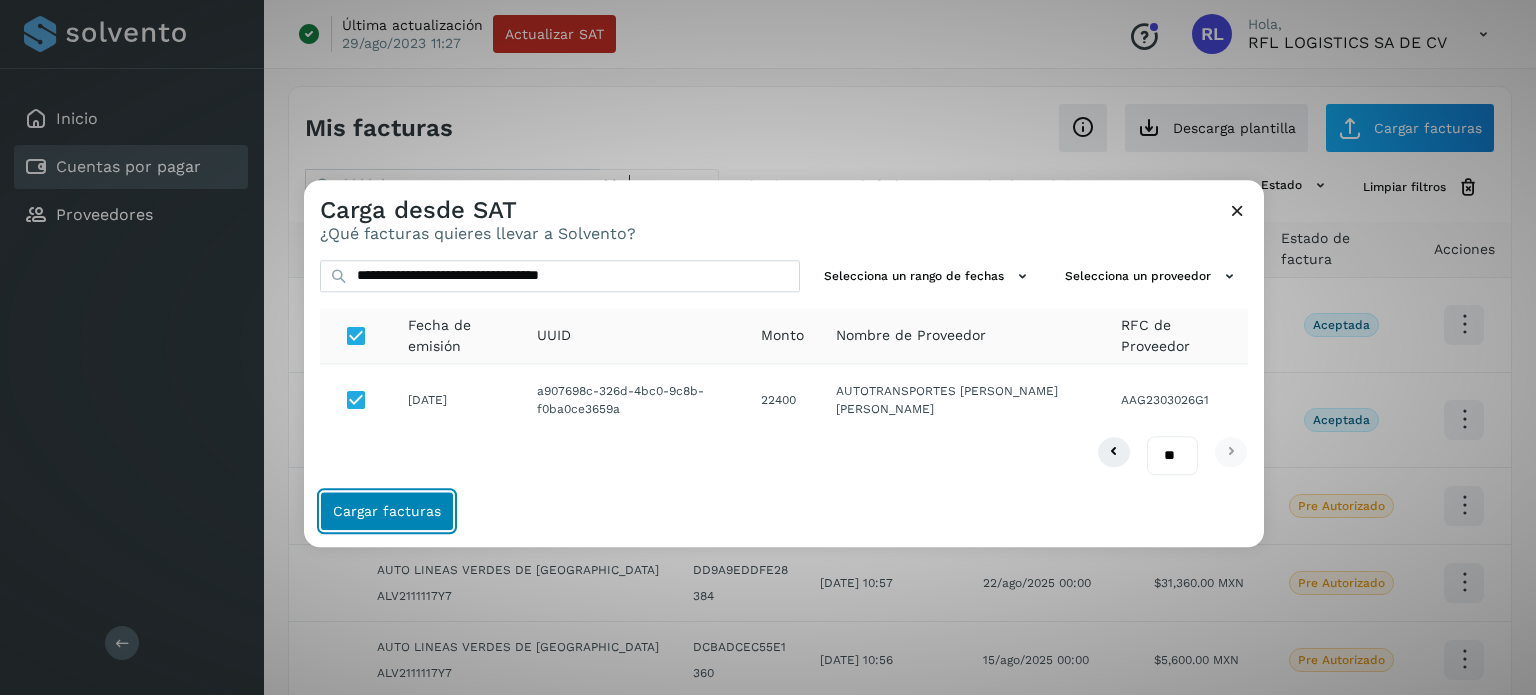 click on "Cargar facturas" 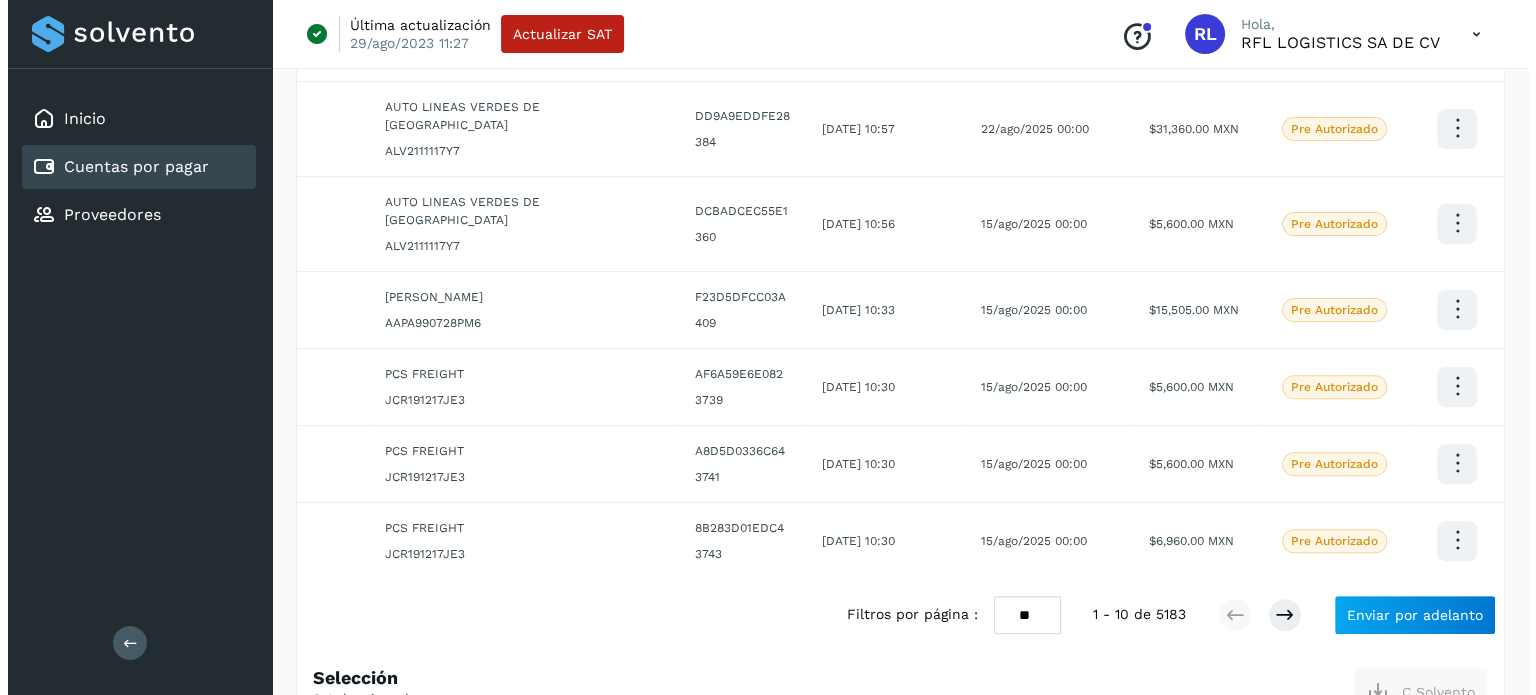 scroll, scrollTop: 581, scrollLeft: 0, axis: vertical 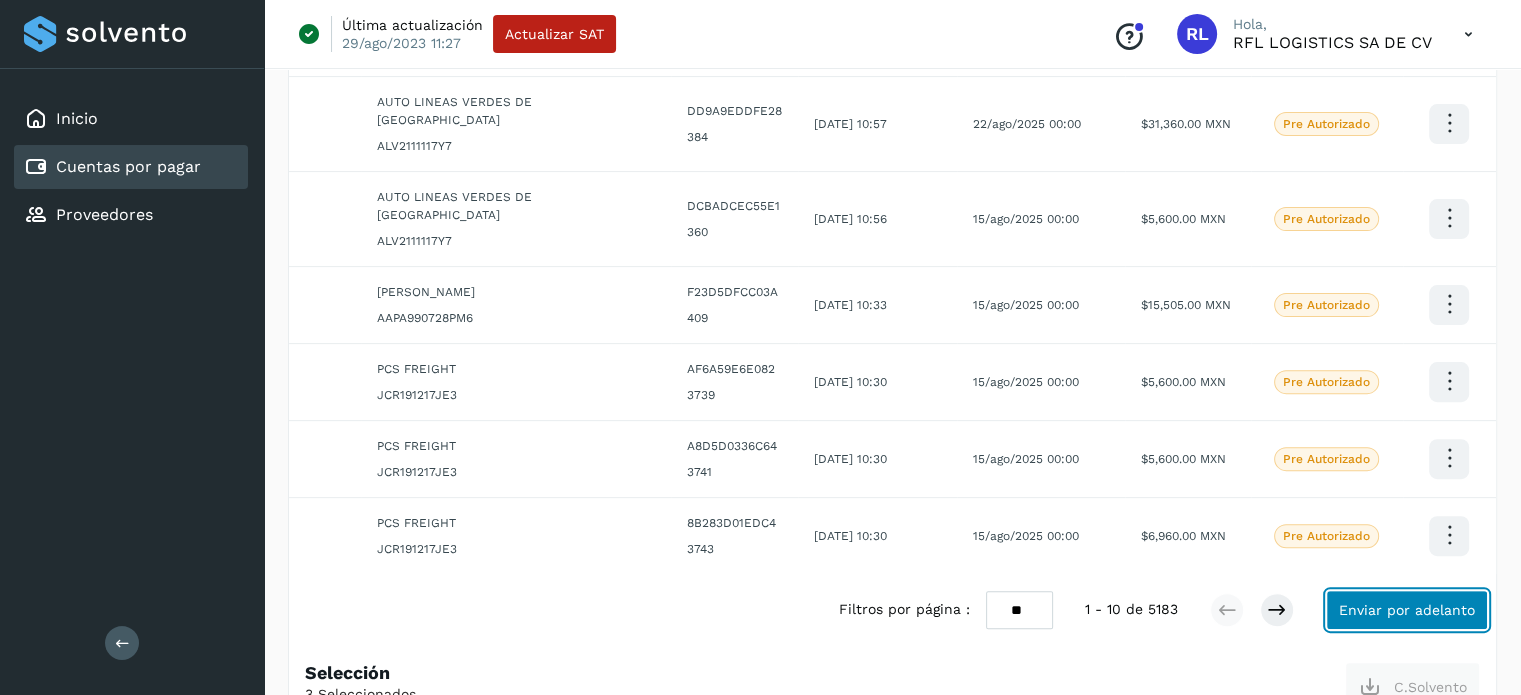 click on "Enviar por adelanto" 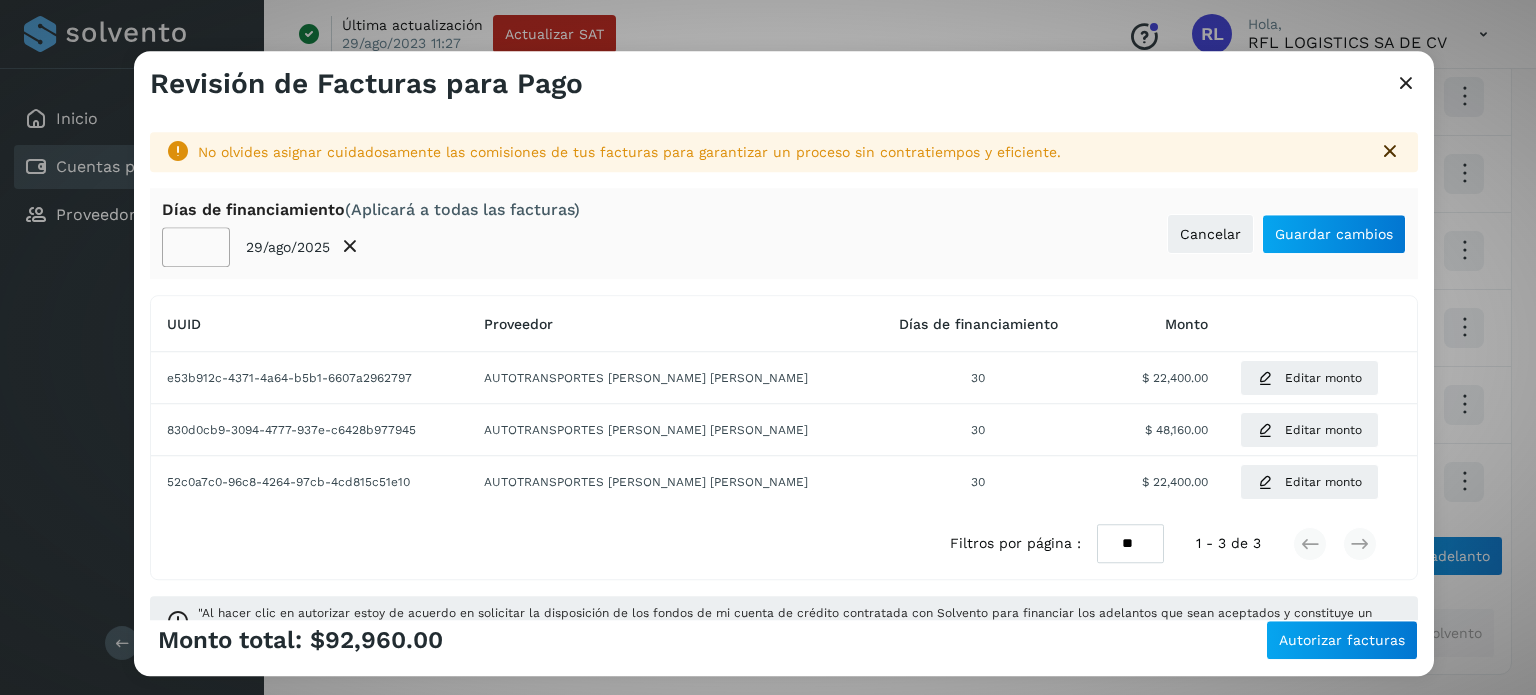 click on "**" 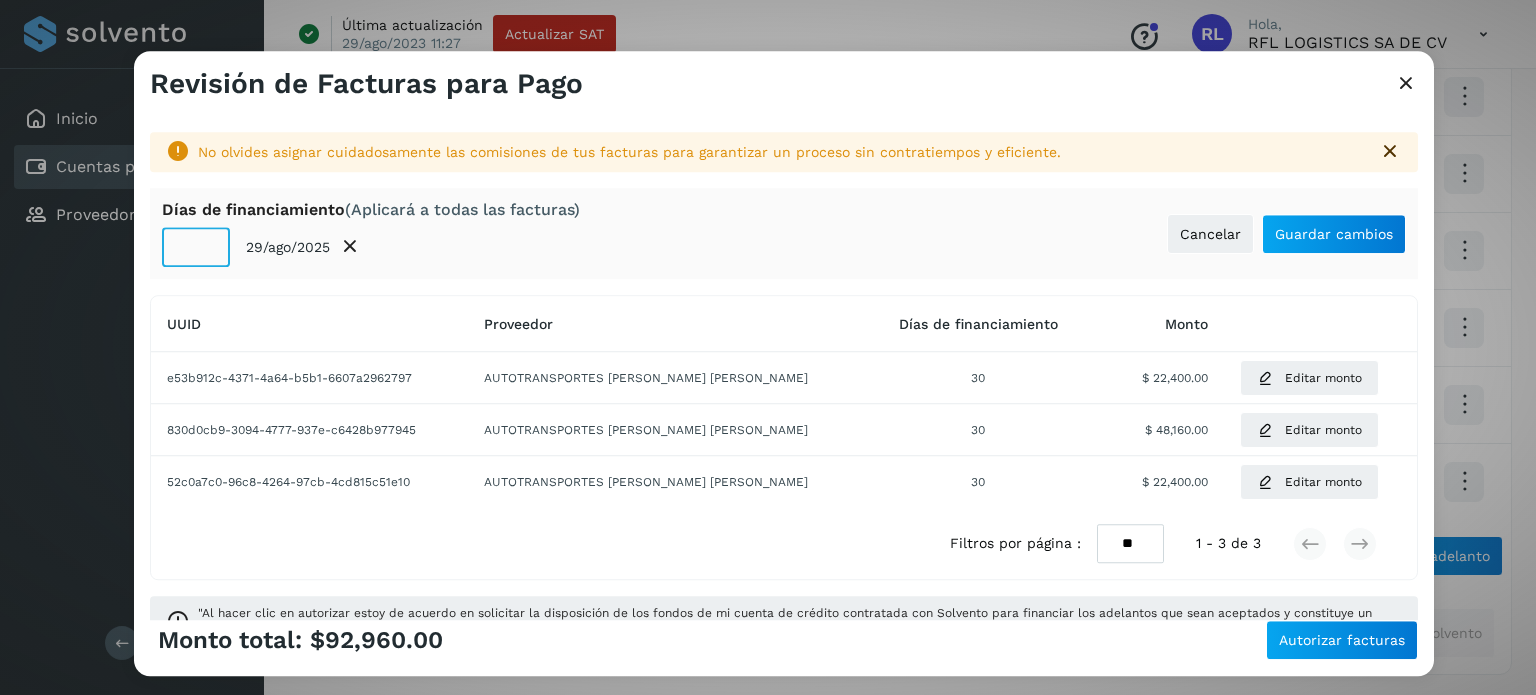 click on "**" 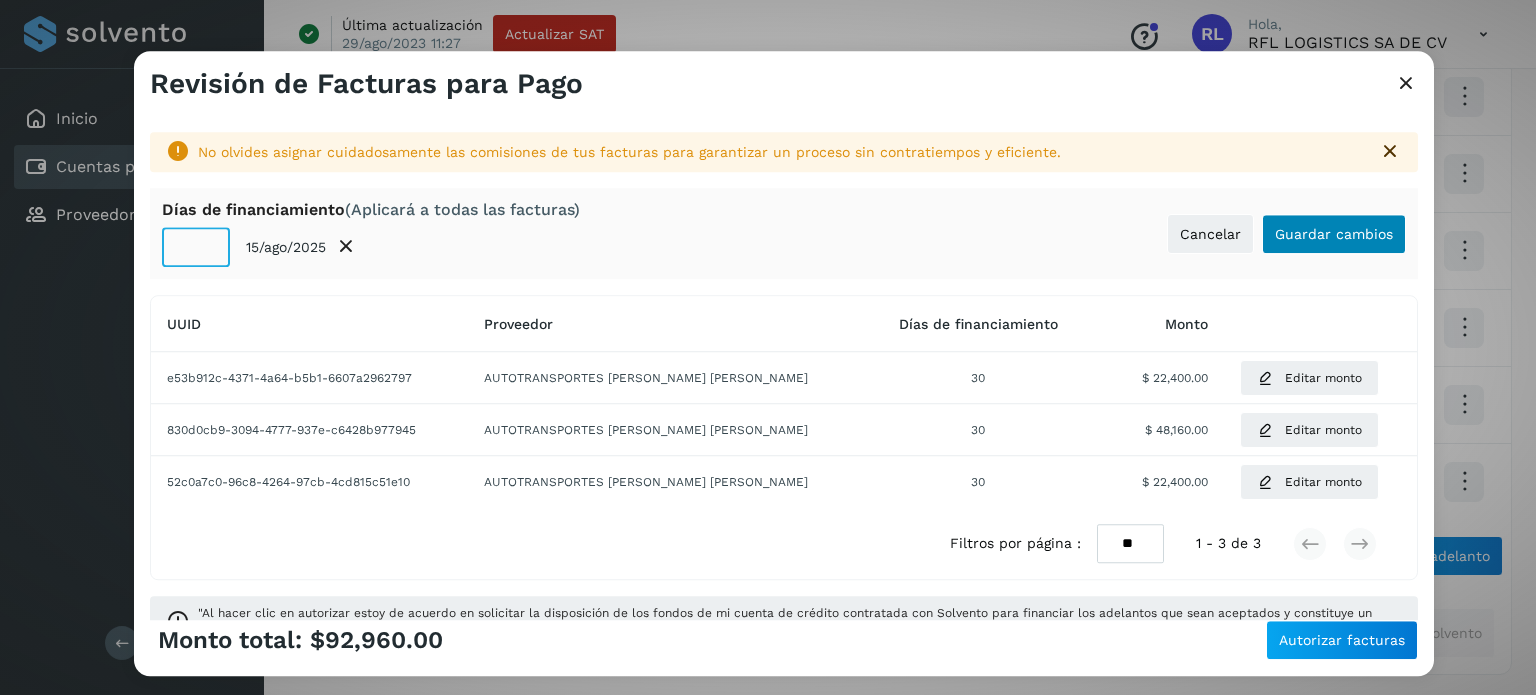 type on "**" 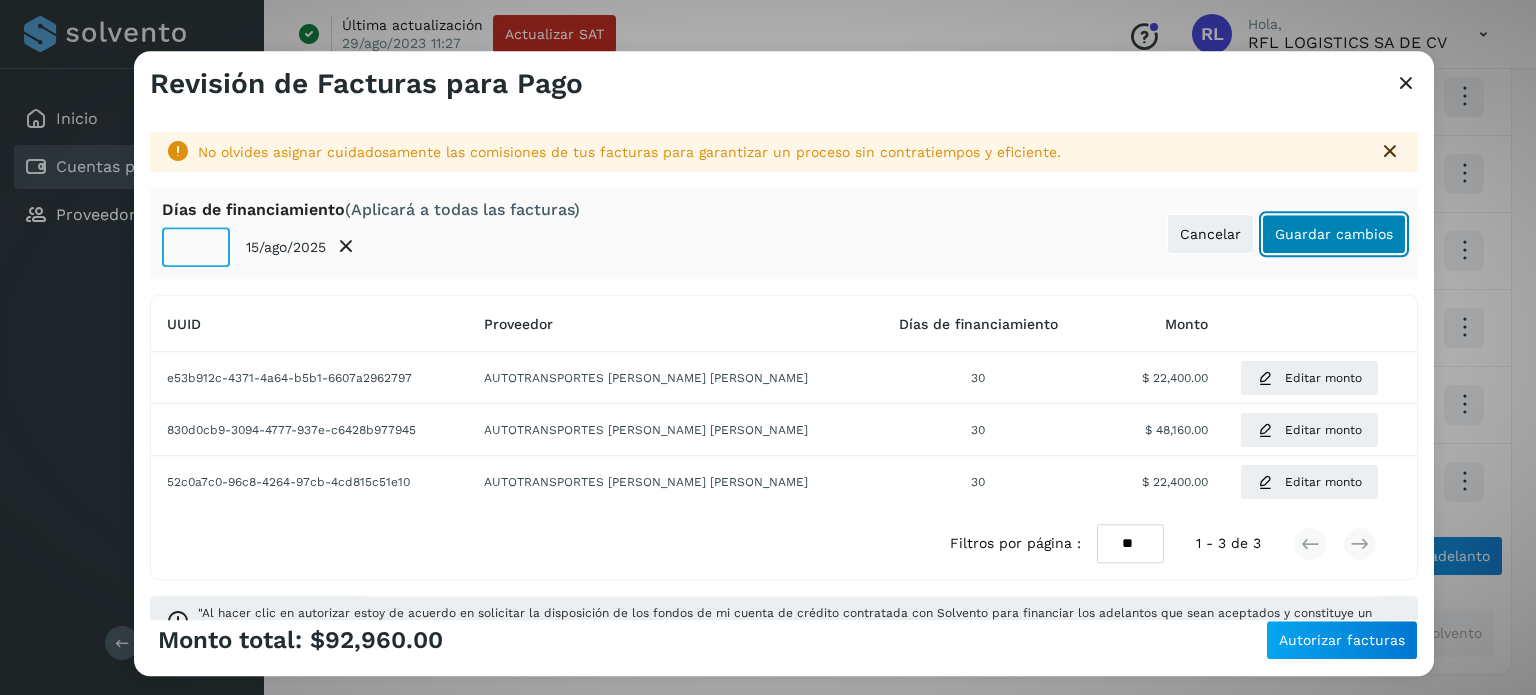 click on "Guardar cambios" at bounding box center (1334, 234) 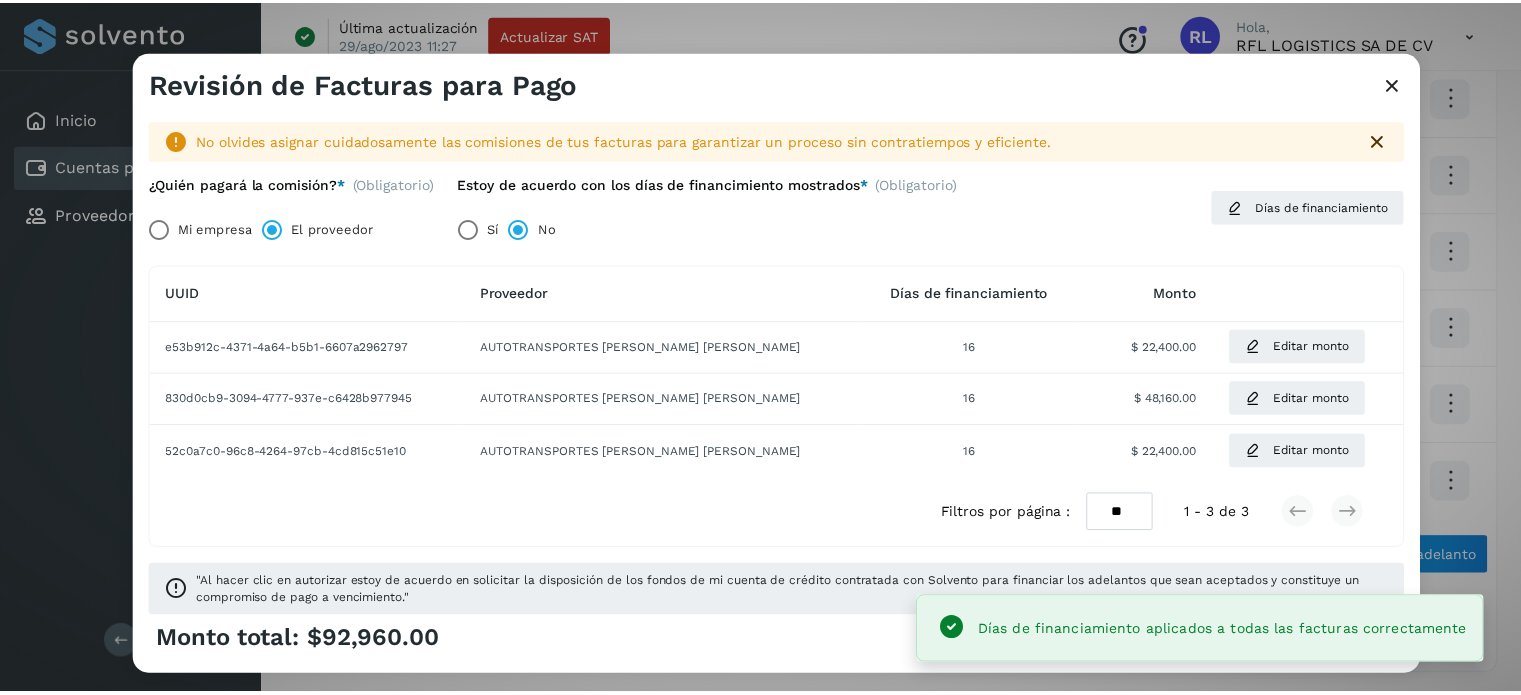 scroll, scrollTop: 28, scrollLeft: 0, axis: vertical 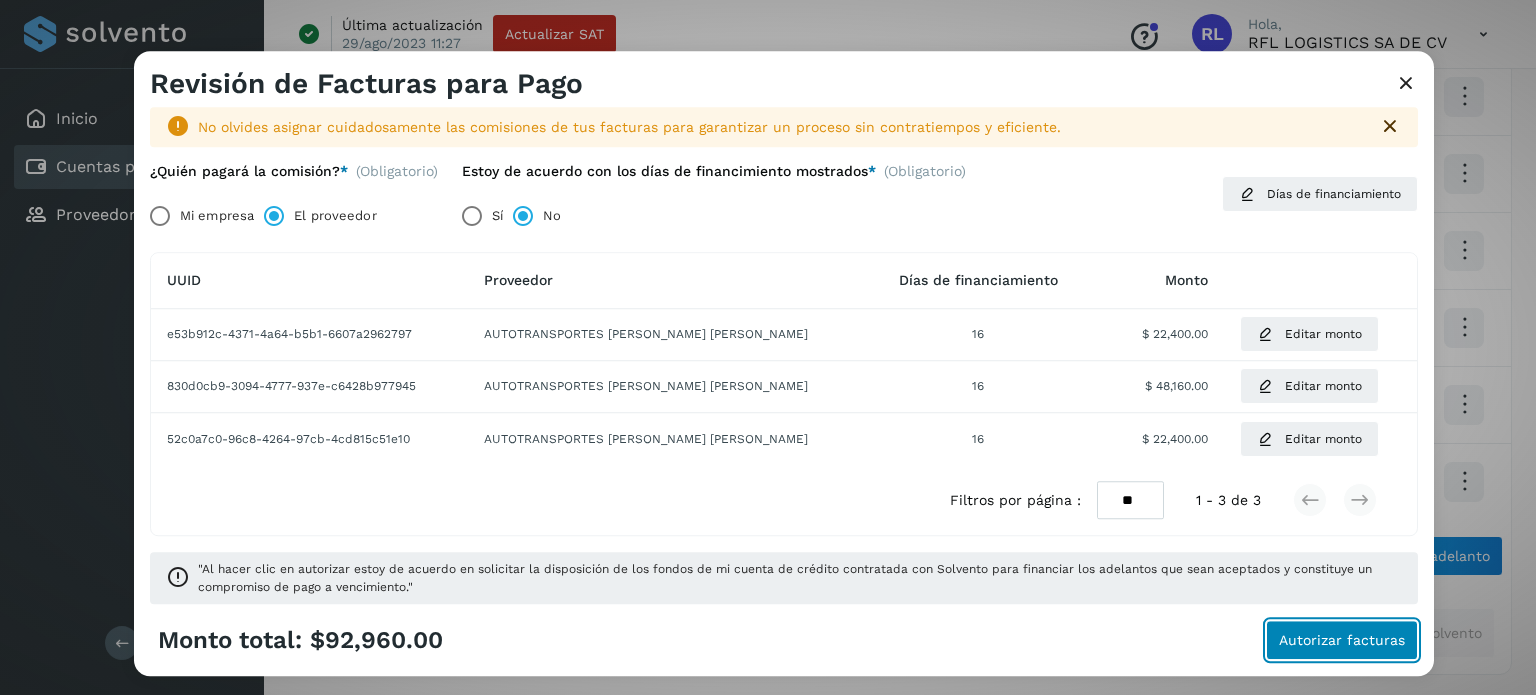 click on "Autorizar facturas" 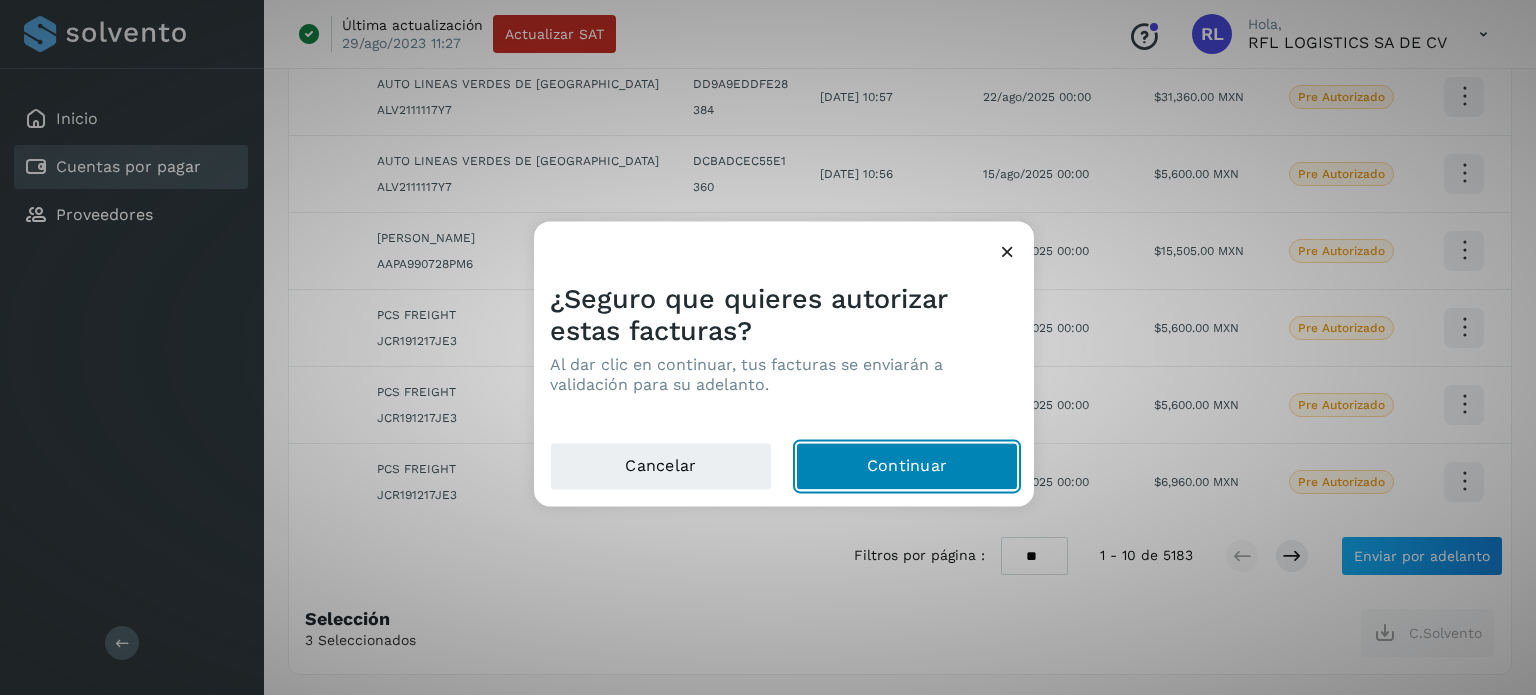 click on "Continuar" 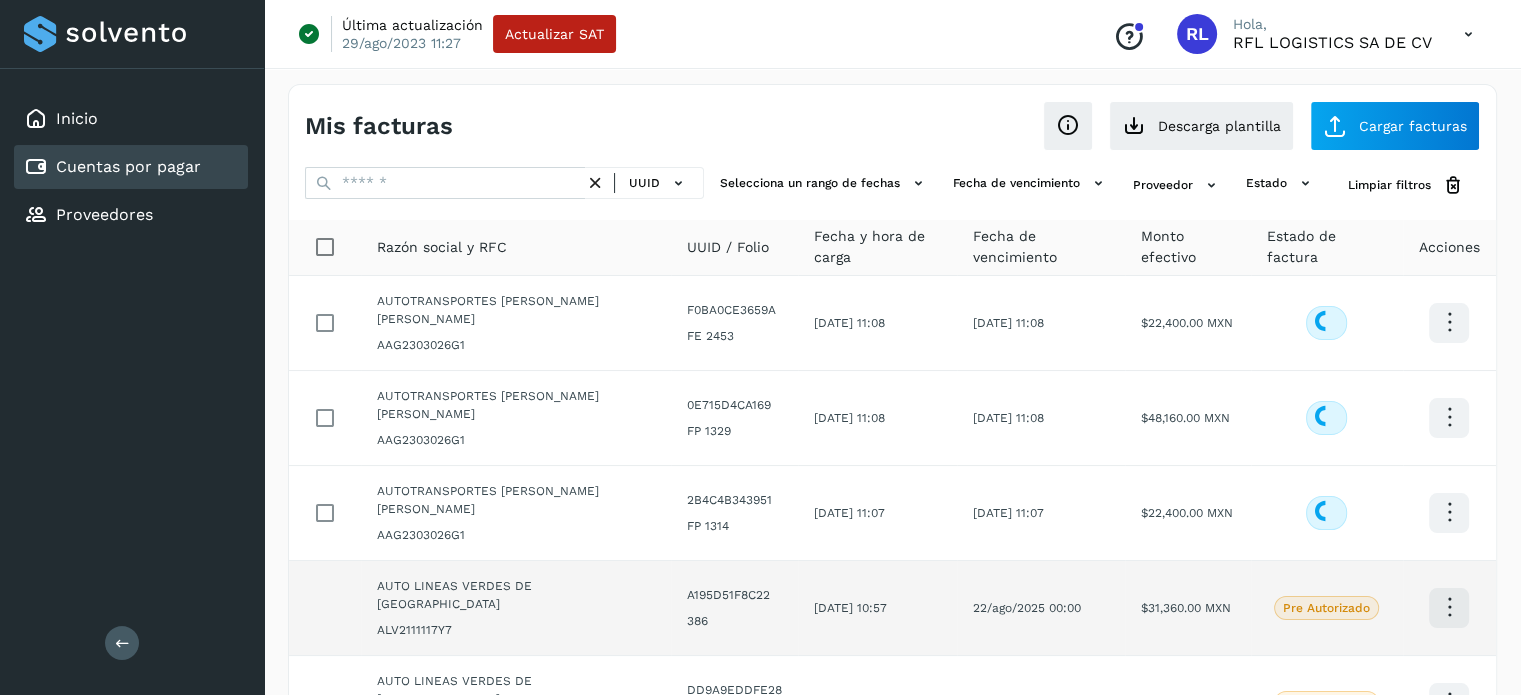 scroll, scrollTop: 0, scrollLeft: 0, axis: both 